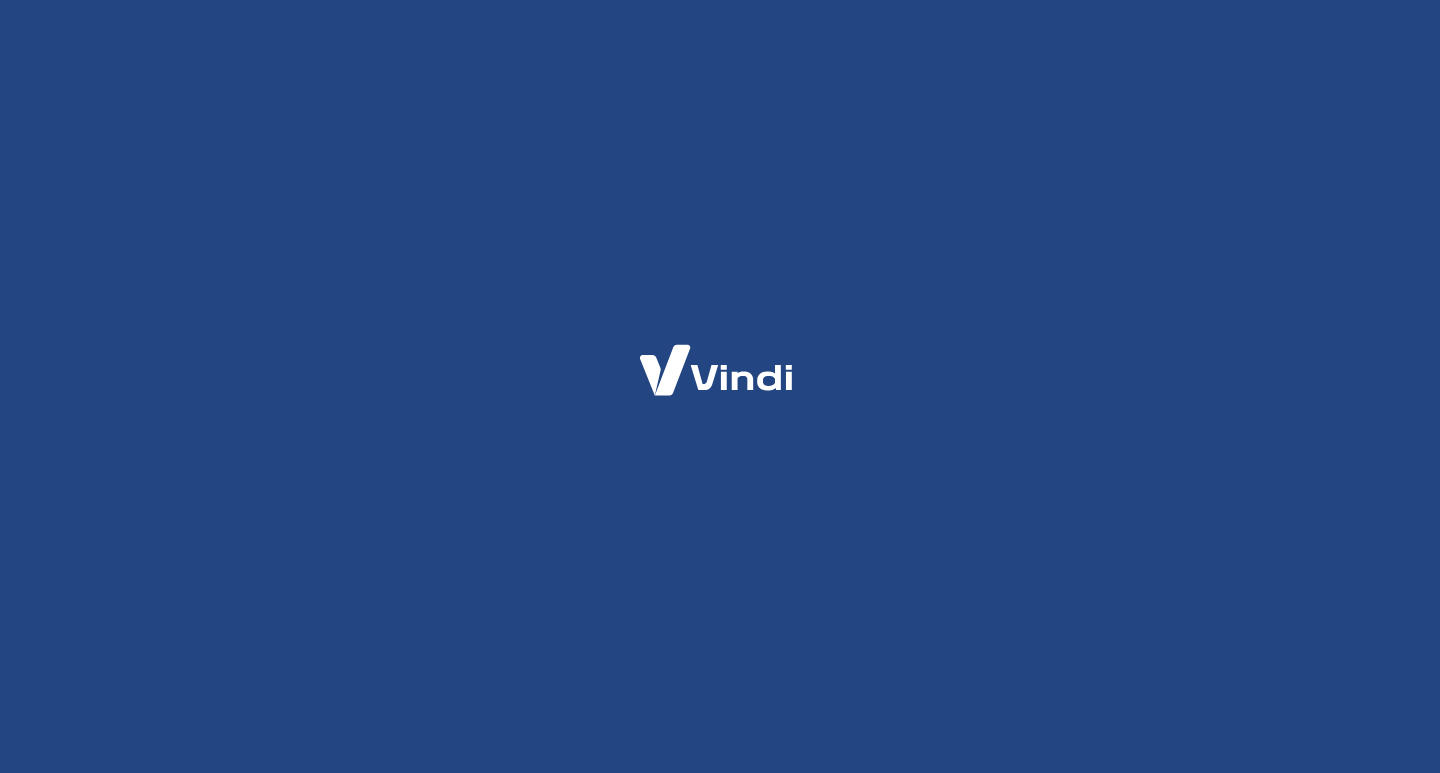 scroll, scrollTop: 0, scrollLeft: 0, axis: both 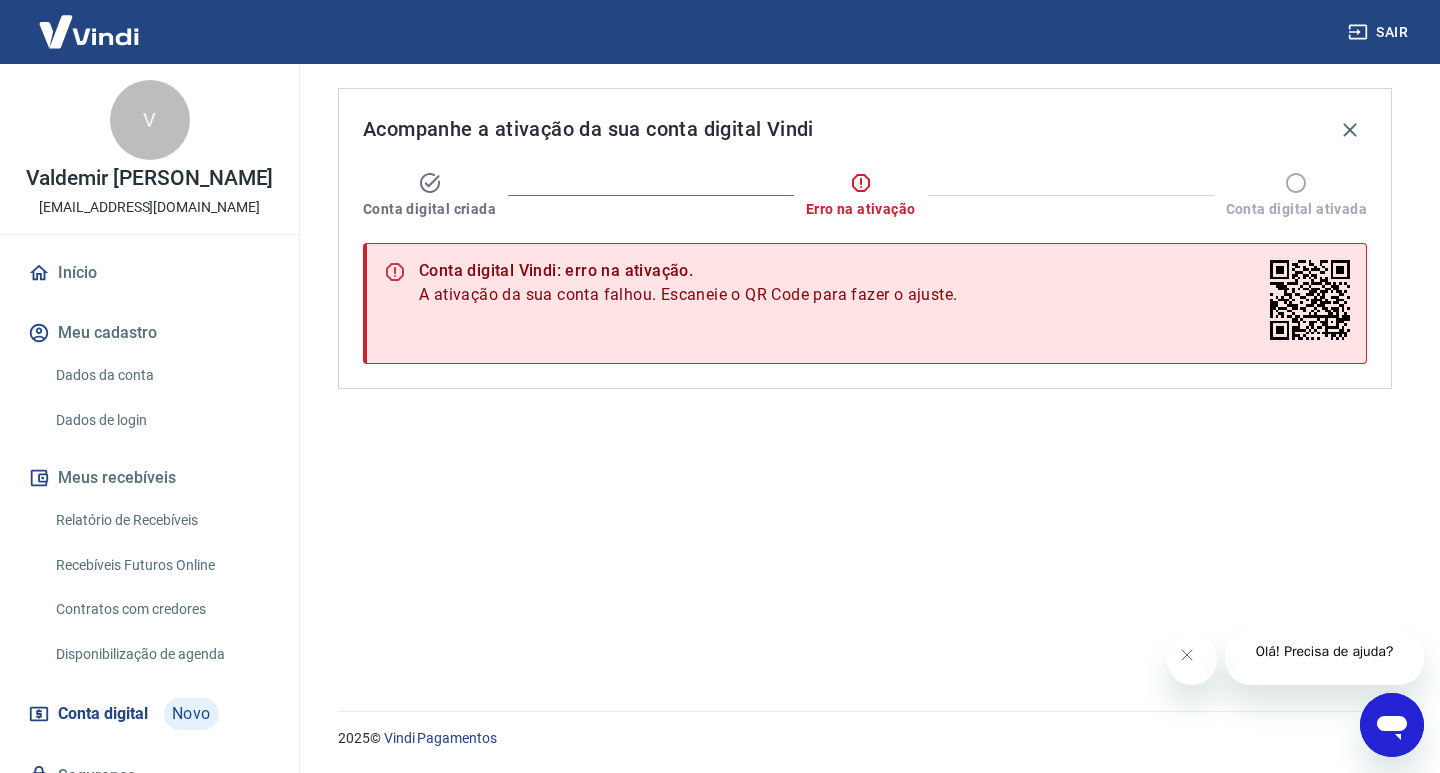 drag, startPoint x: 1283, startPoint y: 339, endPoint x: 1305, endPoint y: 300, distance: 44.777225 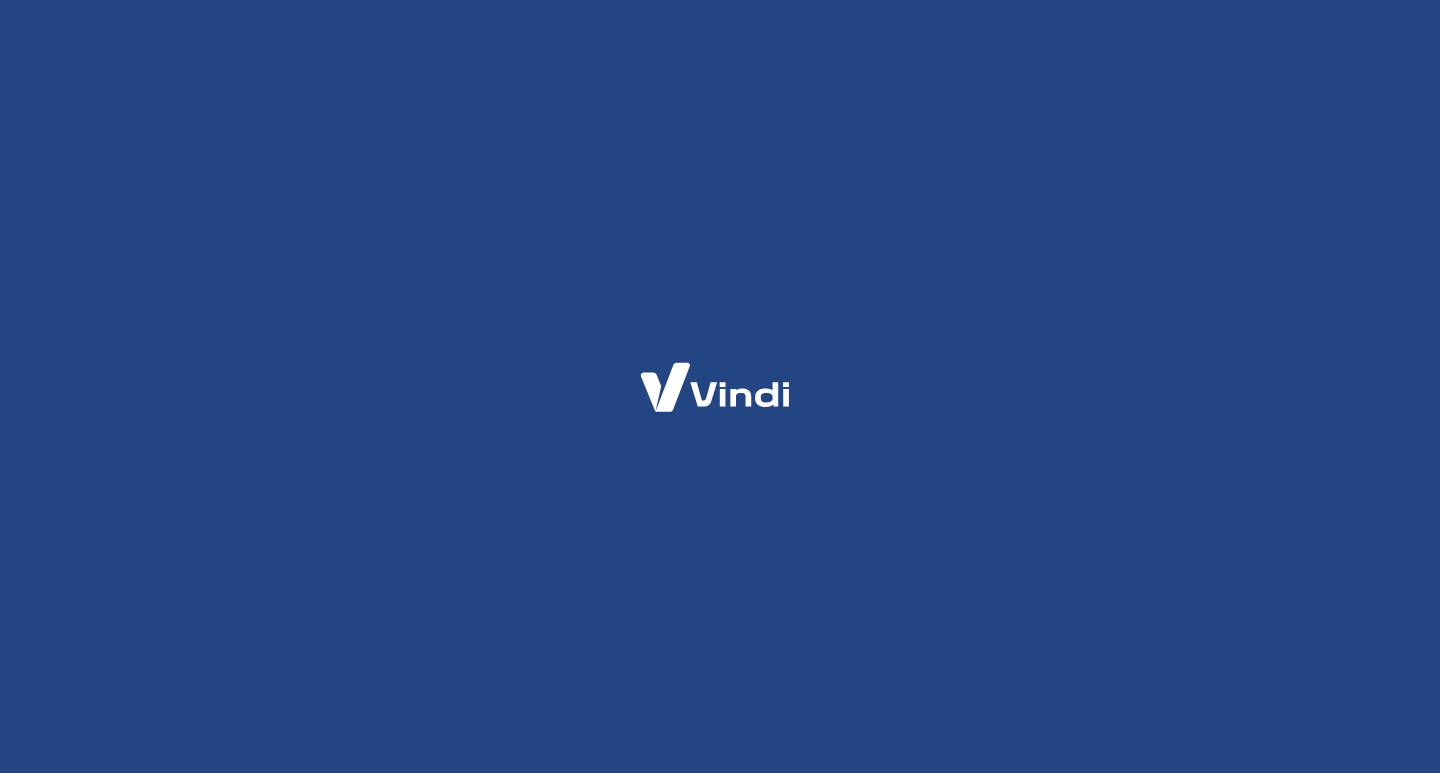scroll, scrollTop: 0, scrollLeft: 0, axis: both 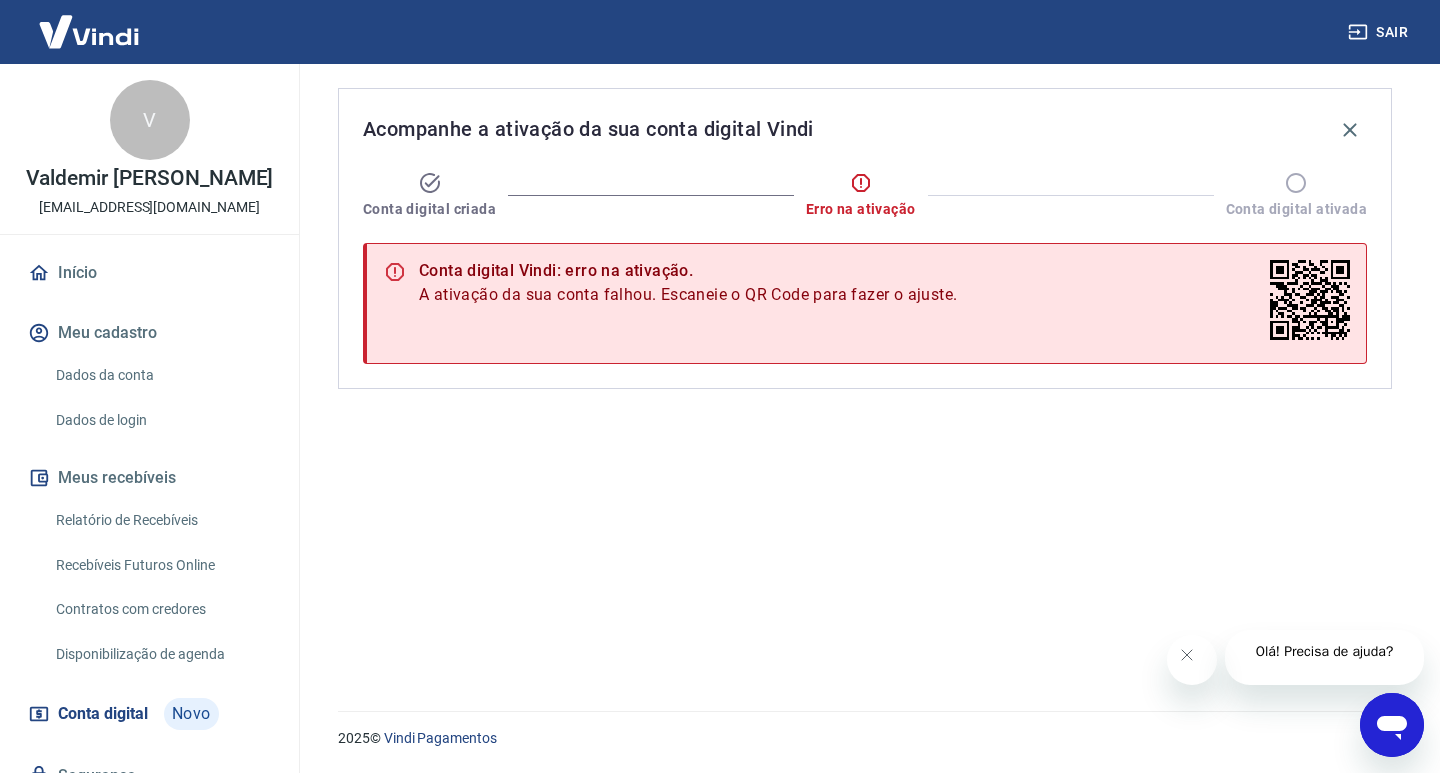 click 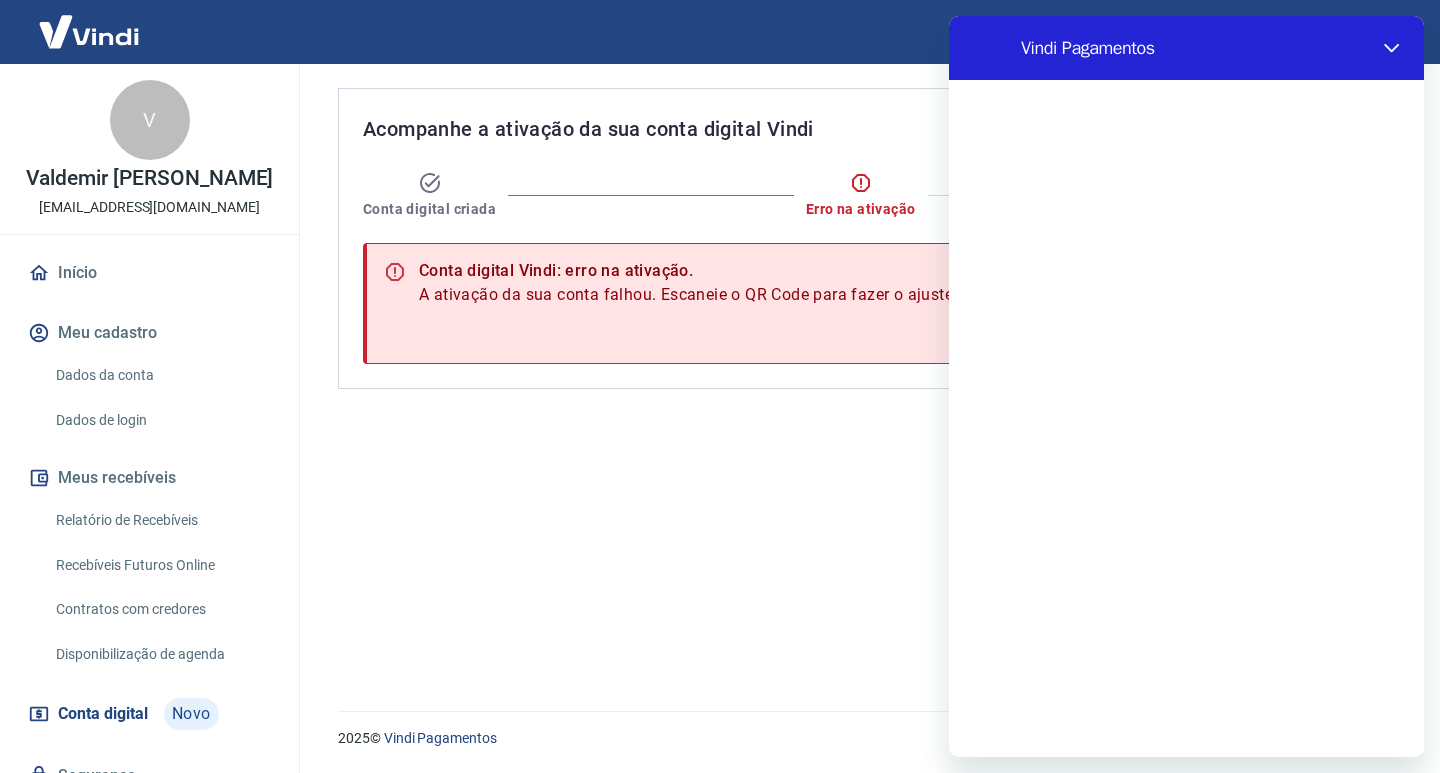 scroll, scrollTop: 0, scrollLeft: 0, axis: both 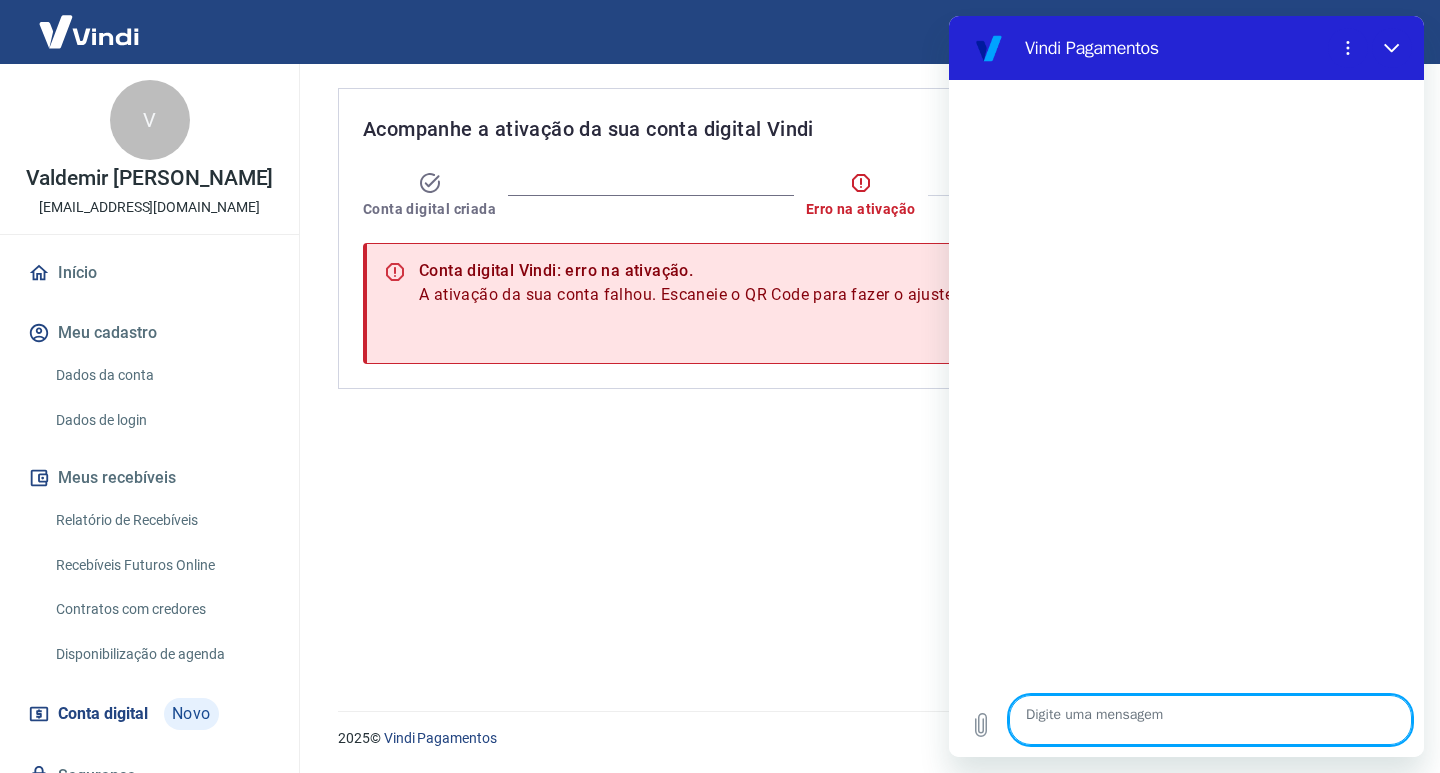 type on "Q" 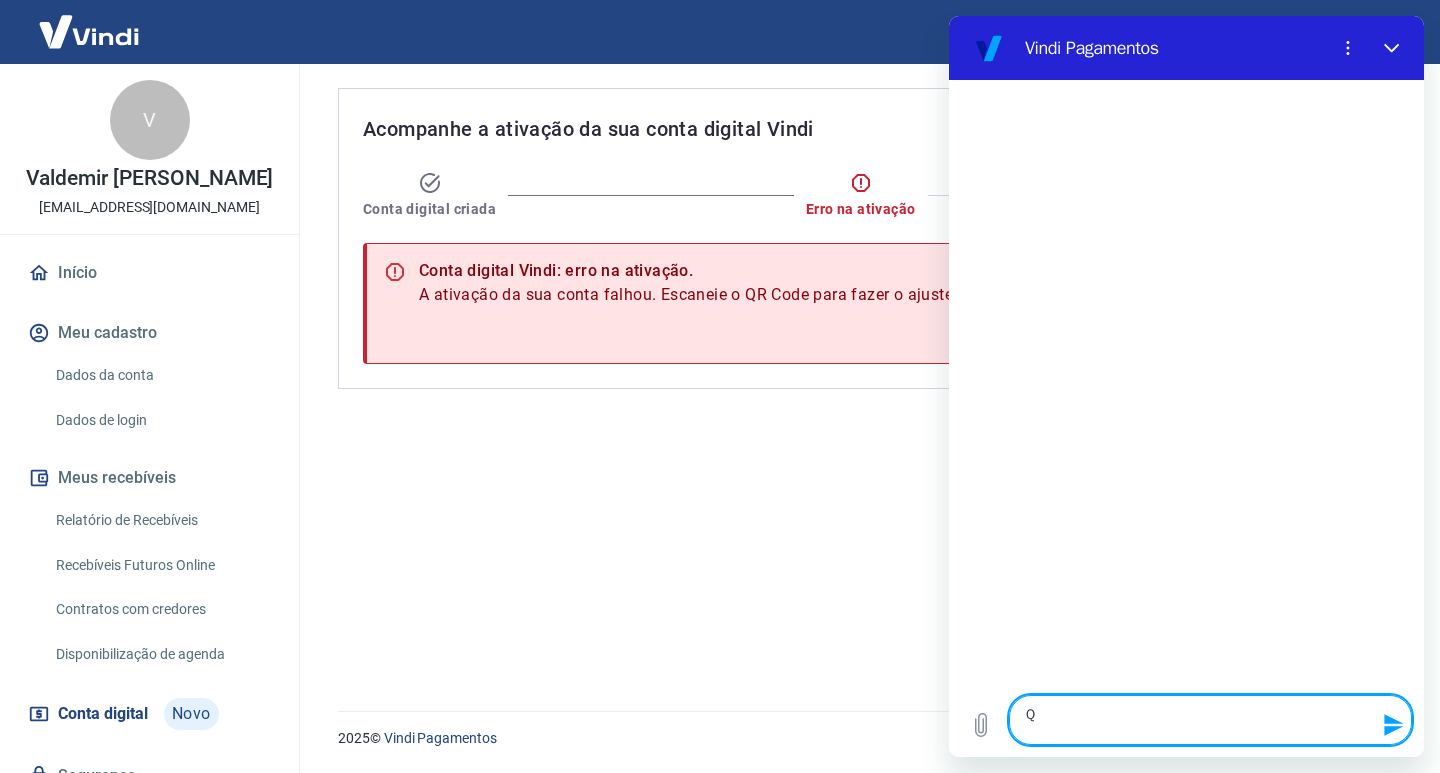 type on "Qu" 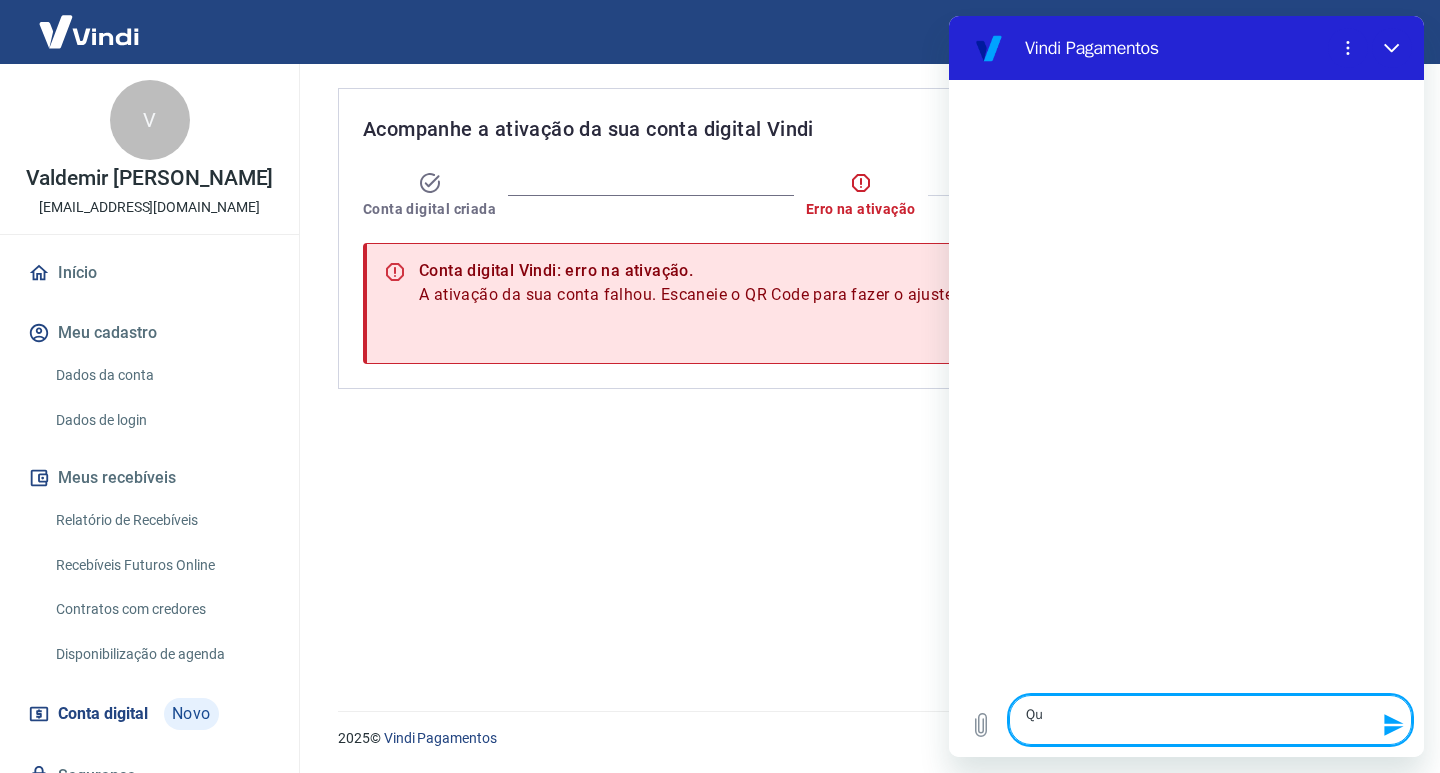 type on "Qua" 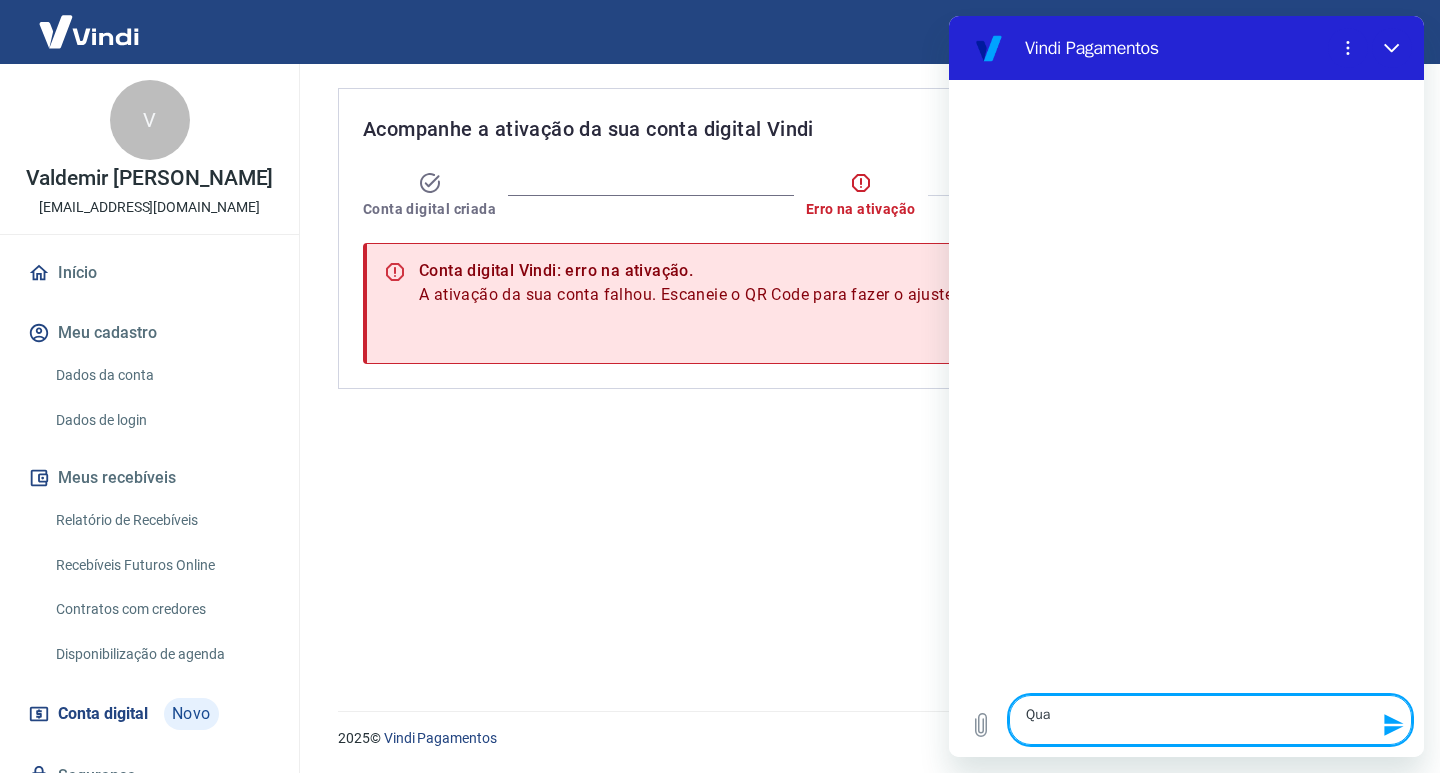 type on "Qual" 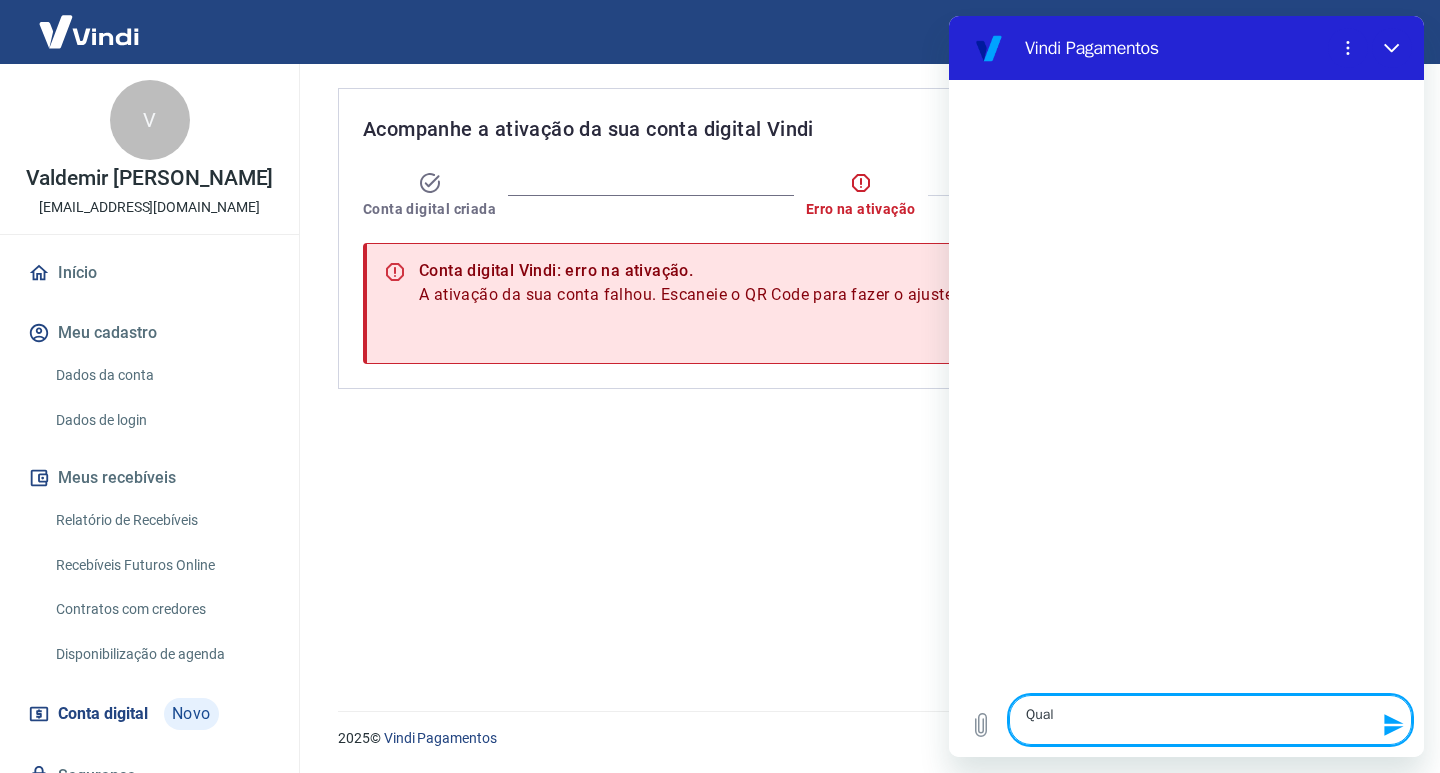 type on "Qual" 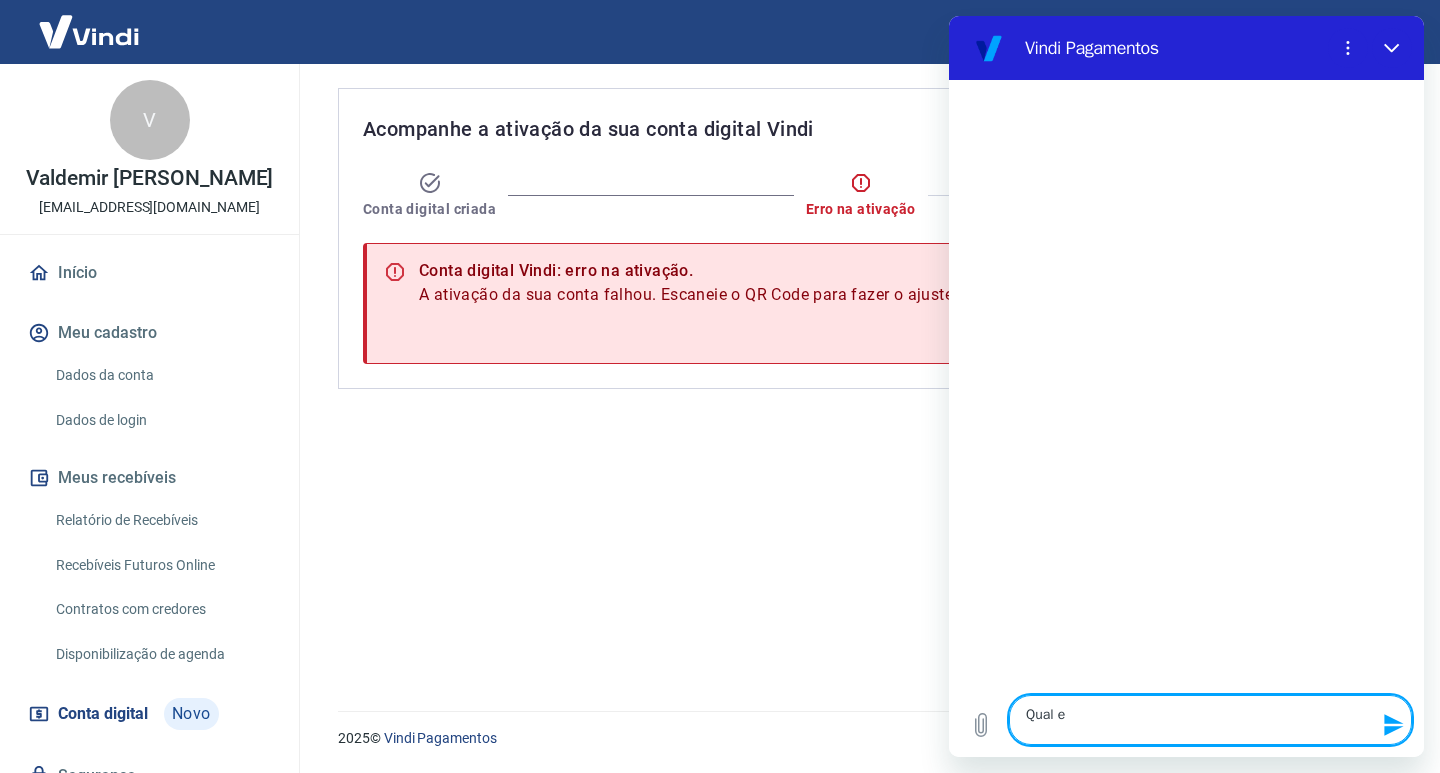 type on "Qual er" 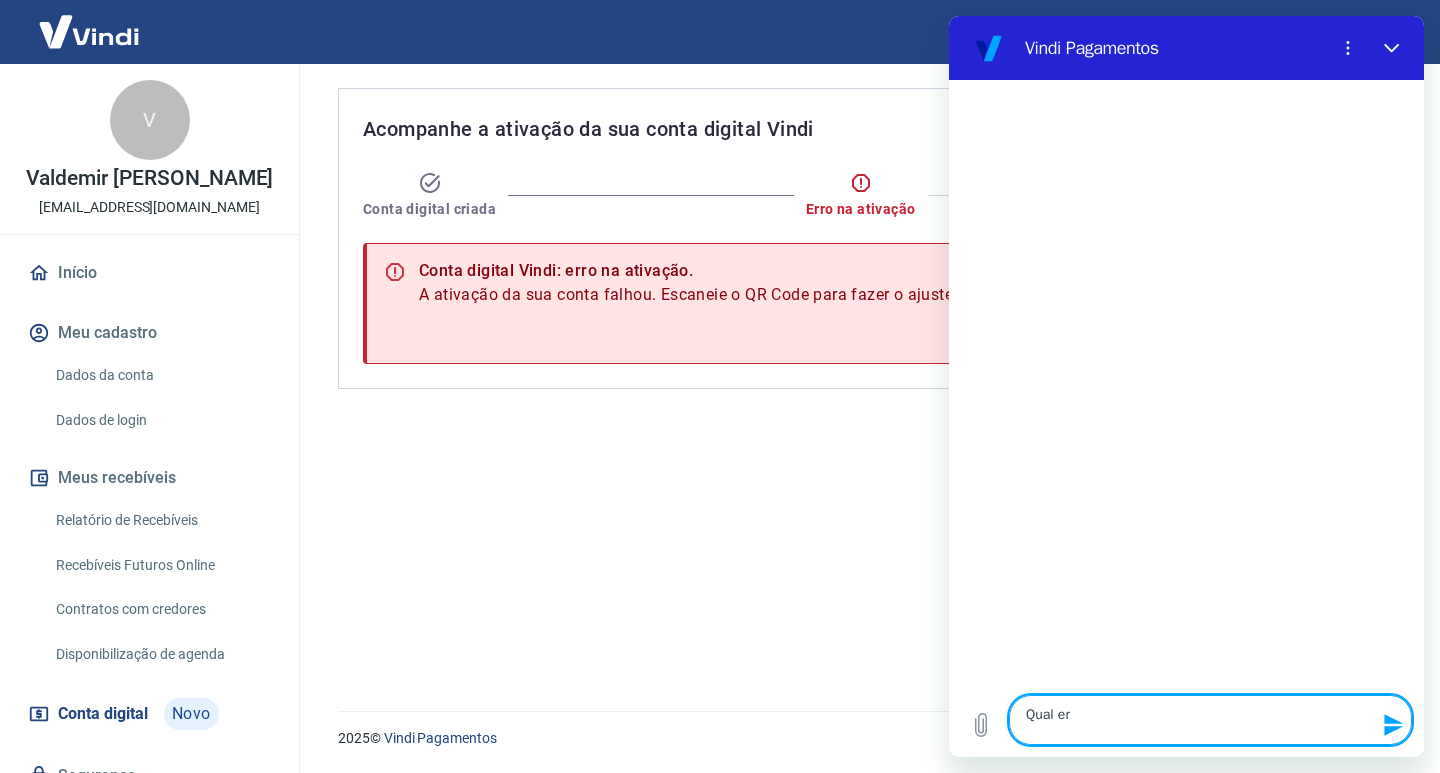 type on "Qual err" 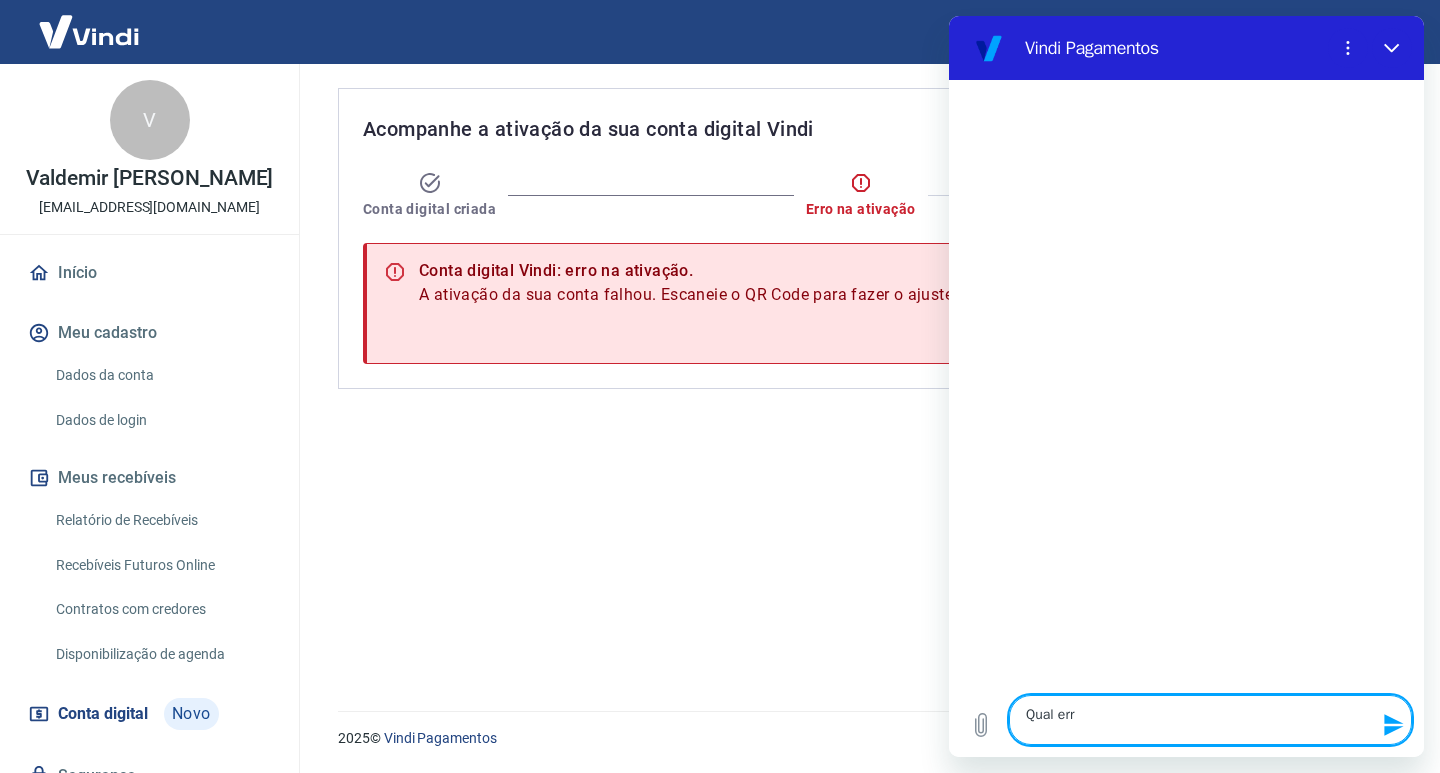 type on "Qual erro" 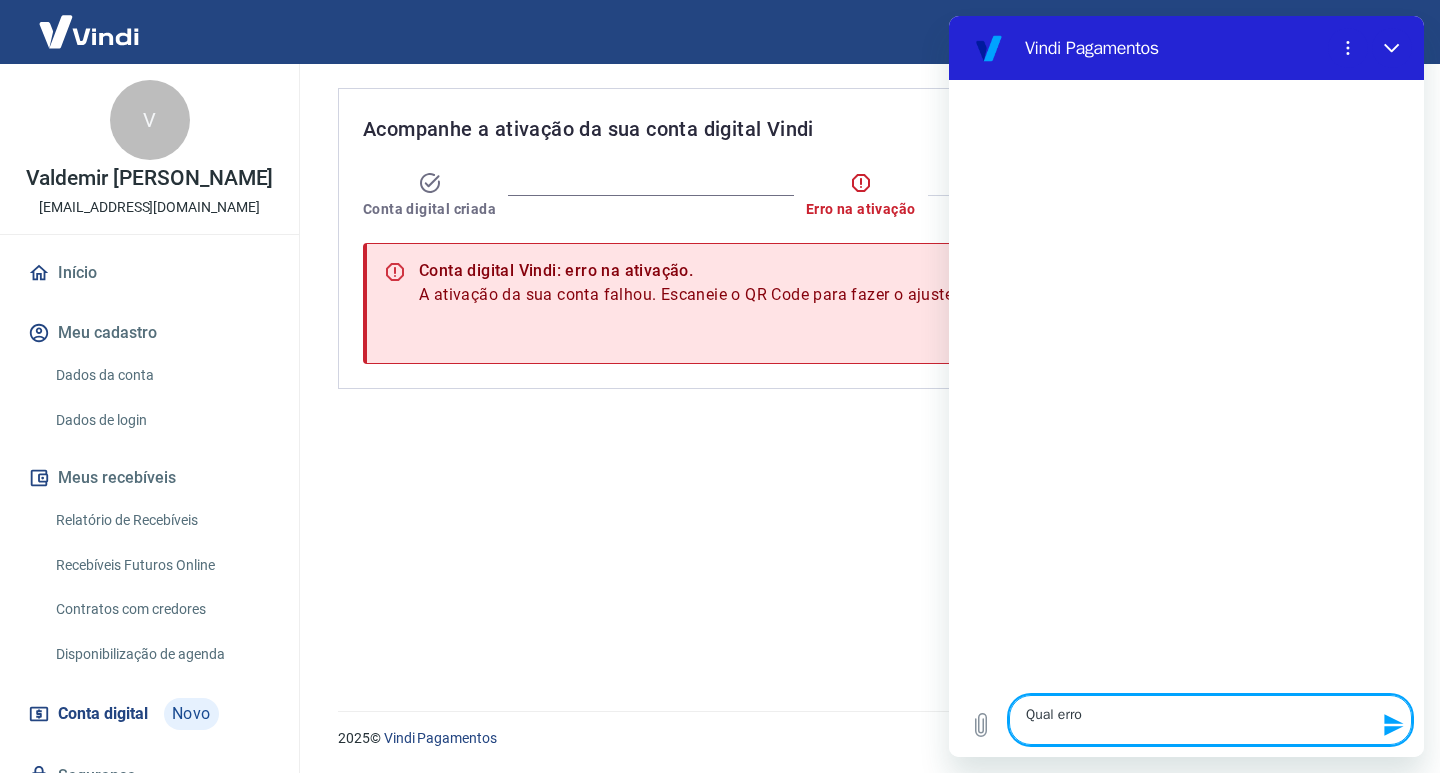 type on "Qual erro" 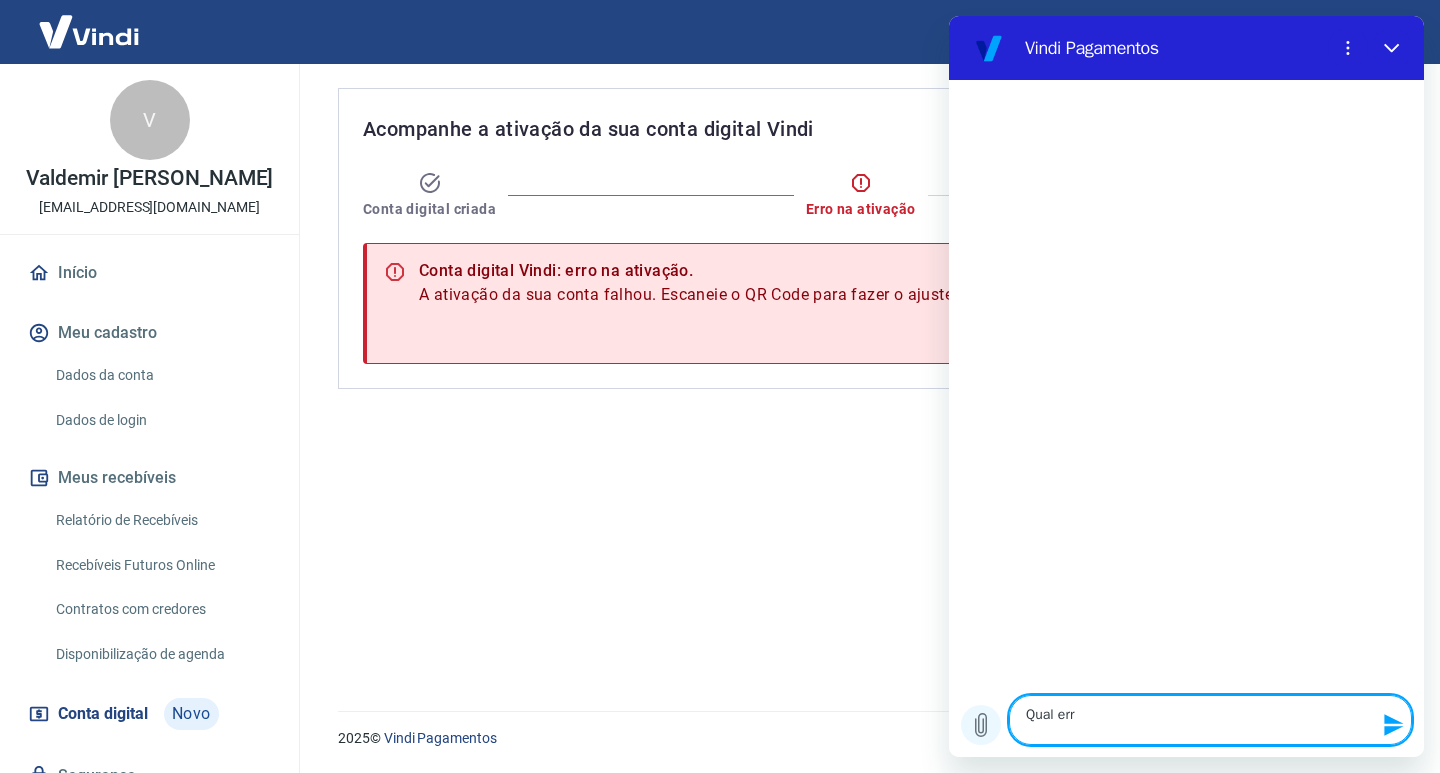 drag, startPoint x: 1114, startPoint y: 715, endPoint x: 1002, endPoint y: 718, distance: 112.04017 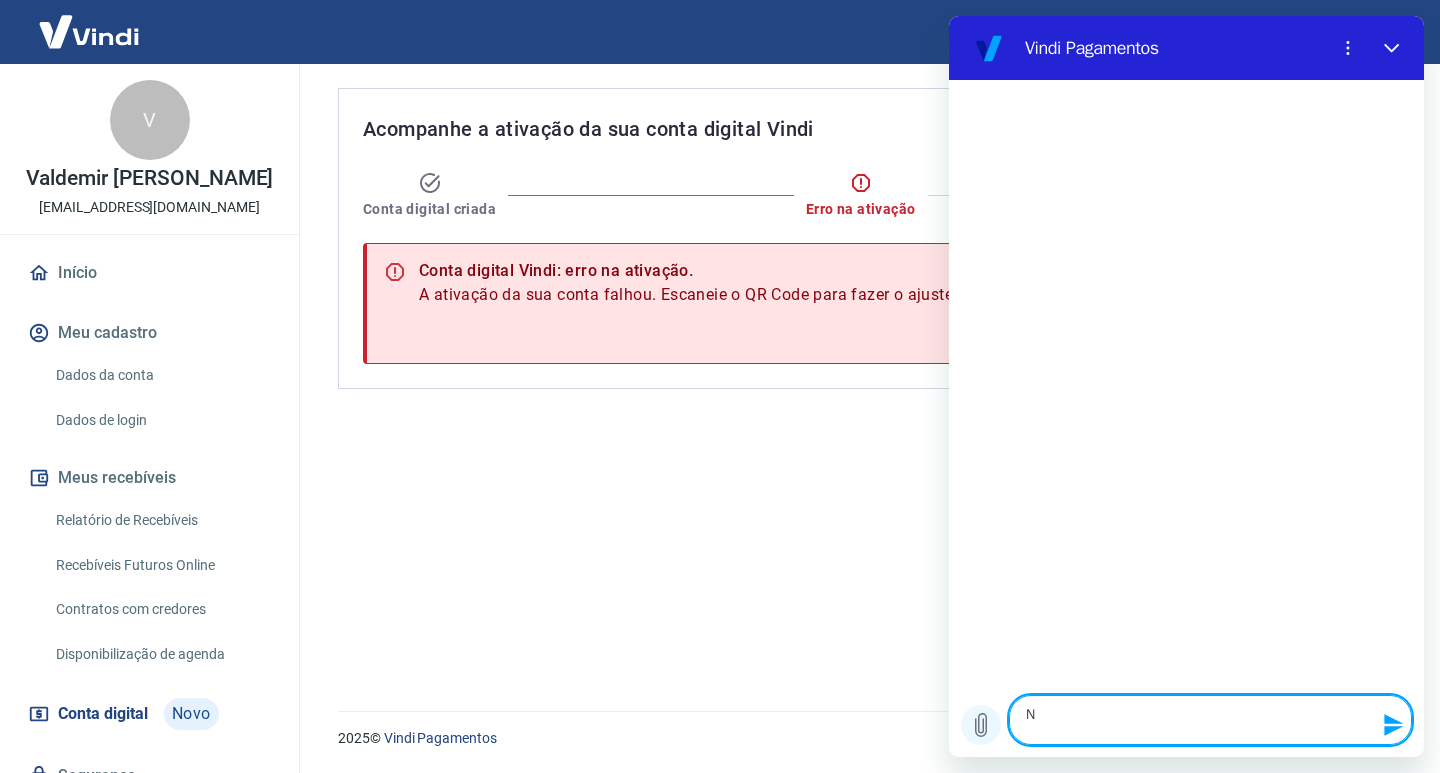 type on "Nã" 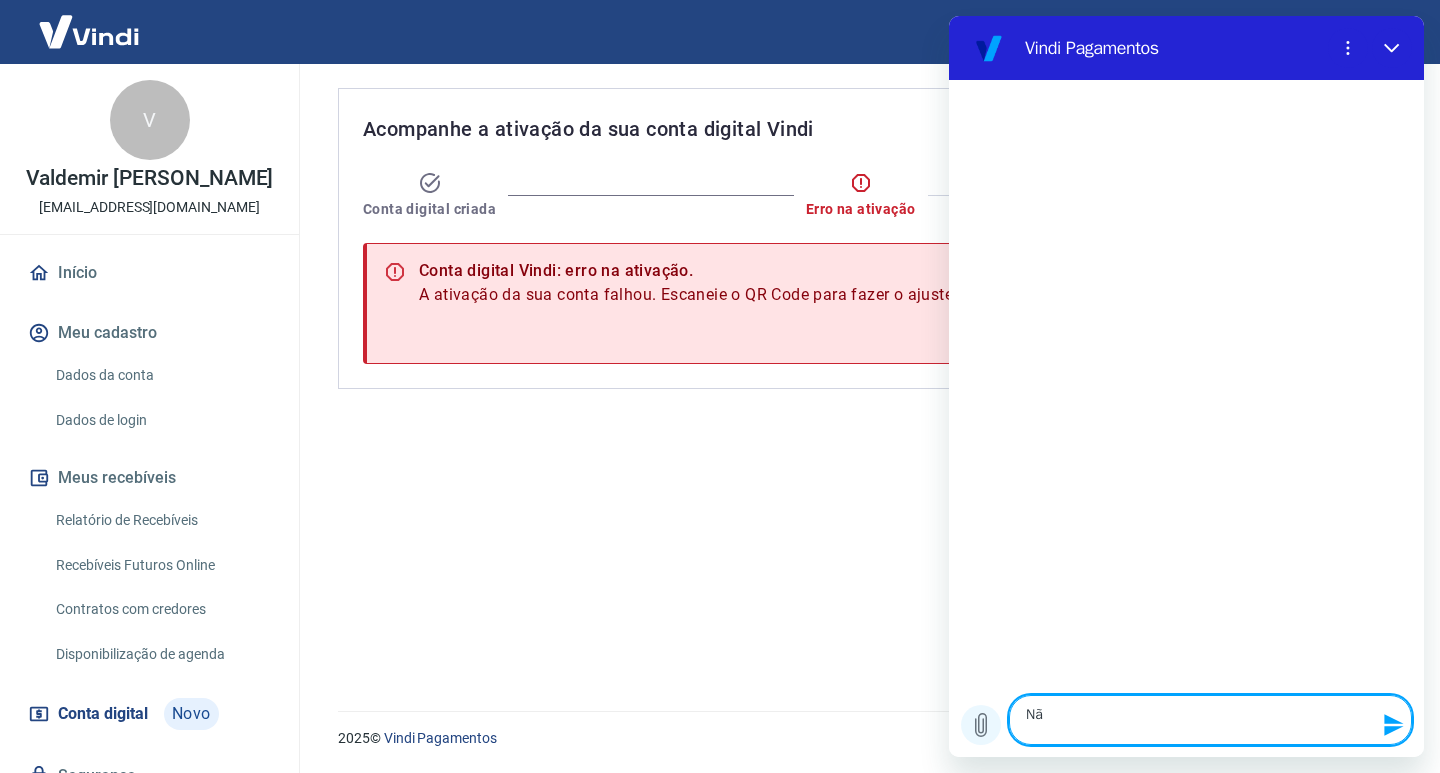 type on "Não" 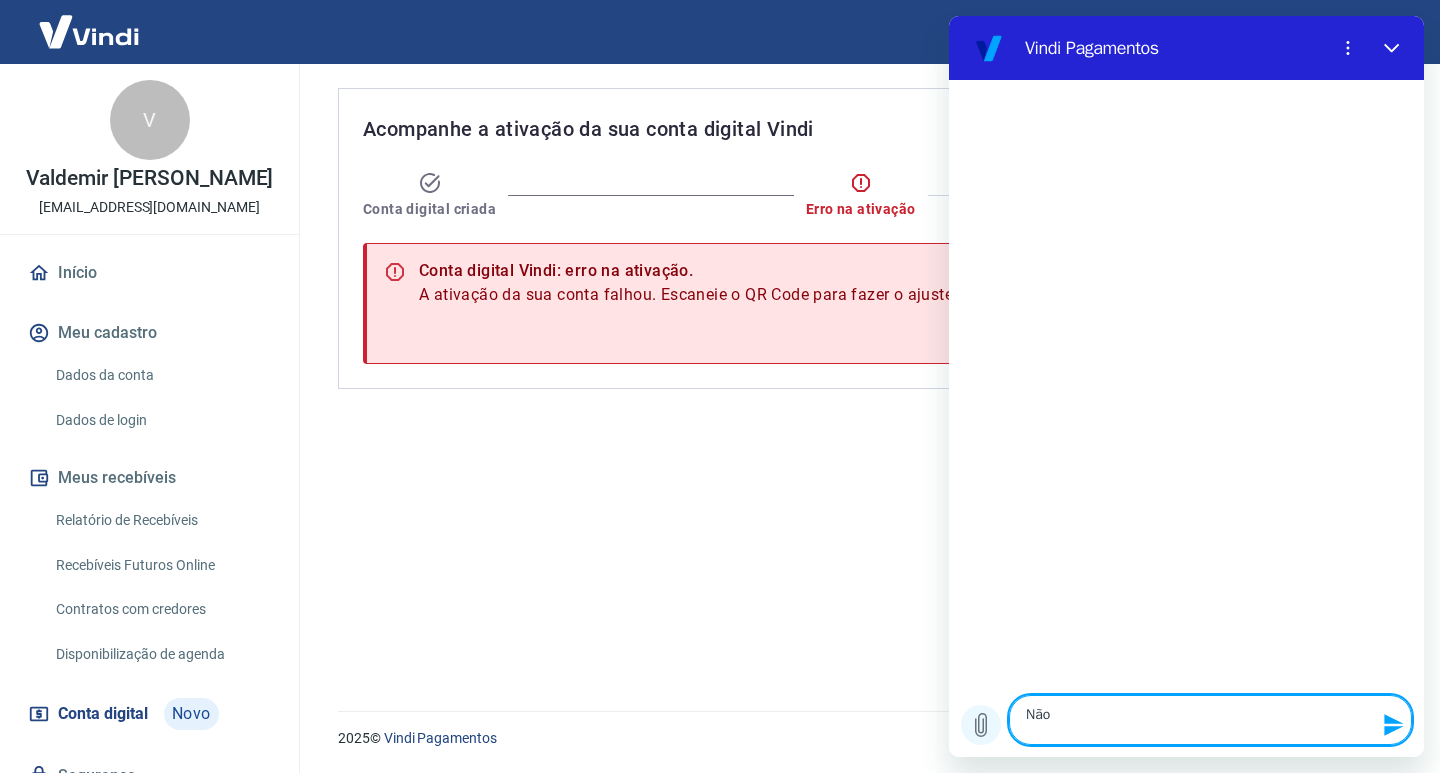 type on "Não" 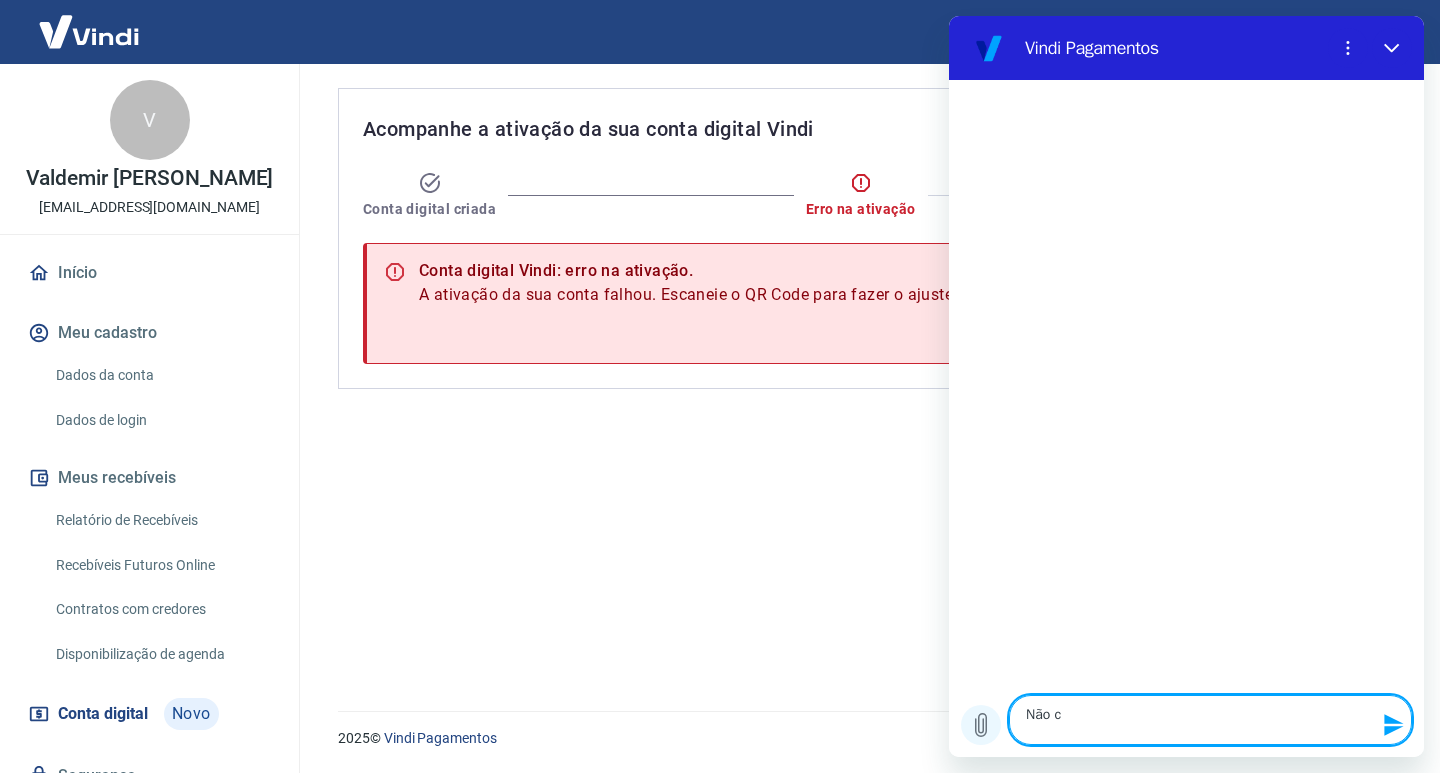 type on "Não co" 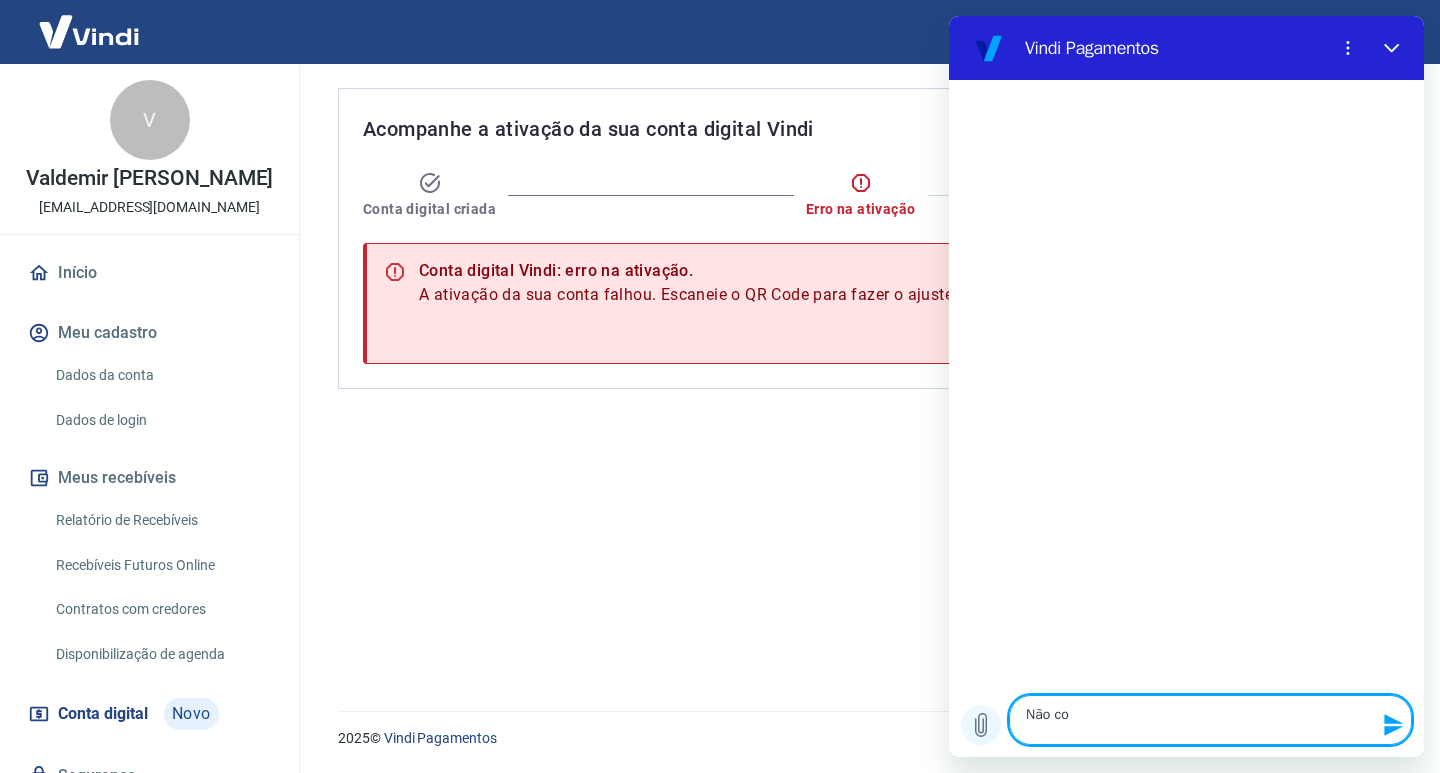 type on "Não con" 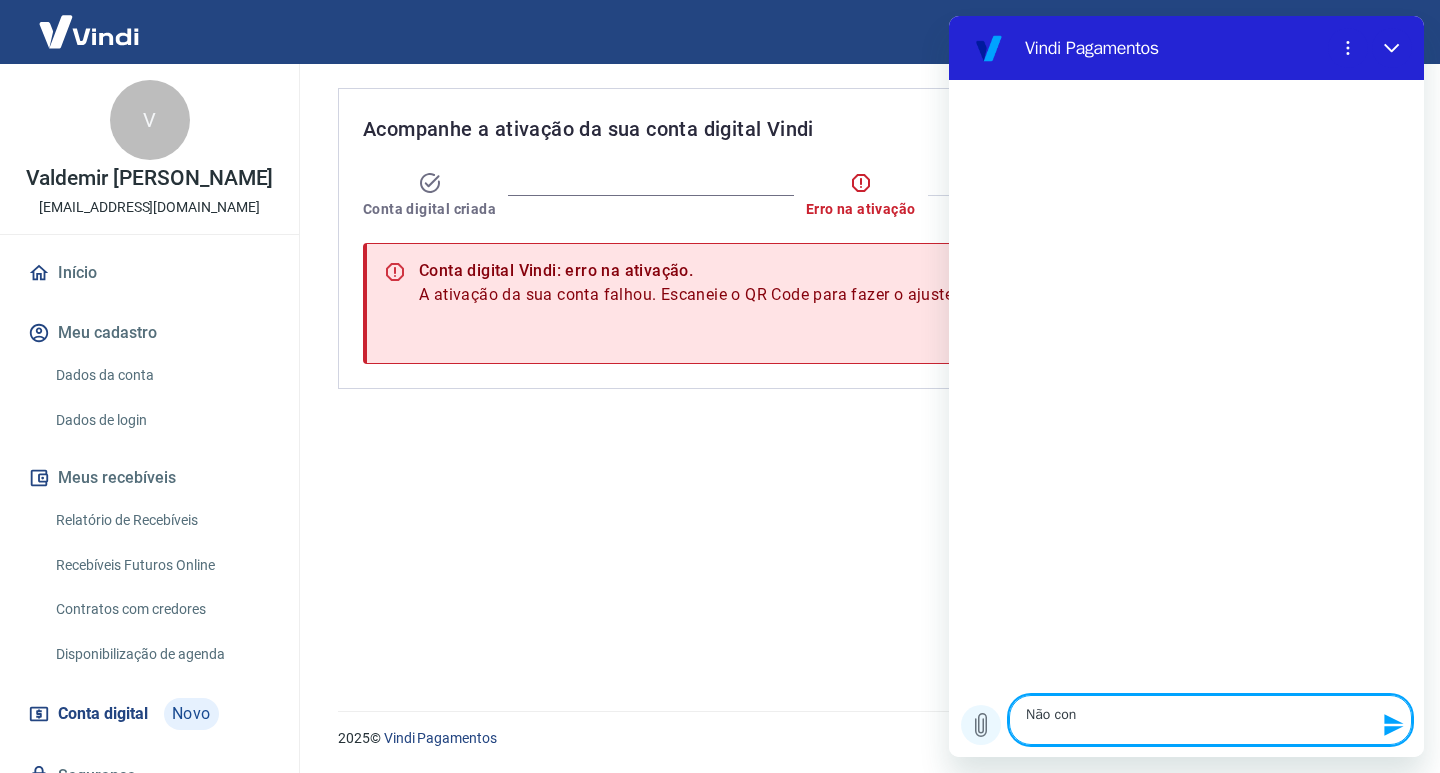 type on "Não cons" 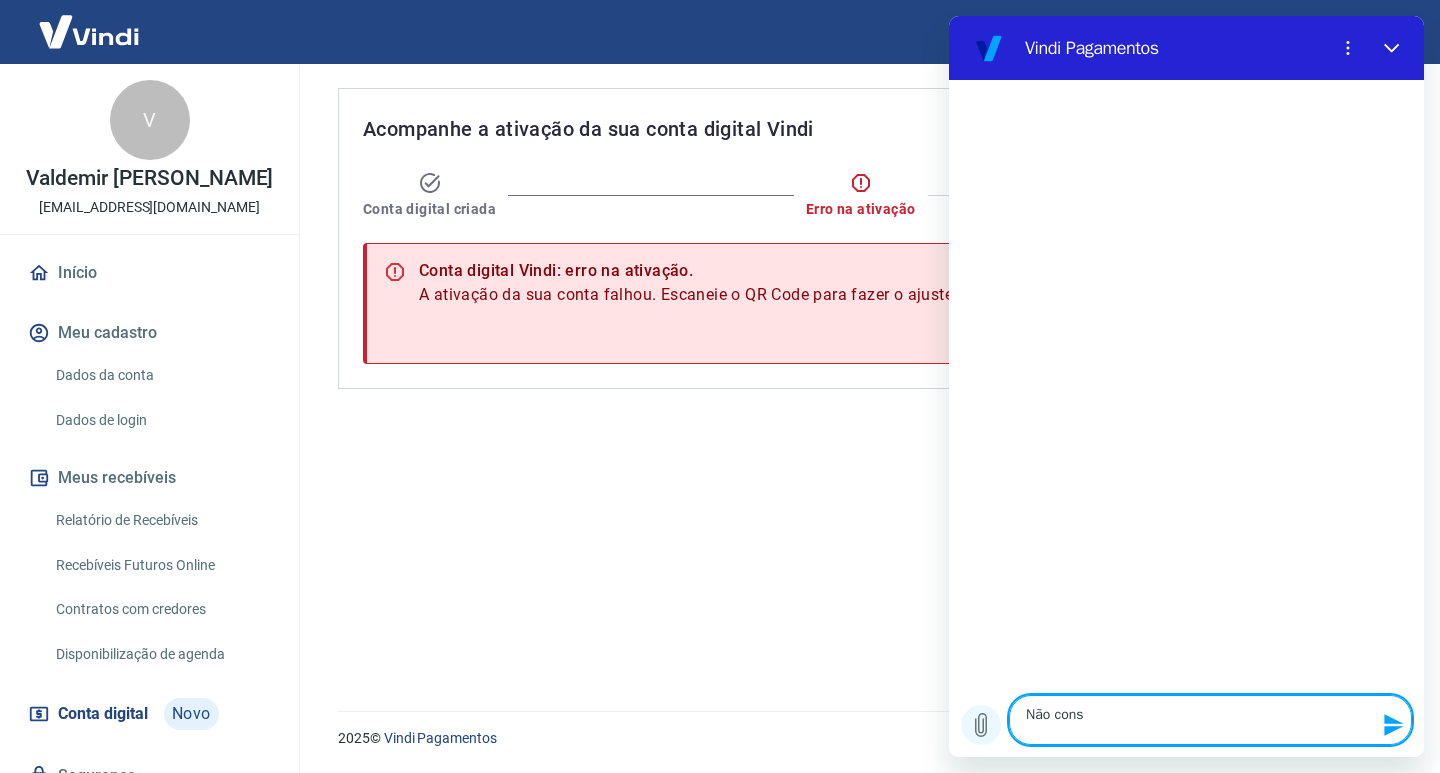 type on "Não consi" 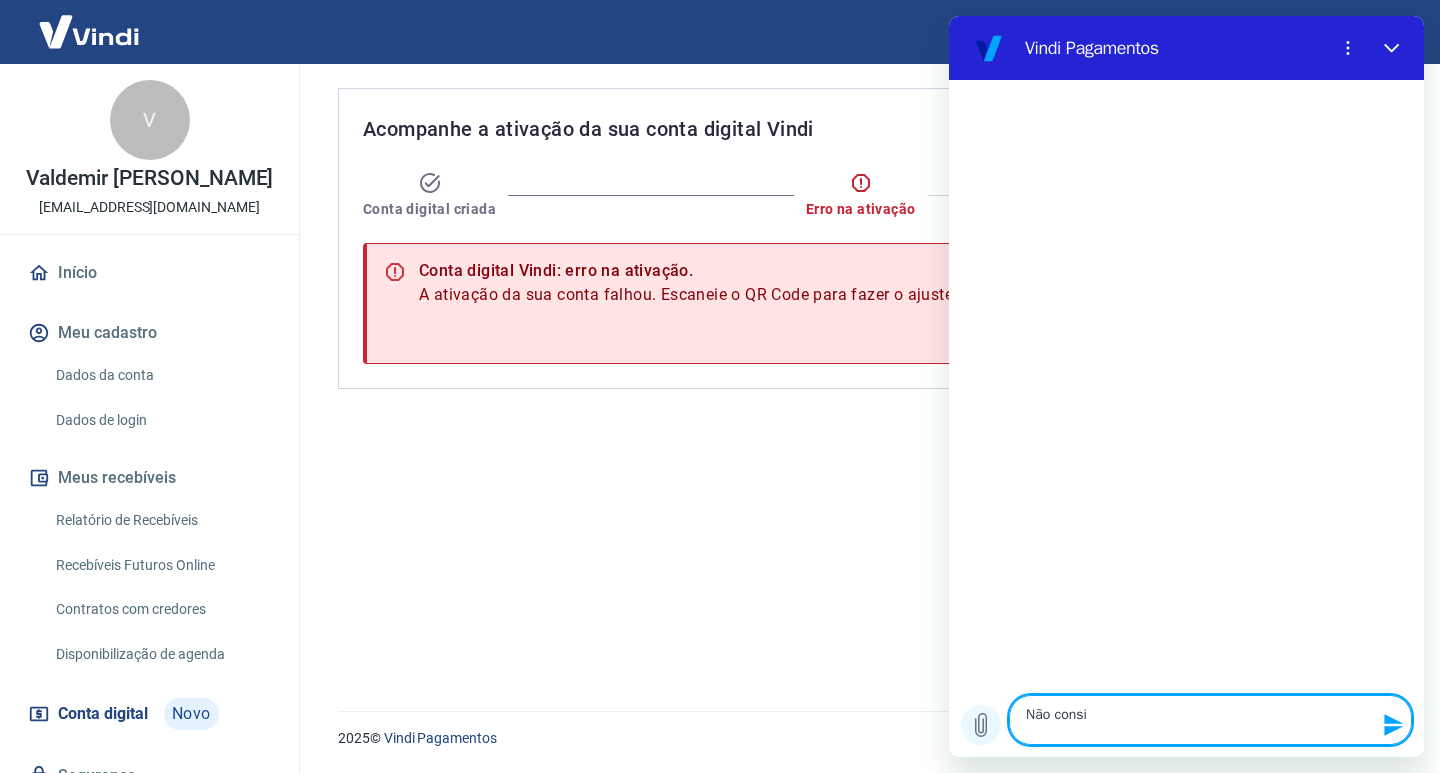 type on "Não consig" 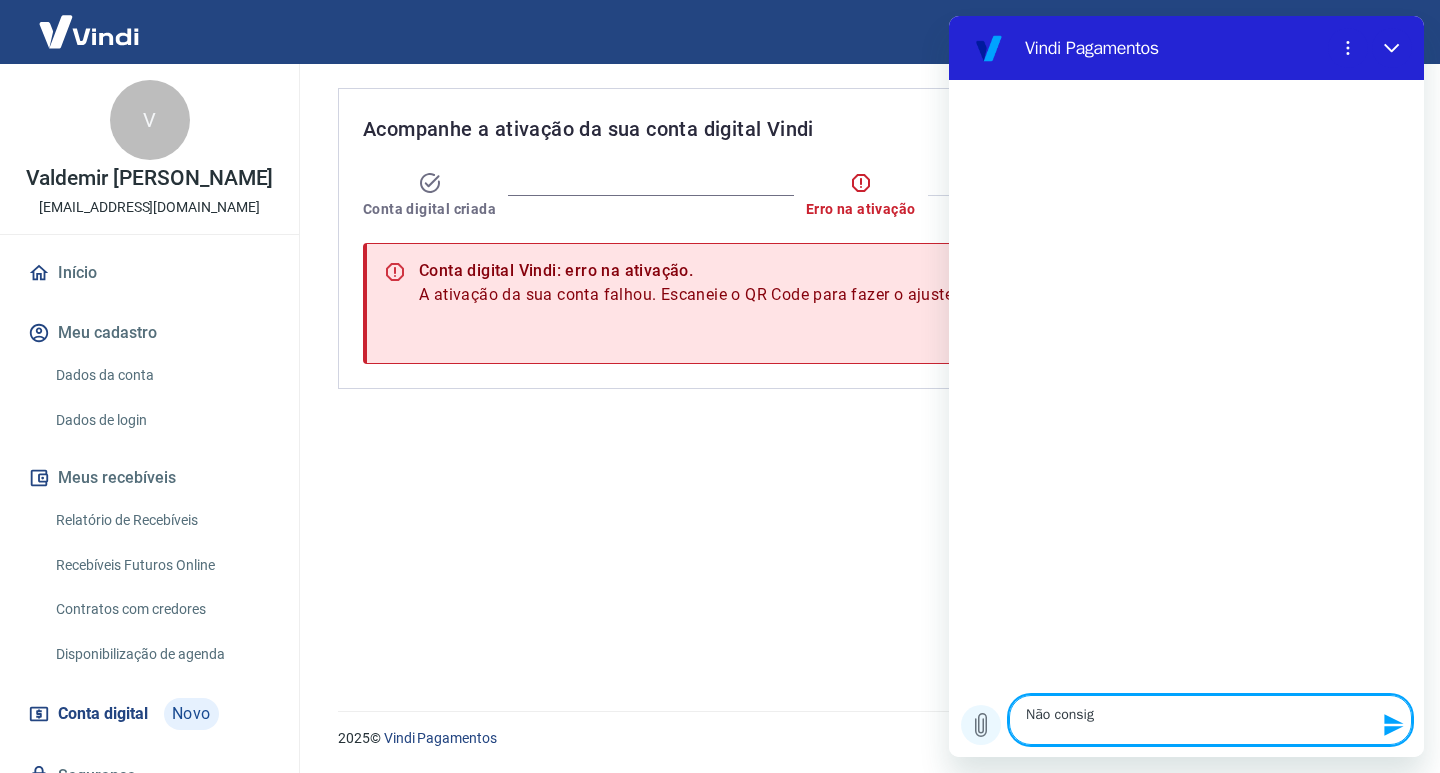 type on "Não consigo" 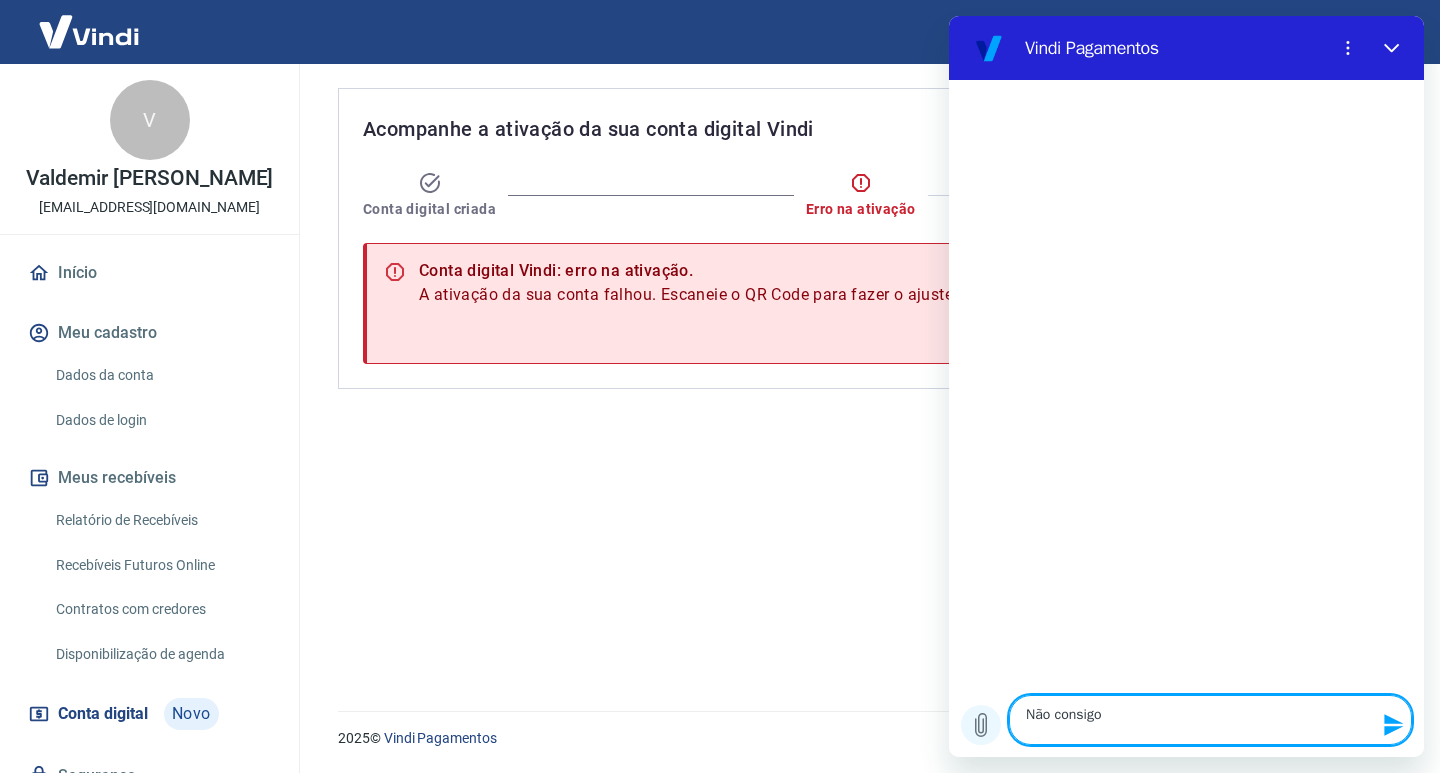 type on "Não consigo" 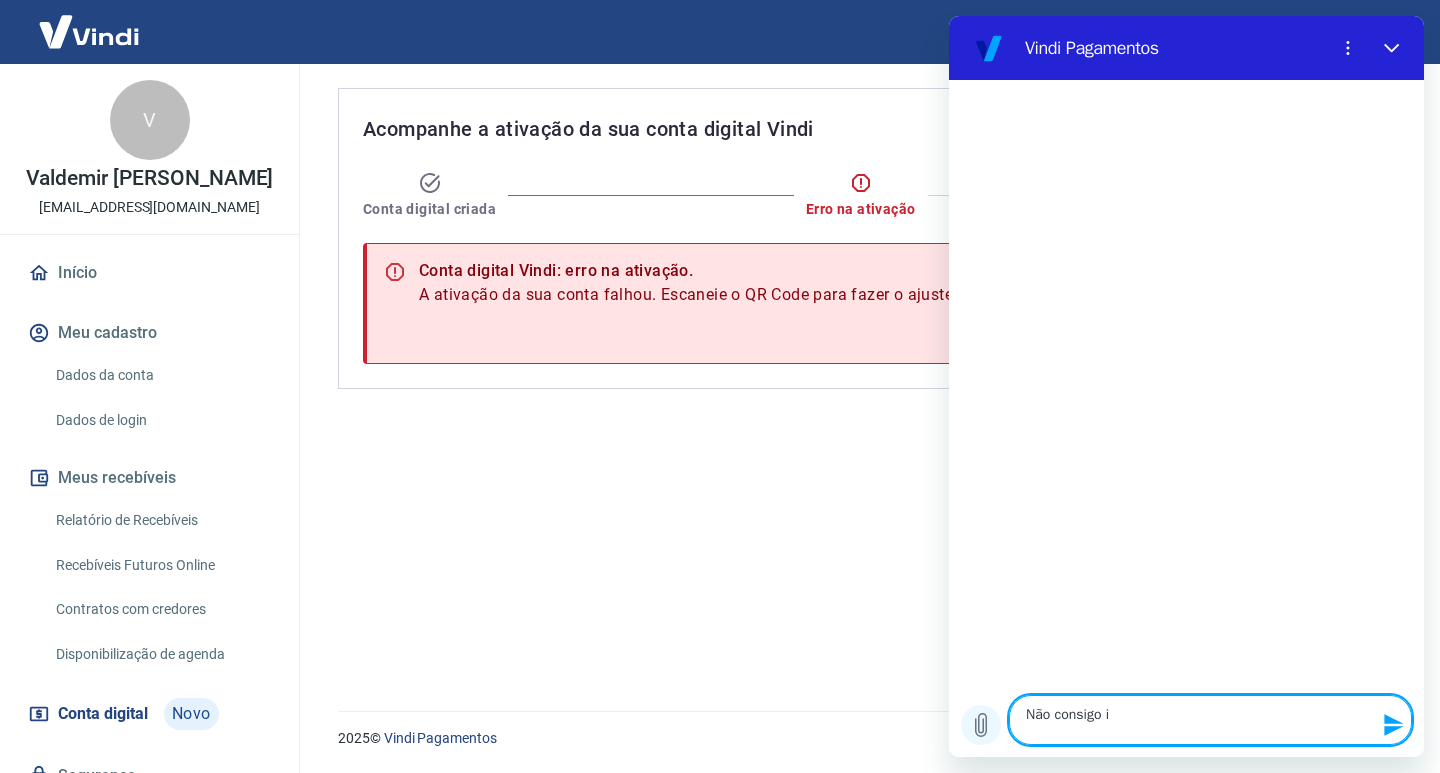 type on "Não consigo id" 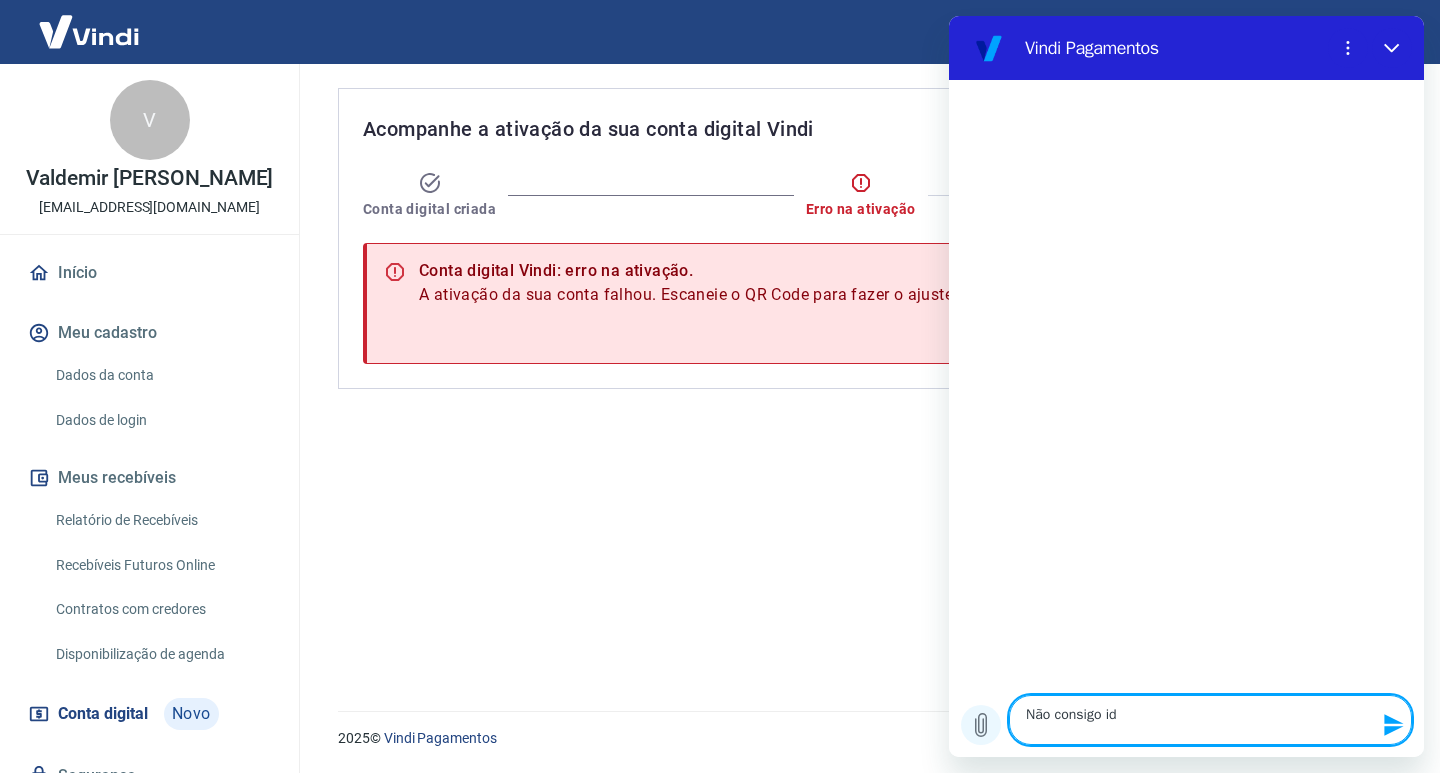 type on "Não consigo ide" 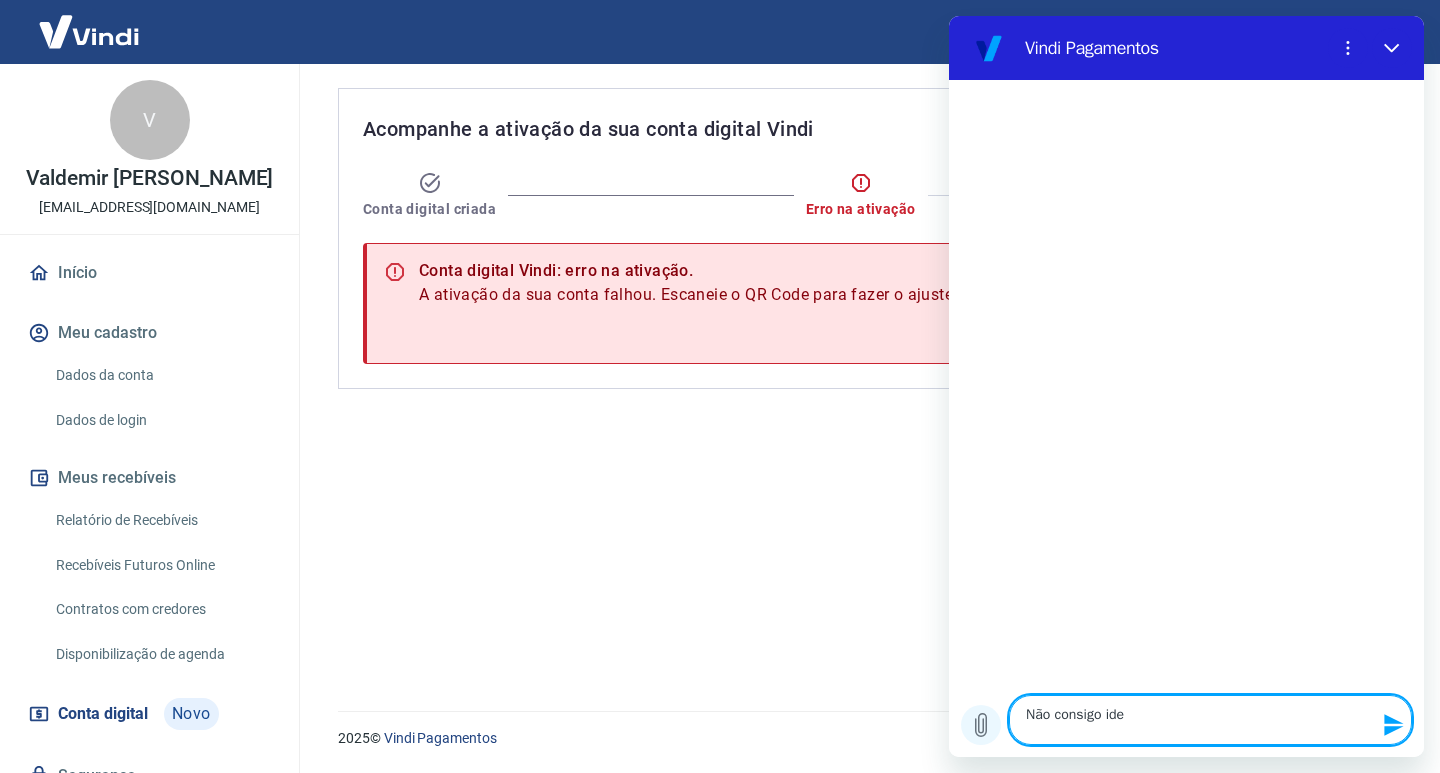 type on "Não consigo iden" 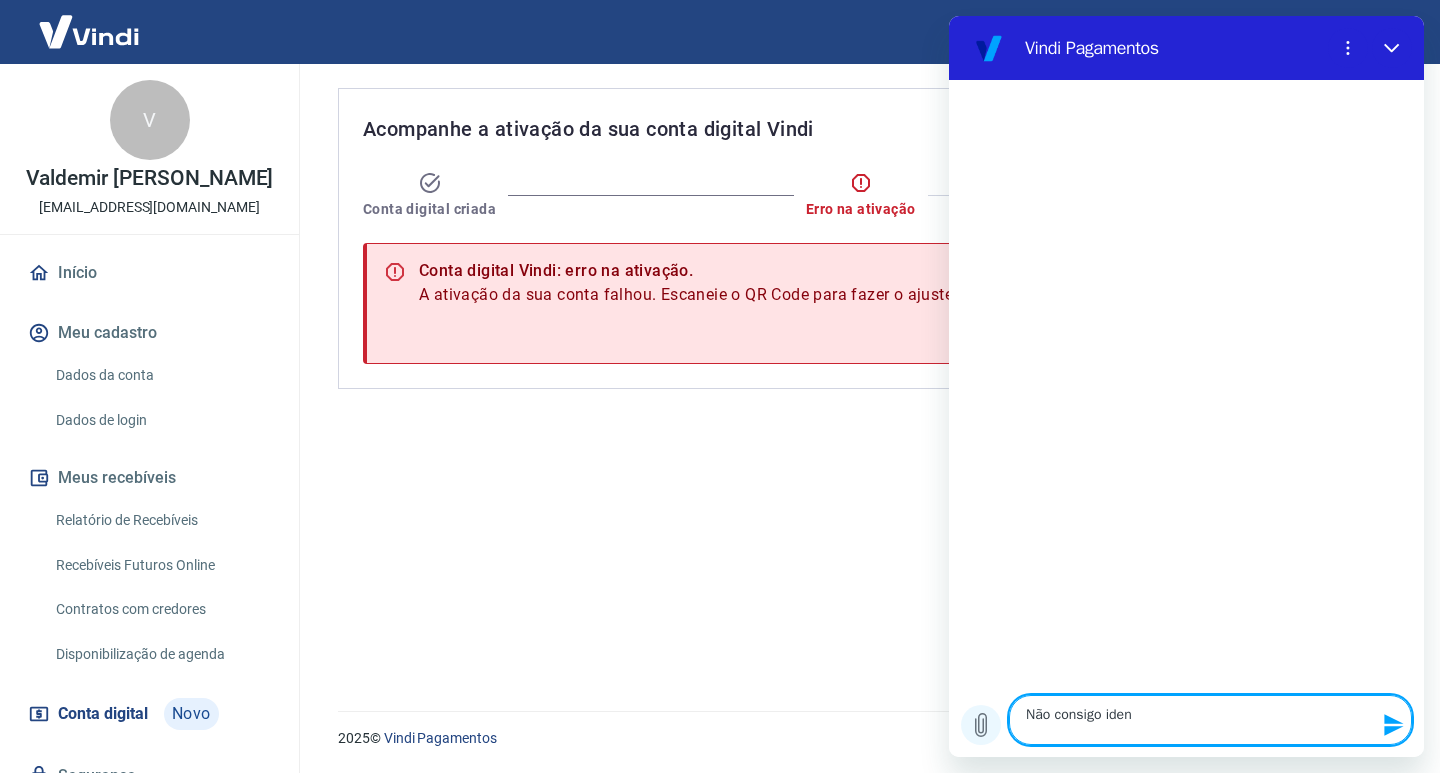 type on "Não consigo ident" 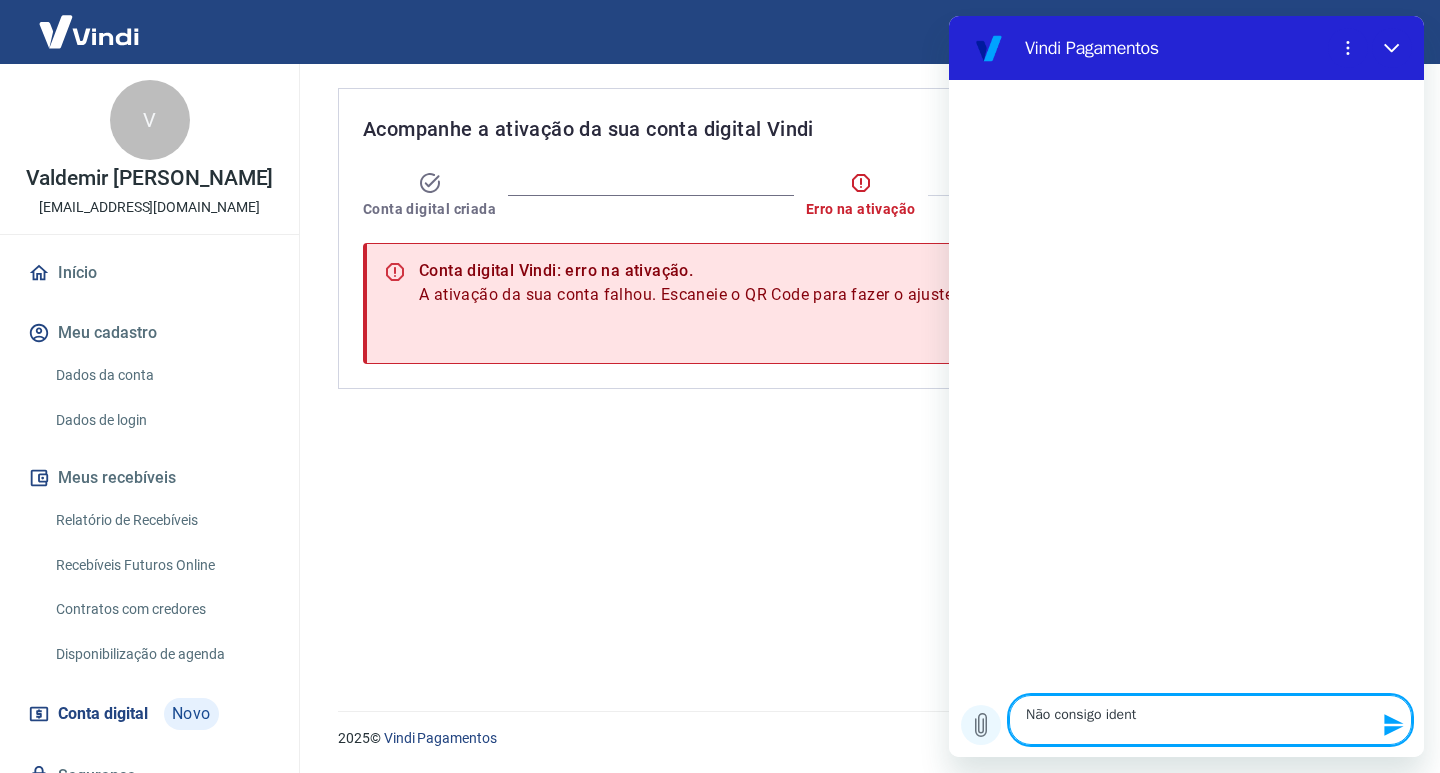 type on "Não consigo identi" 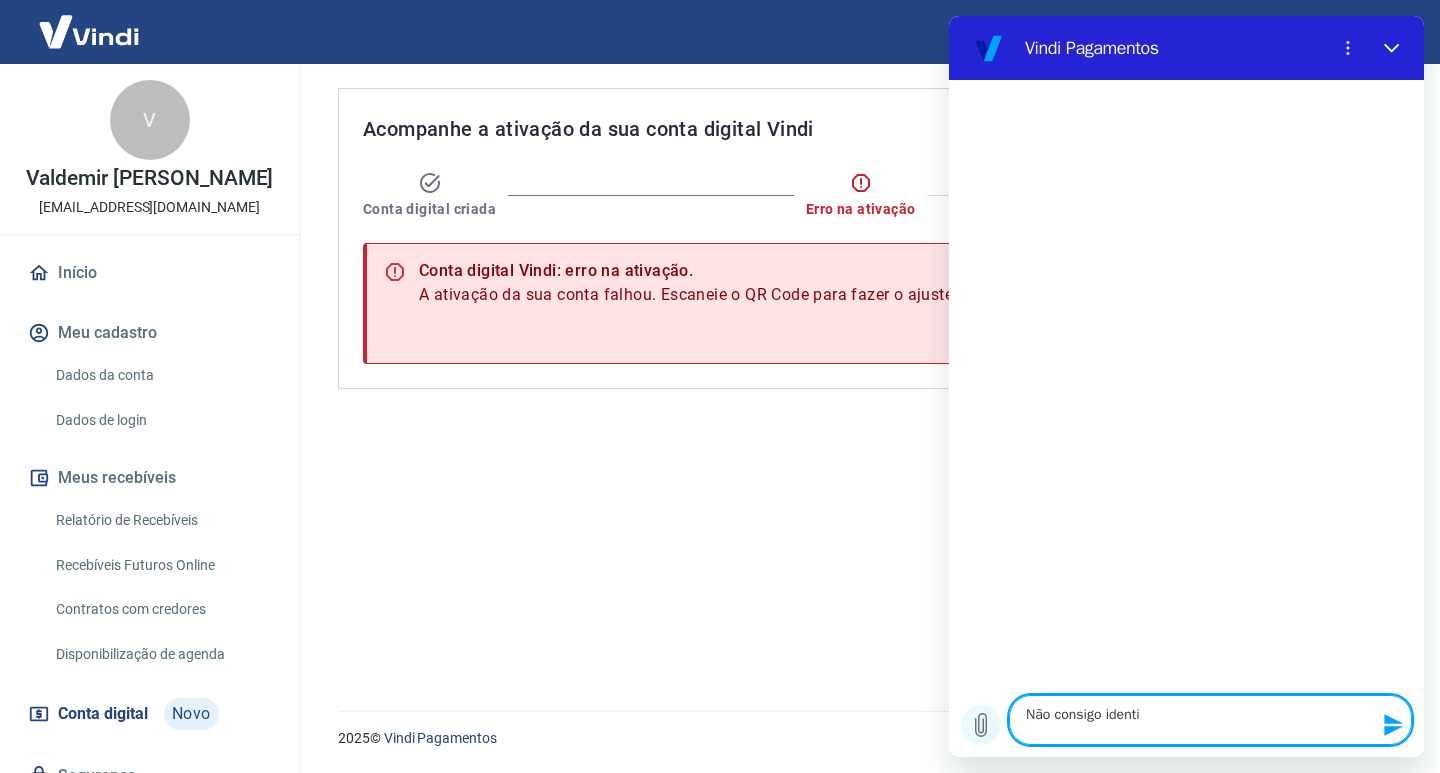 type on "Não consigo identif" 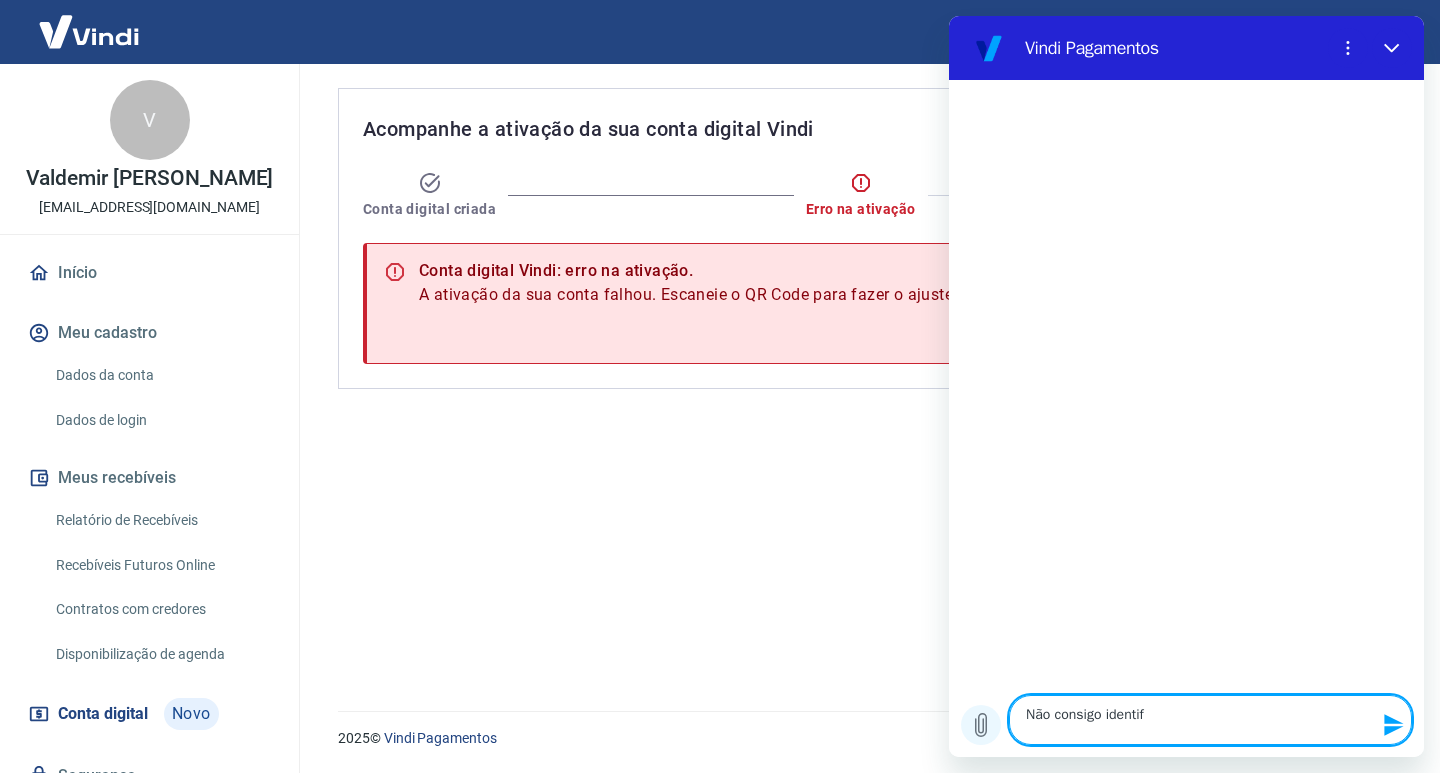 type on "Não consigo identifi" 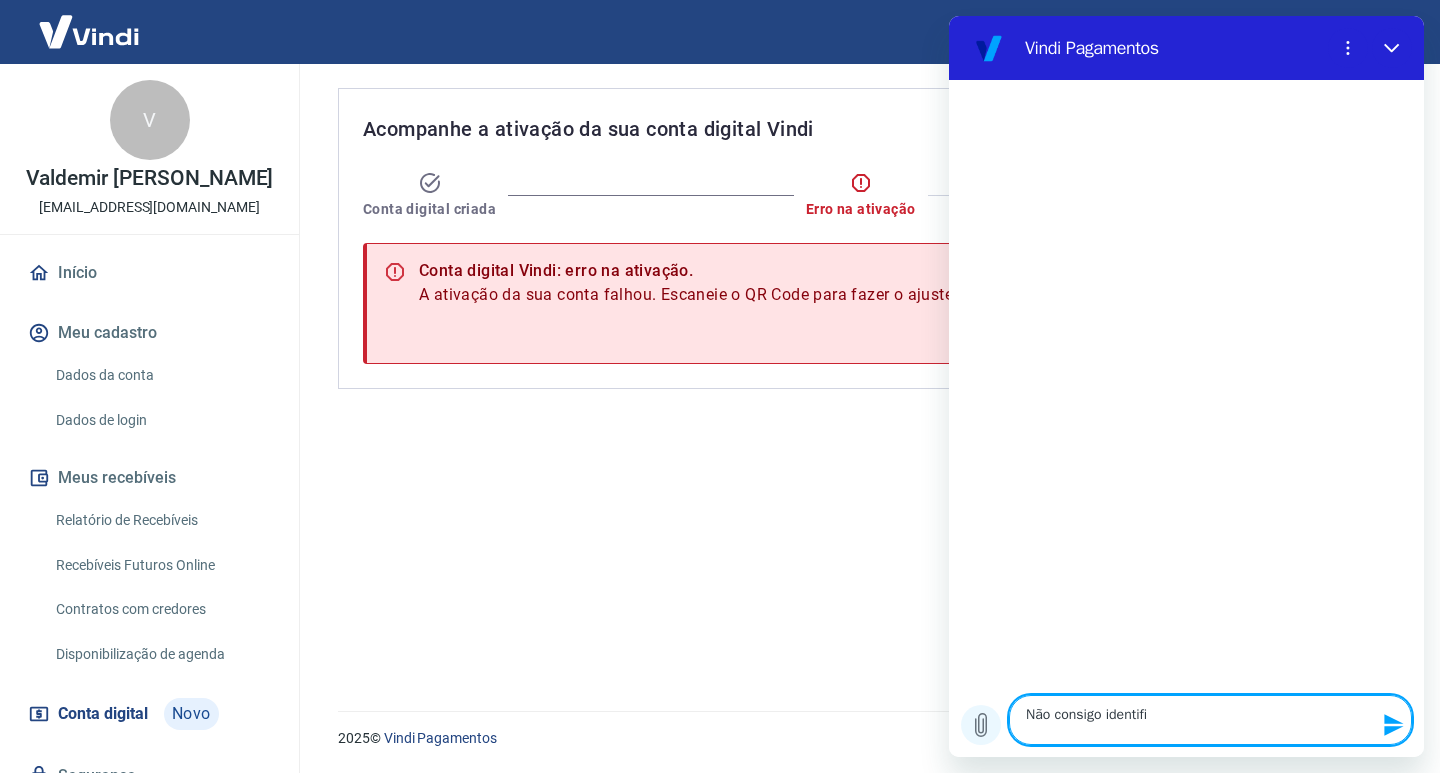 type on "Não consigo identific" 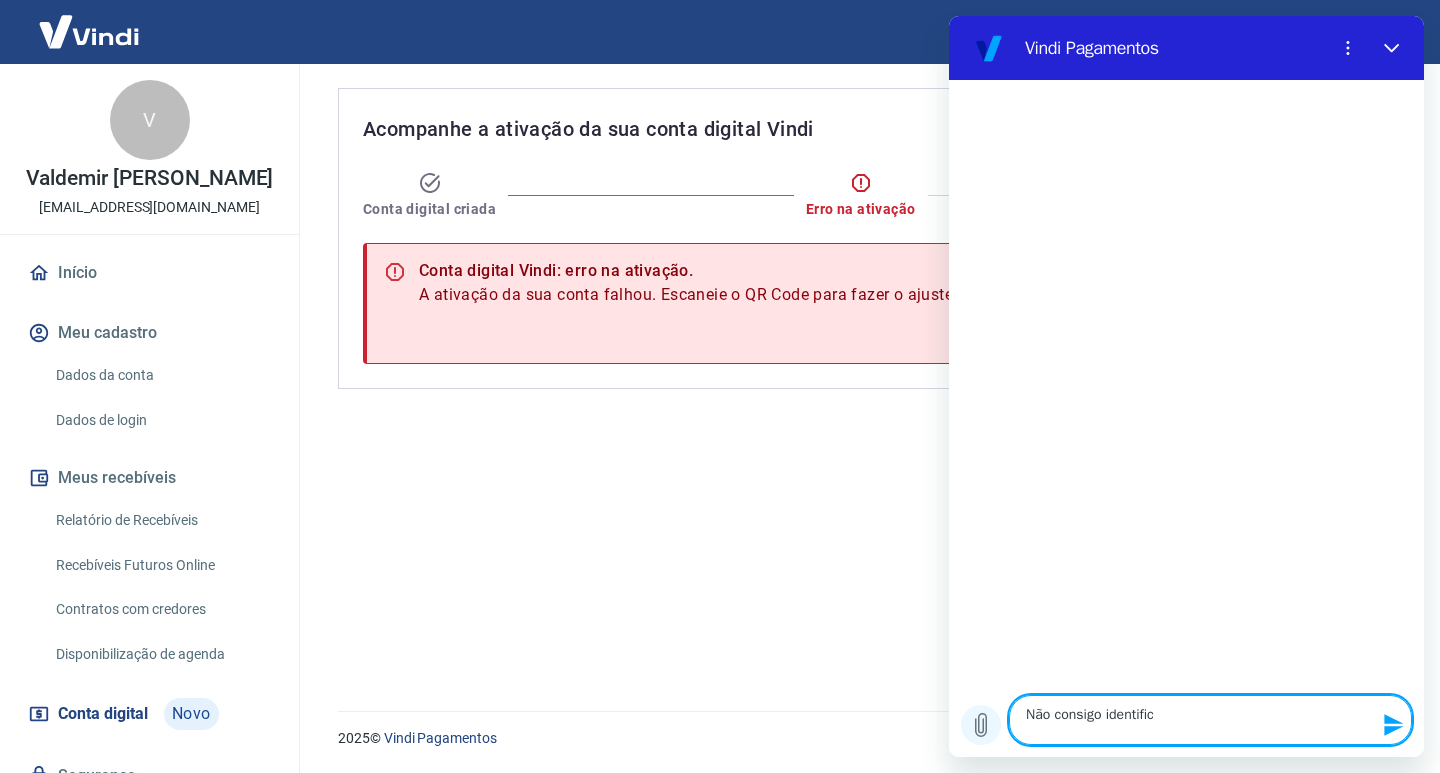 type on "Não consigo identifica" 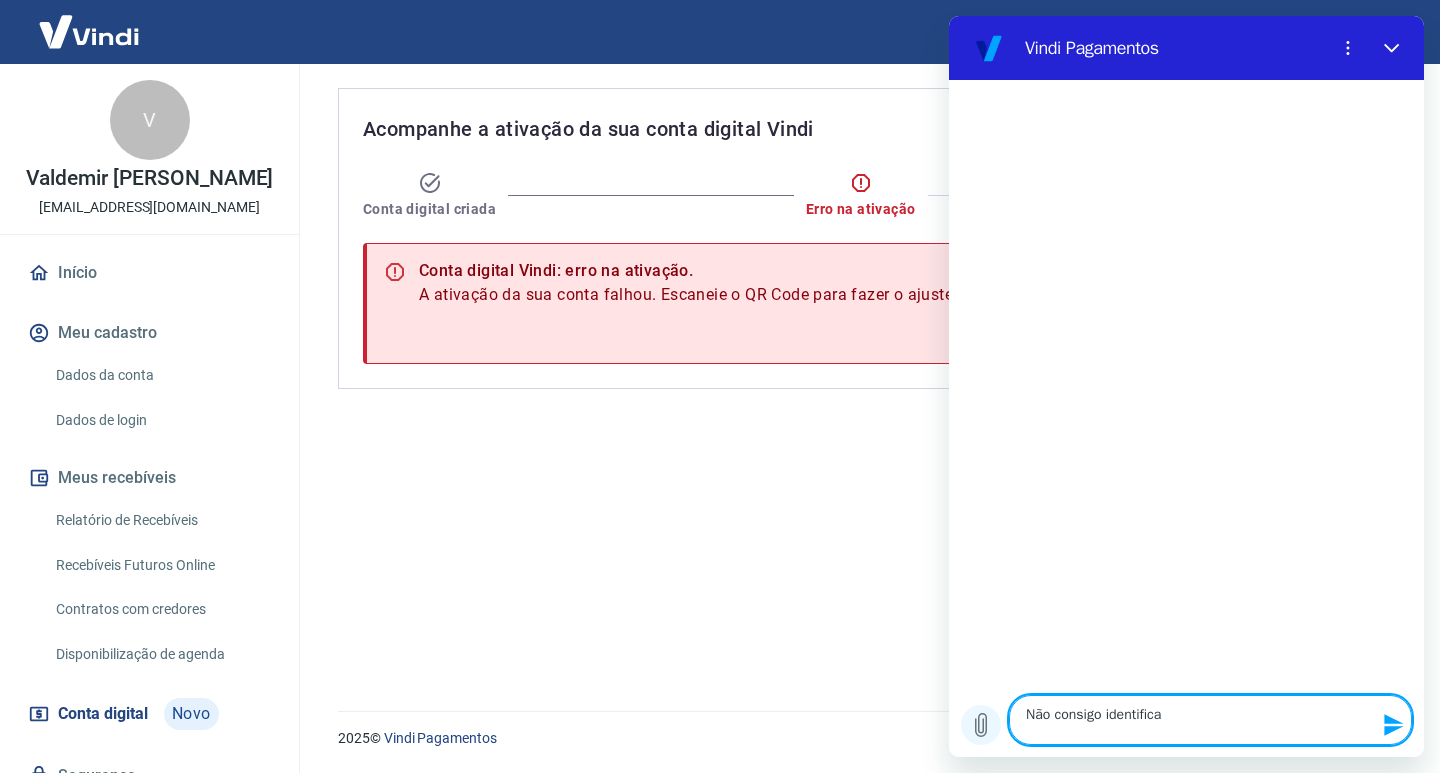type on "x" 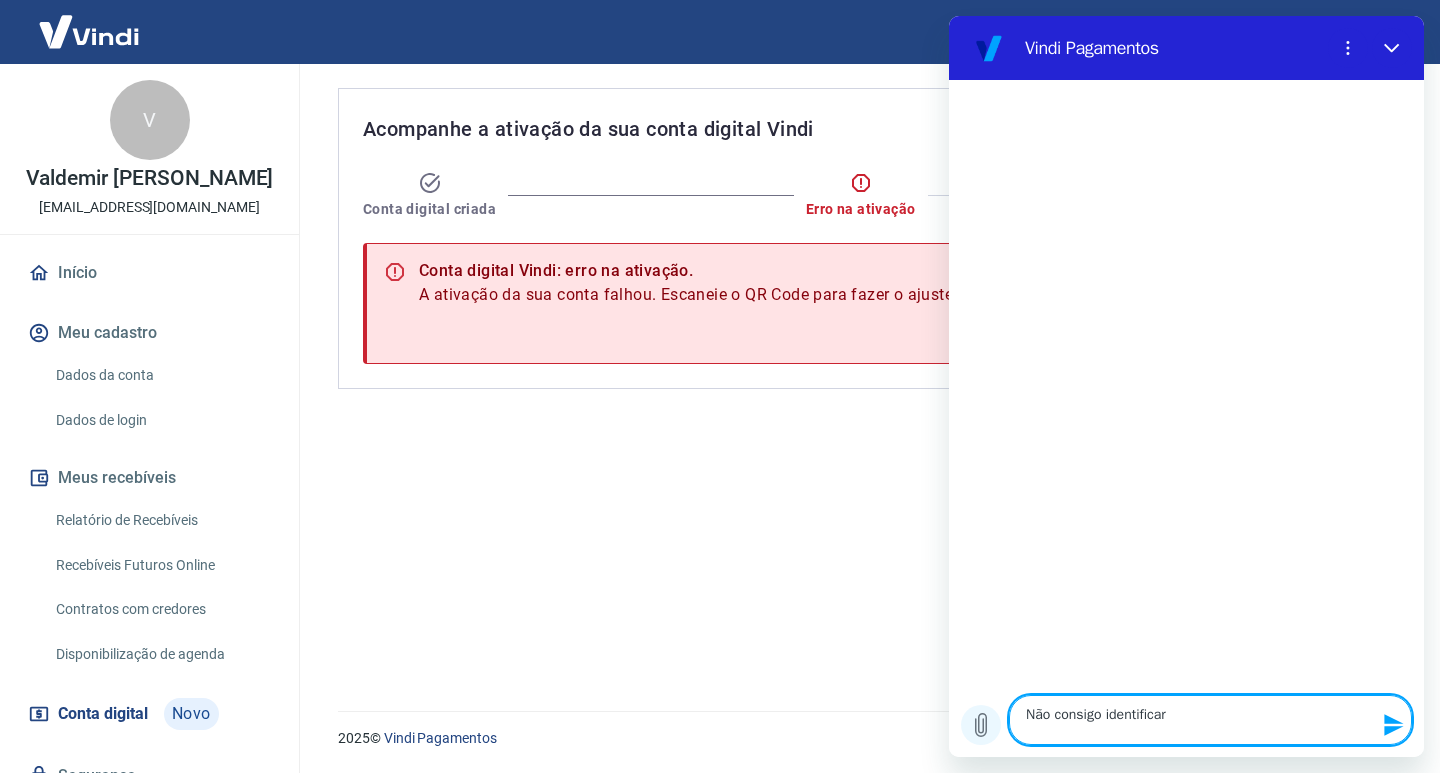 type on "Não consigo identificar" 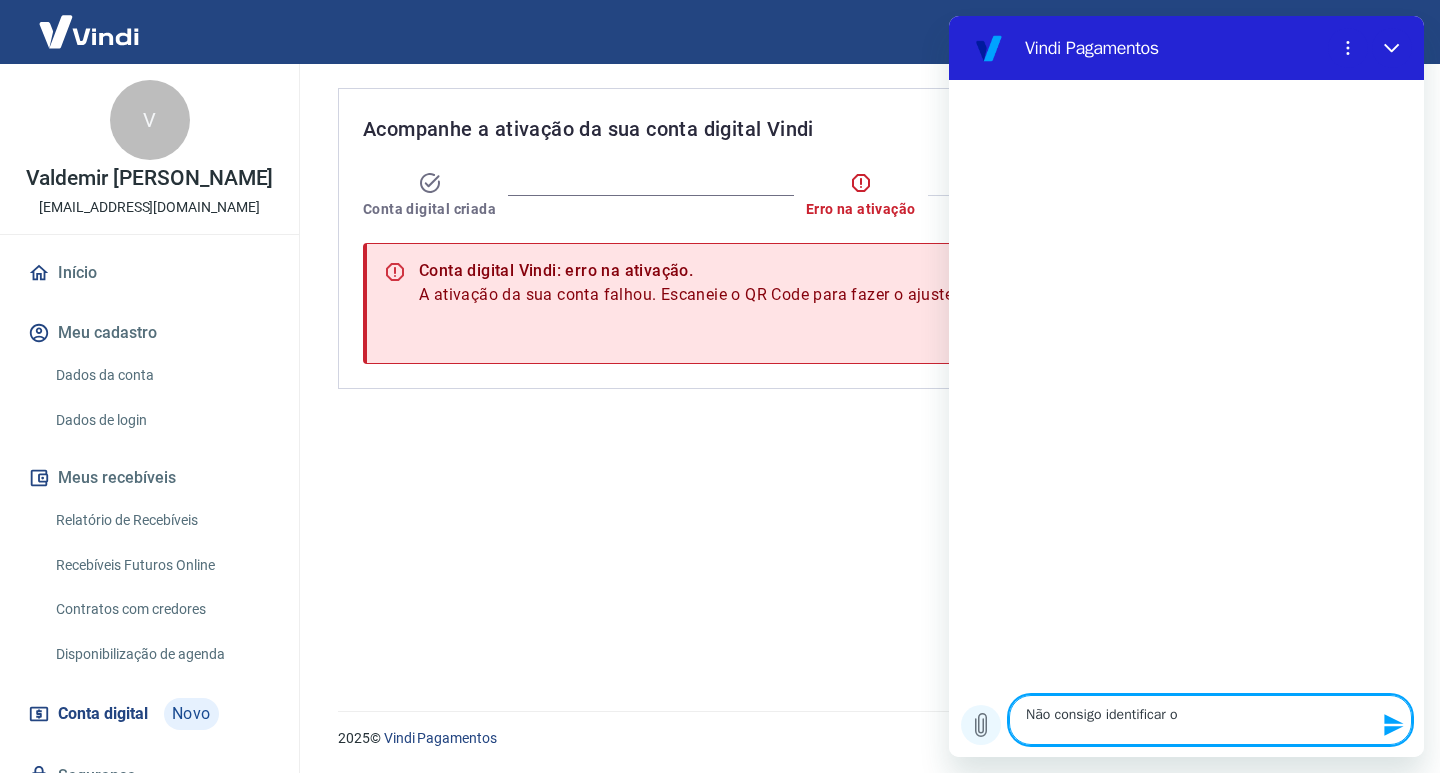 type on "Não consigo identificar o" 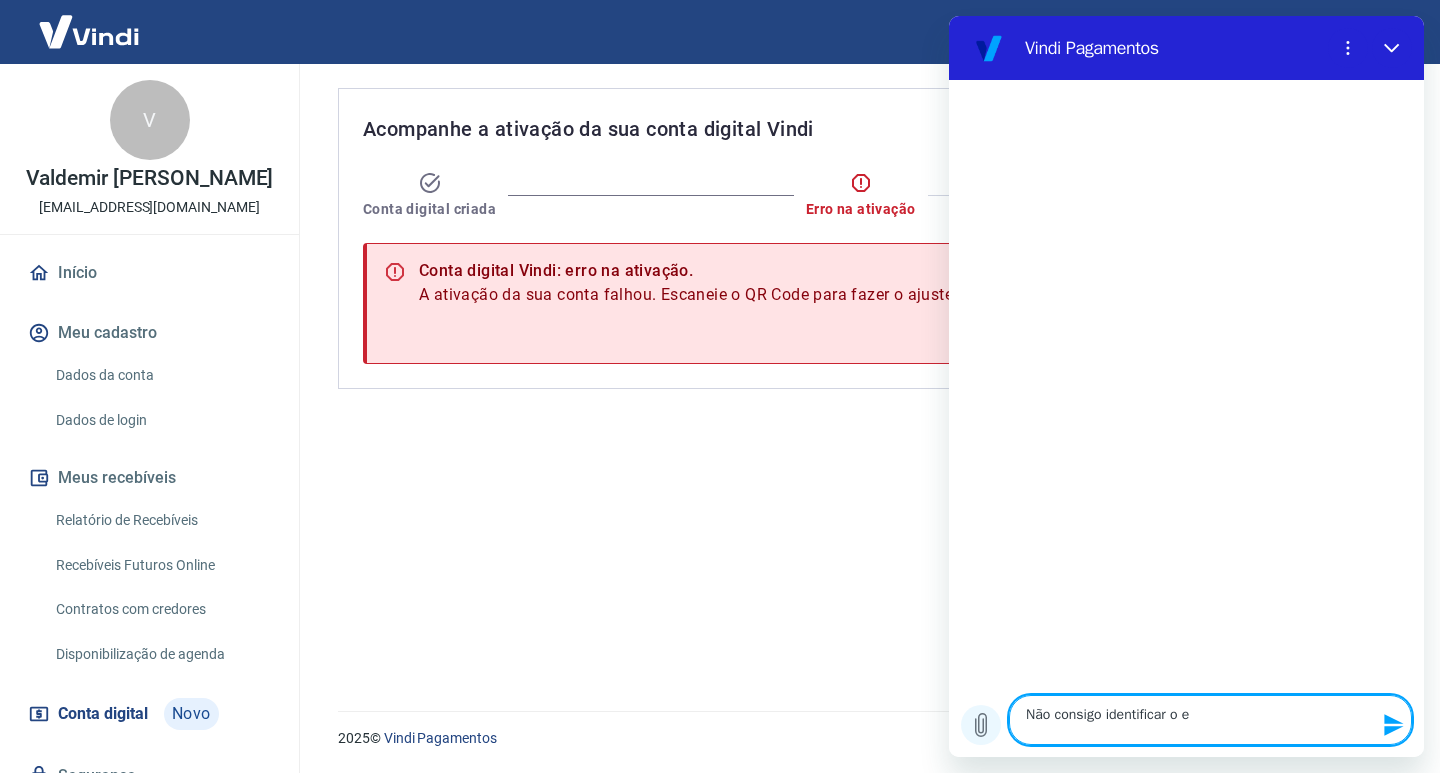 type on "Não consigo identificar o er" 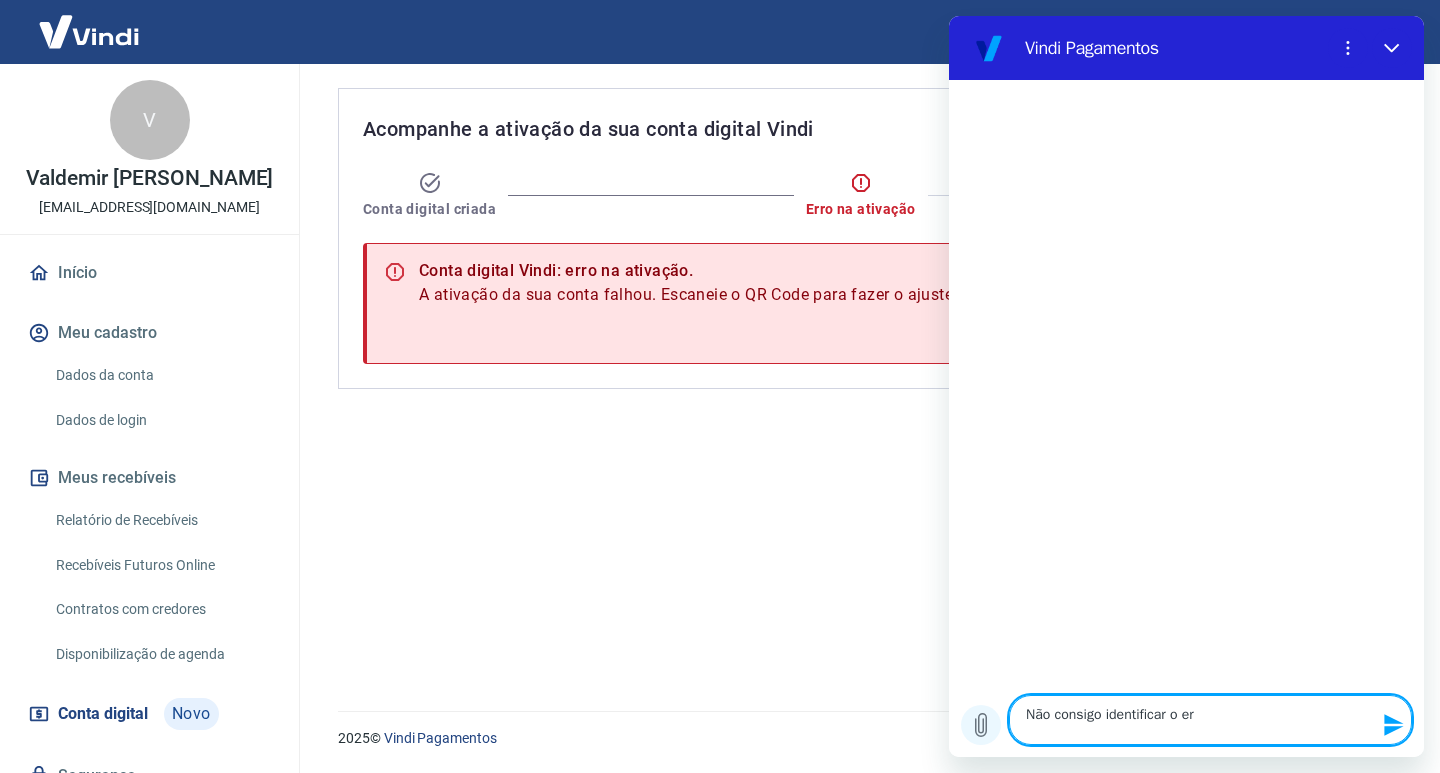 type on "Não consigo identificar o err" 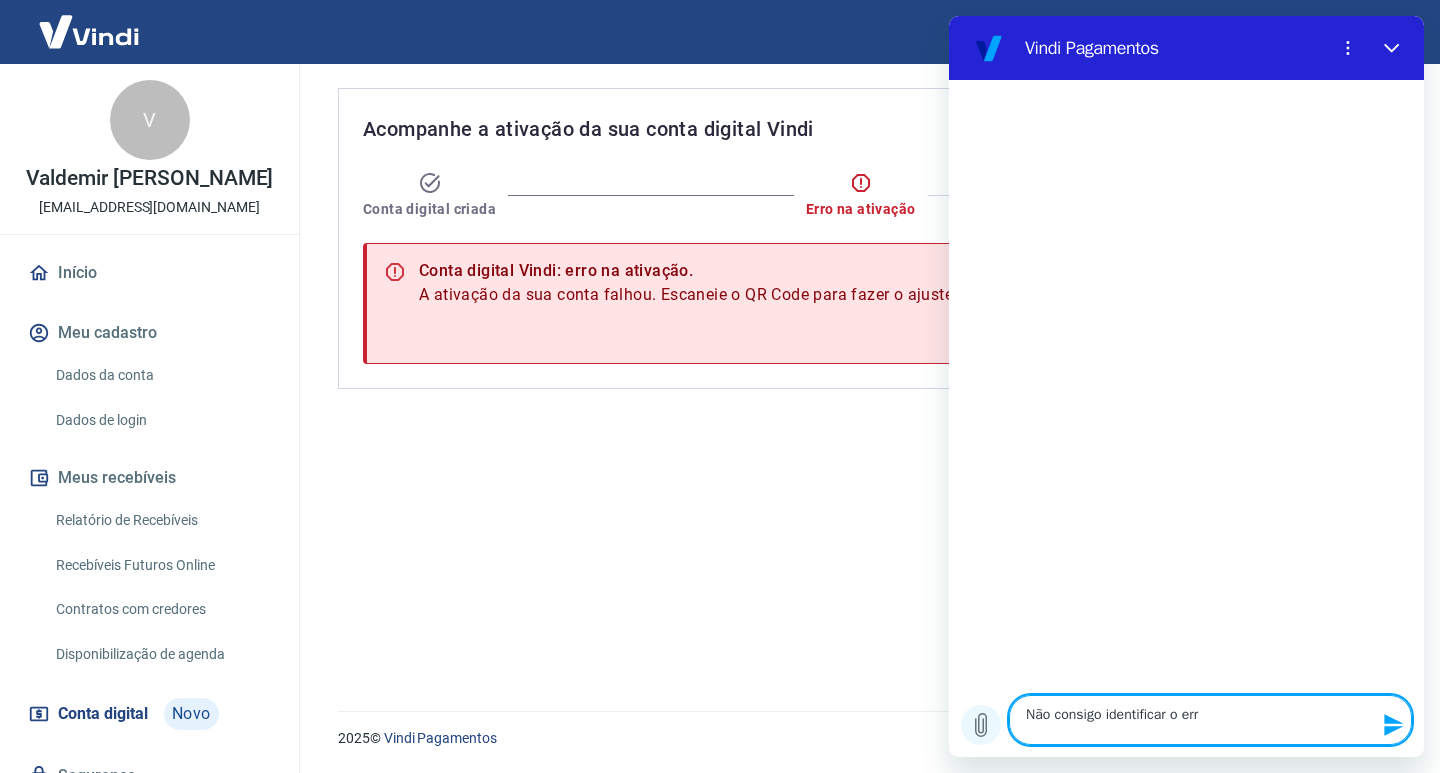 type on "Não consigo identificar o erro" 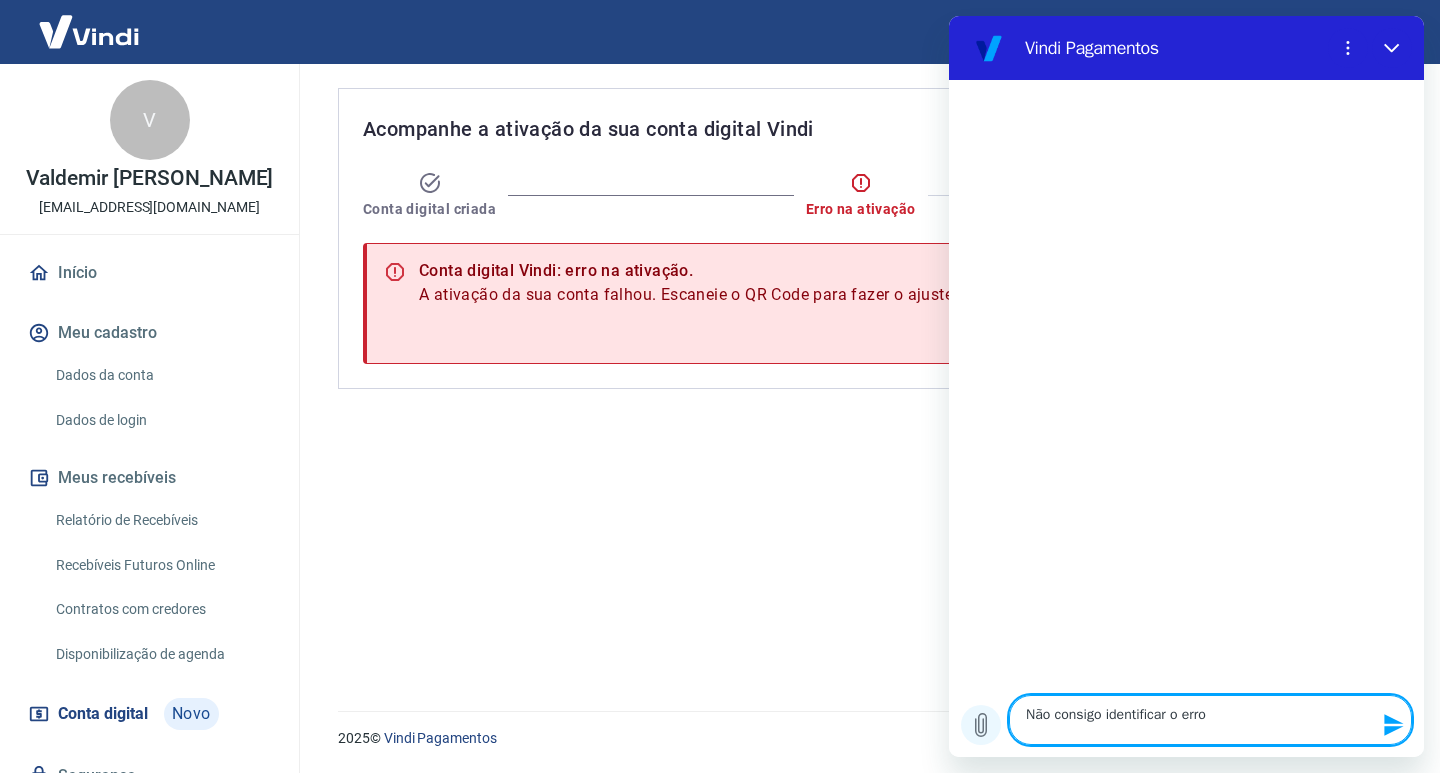 type on "Não consigo identificar o erro" 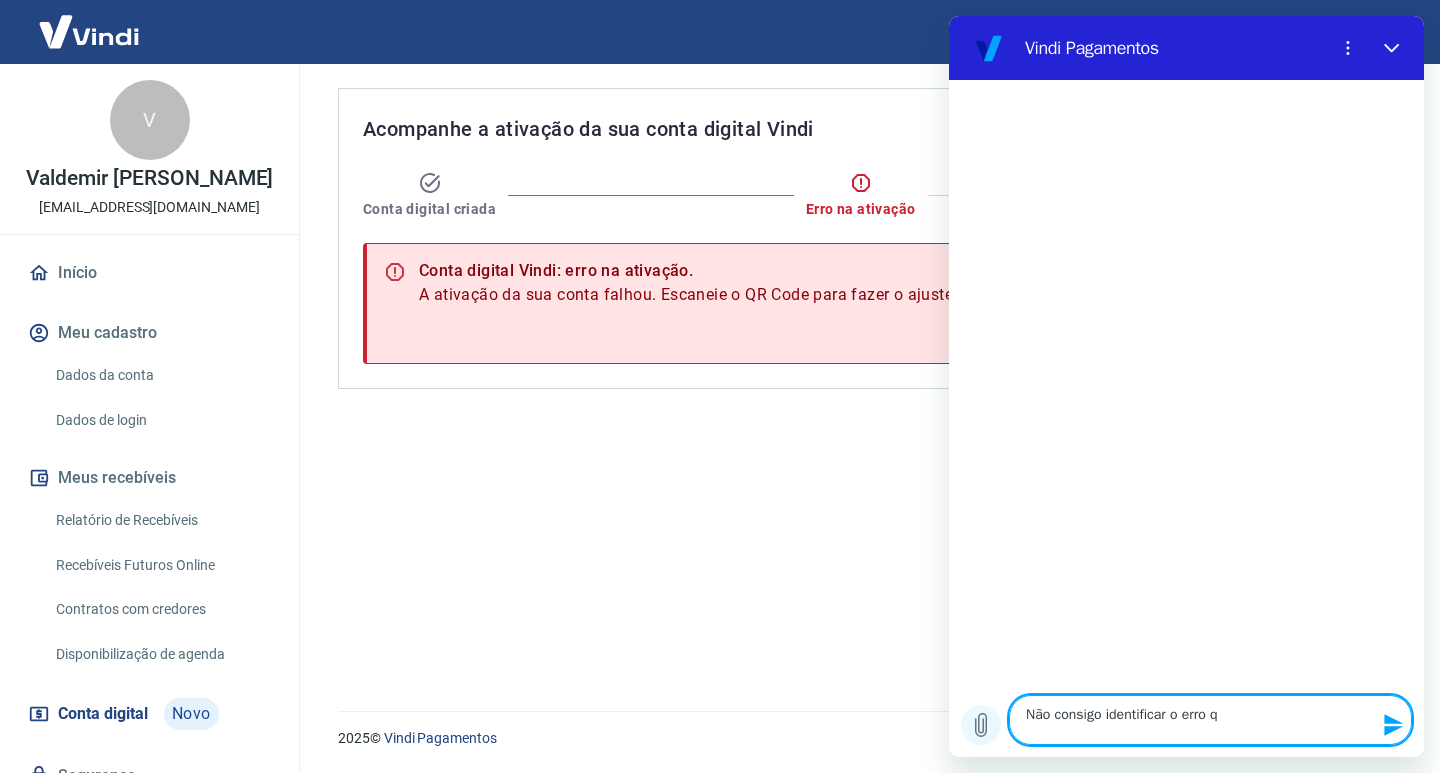 type on "Não consigo identificar o erro qu" 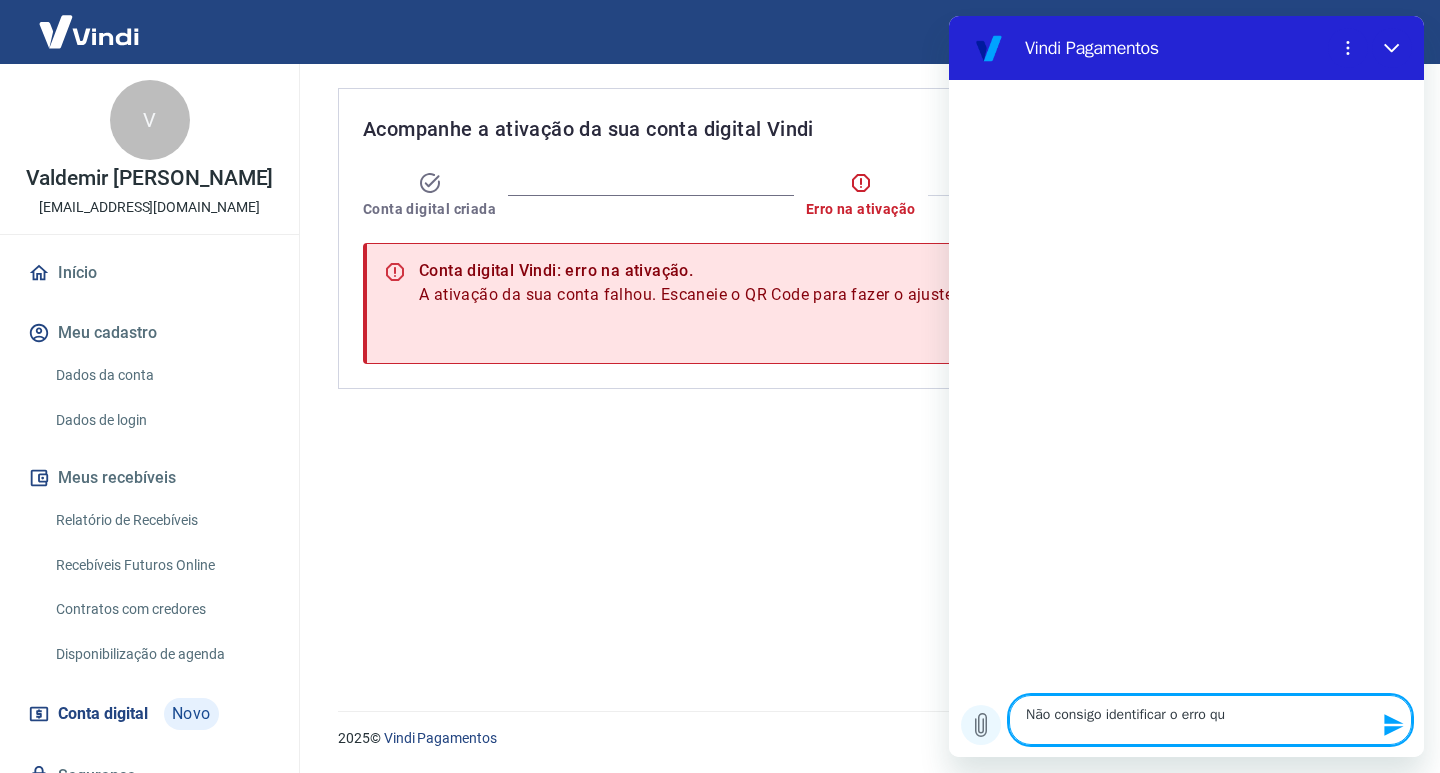 type on "Não consigo identificar o erro que" 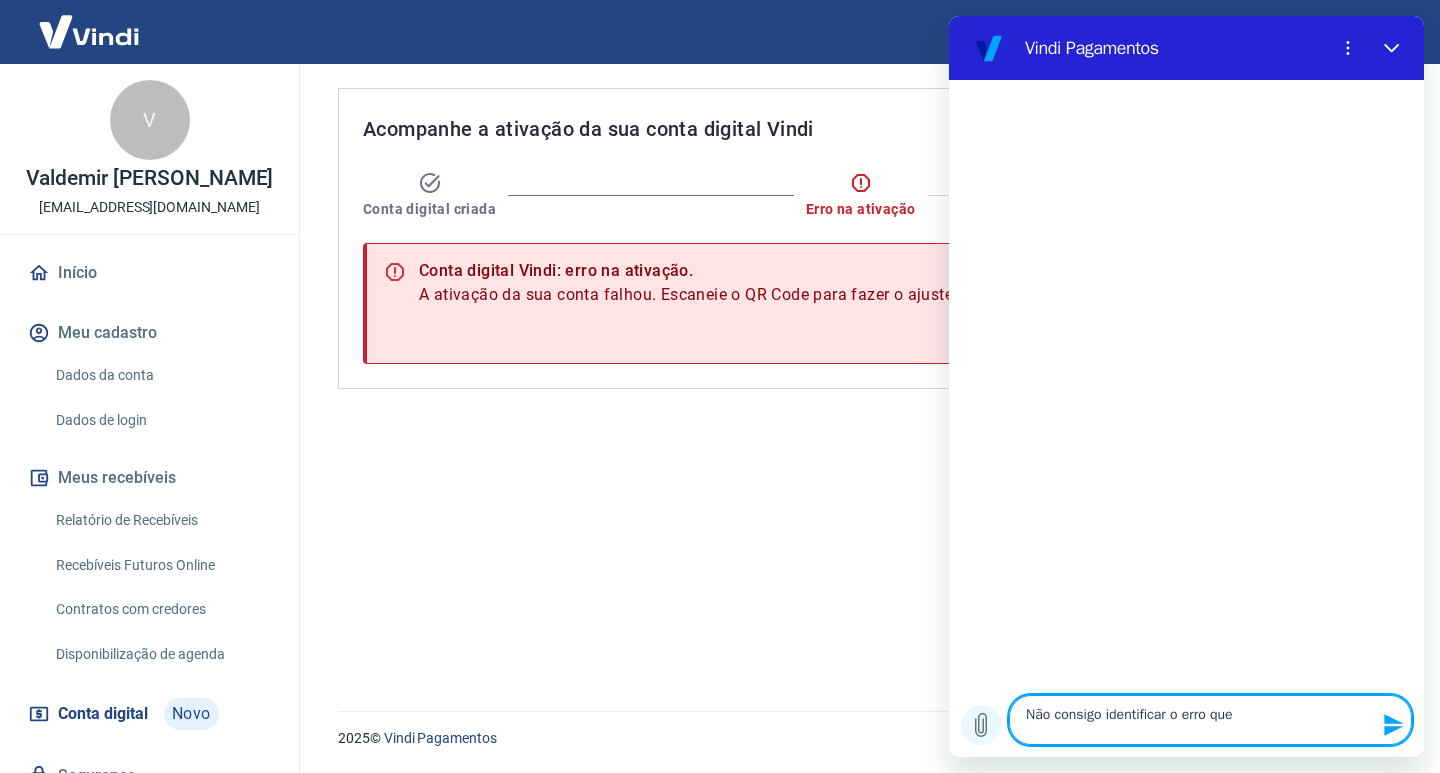 type on "Não consigo identificar o erro que" 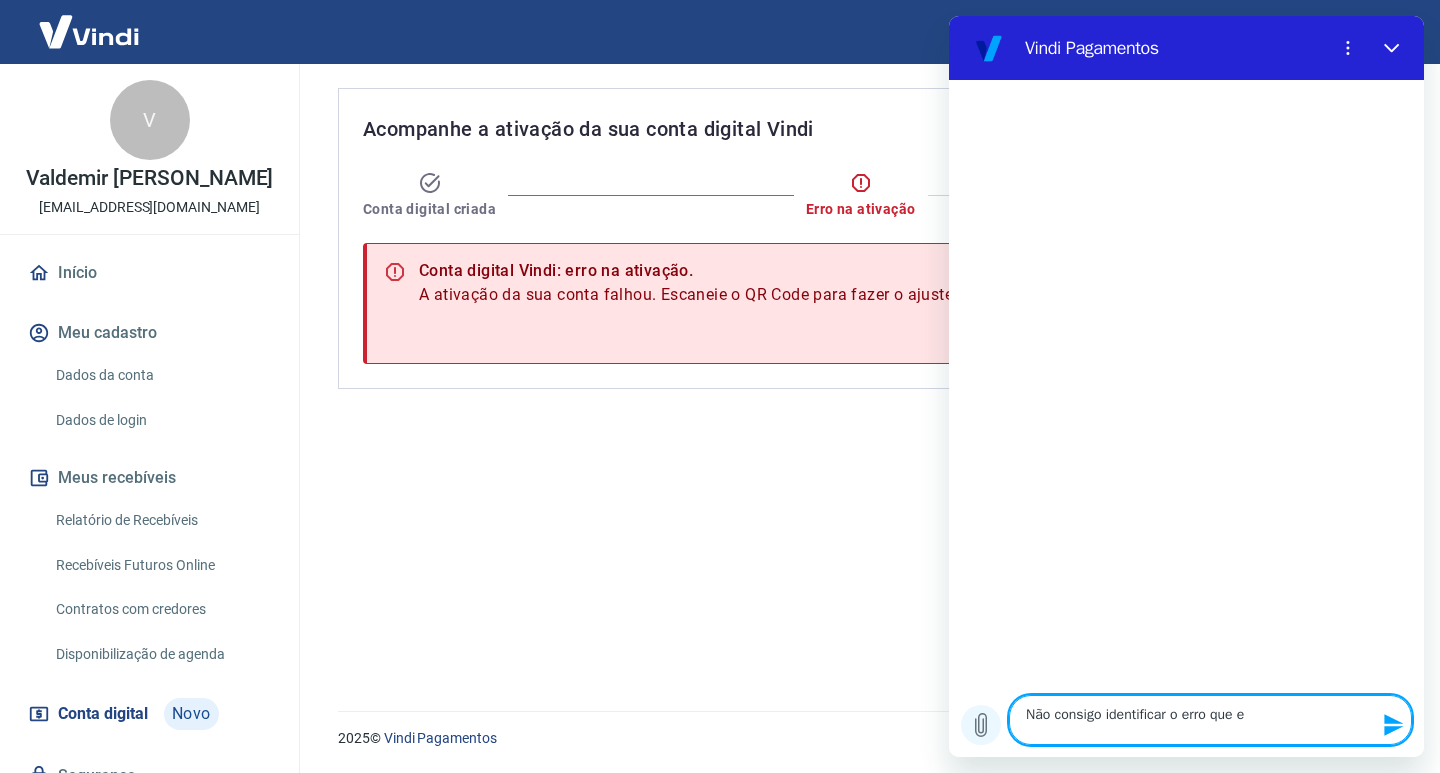 type on "x" 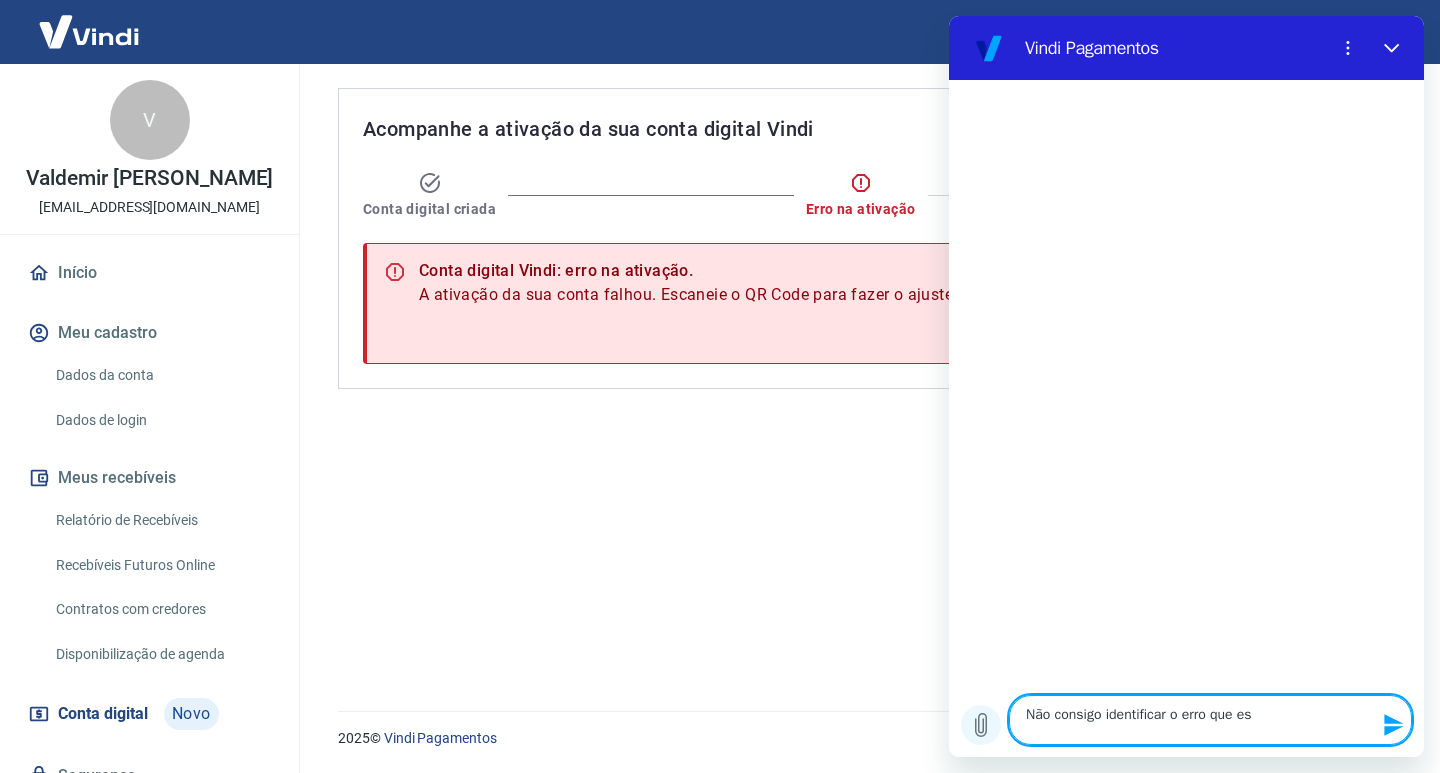 type on "Não consigo identificar o erro que est" 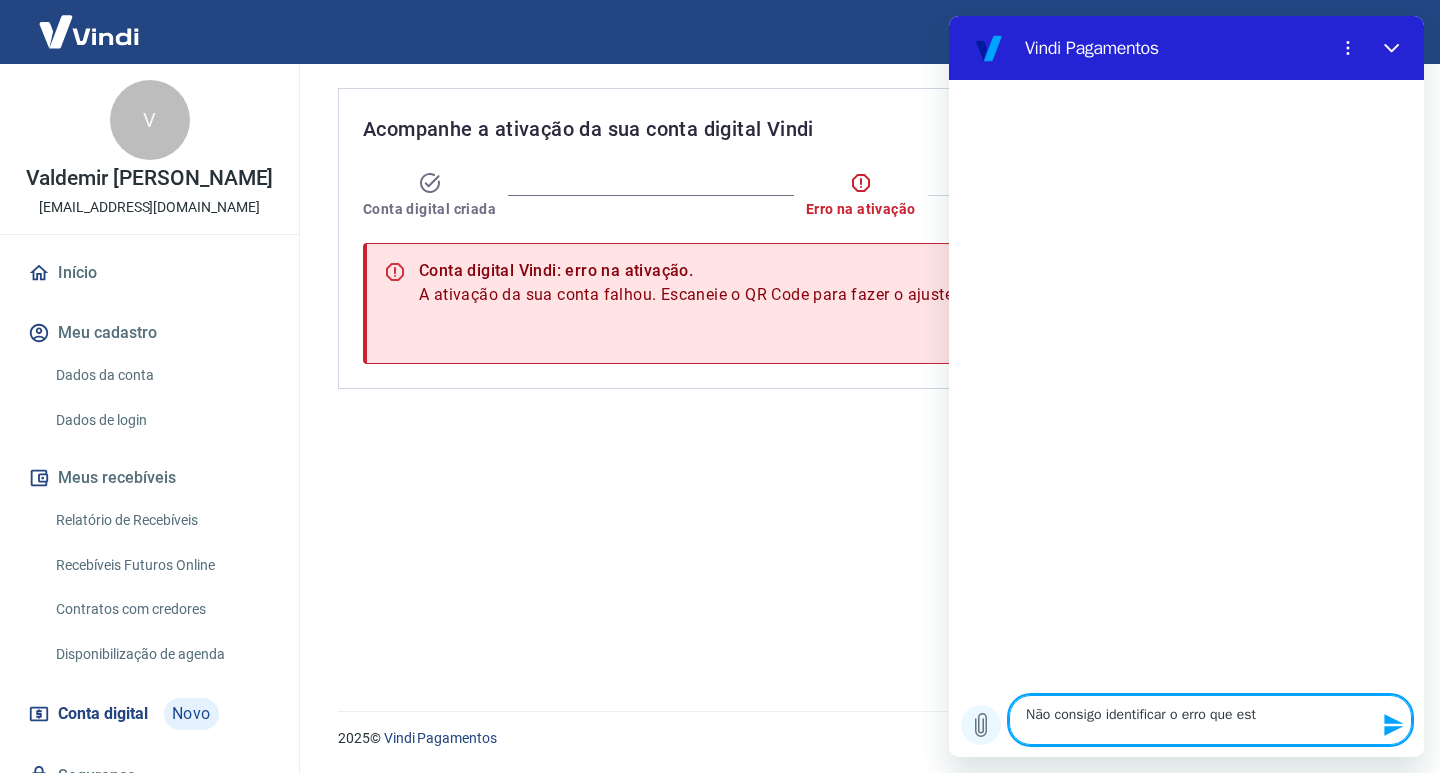 type on "Não consigo identificar o erro que está" 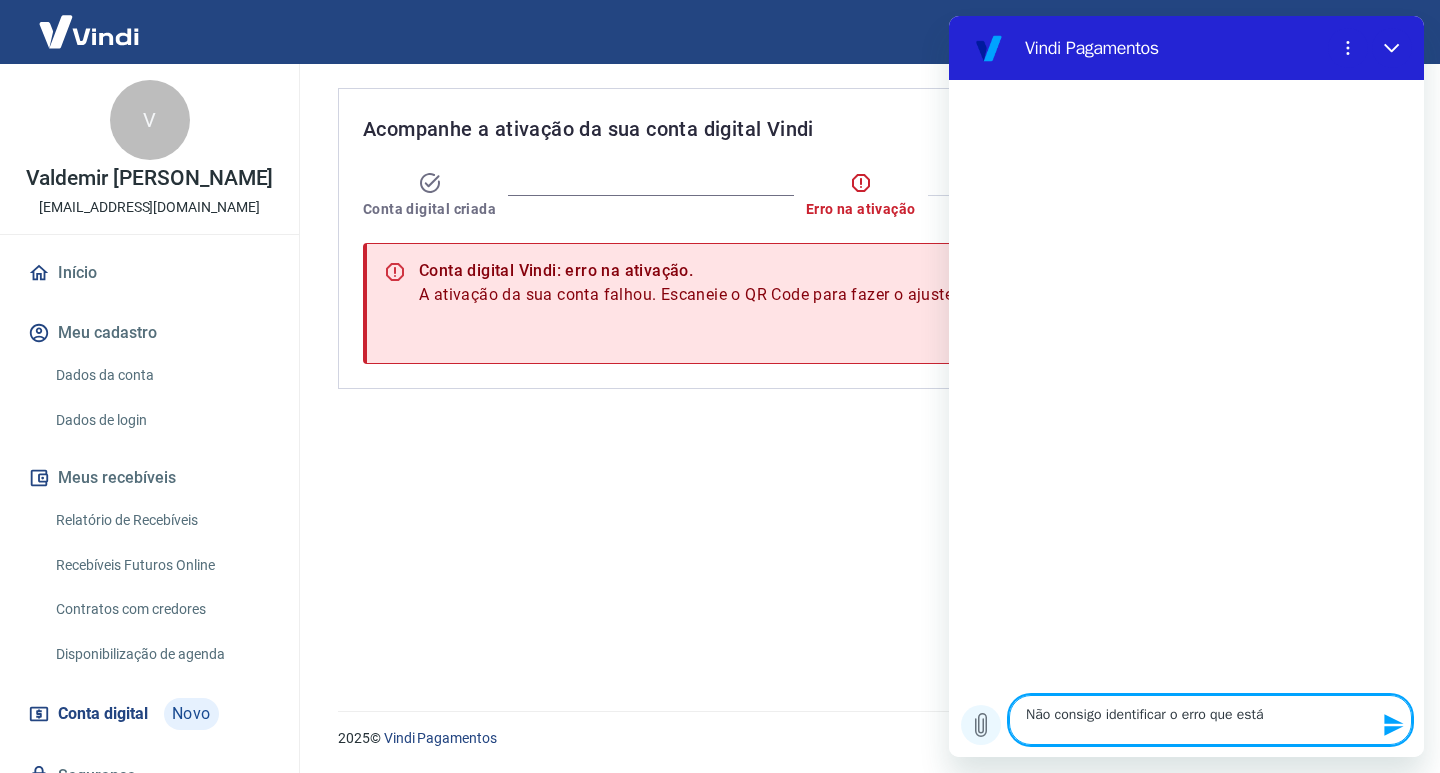 type on "Não consigo identificar o erro que está" 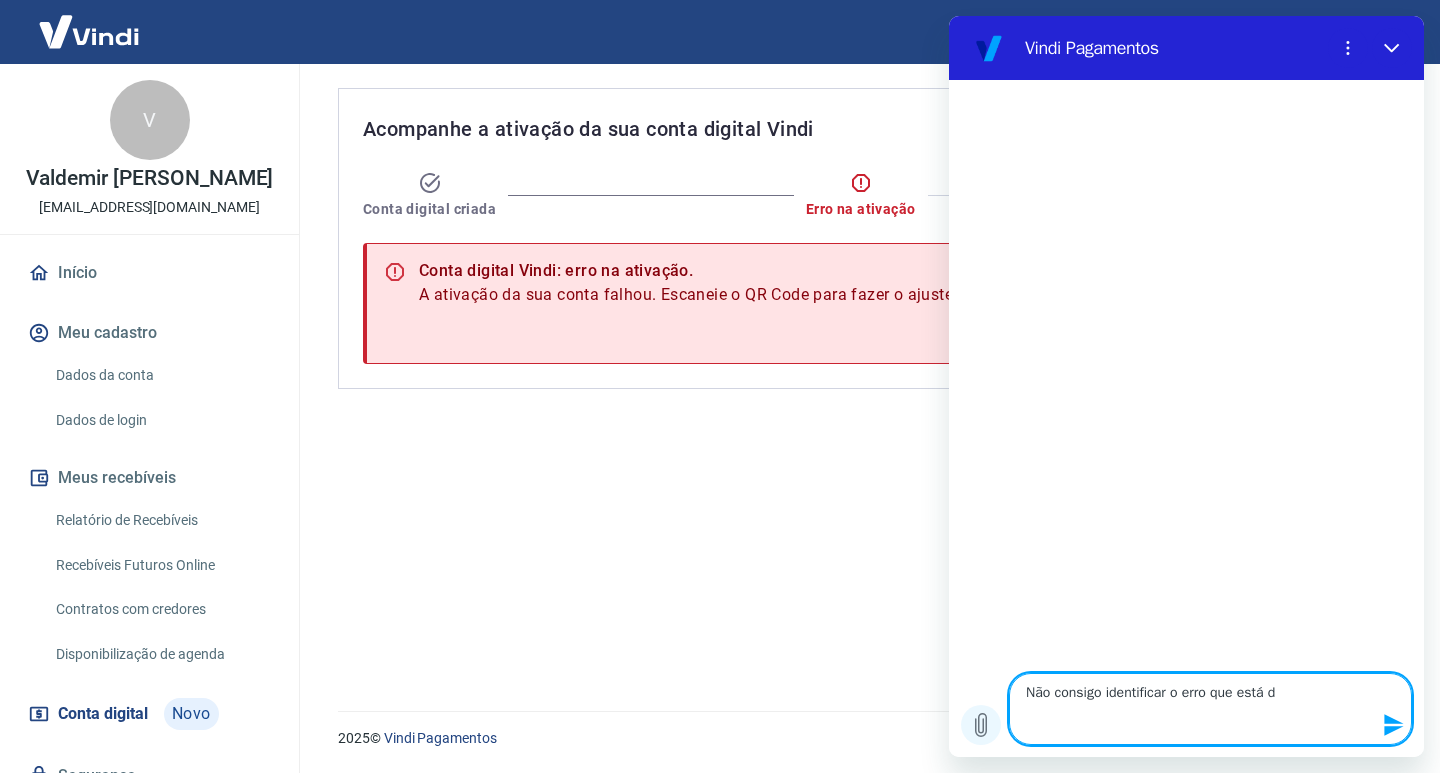 type on "Não consigo identificar o erro que está da" 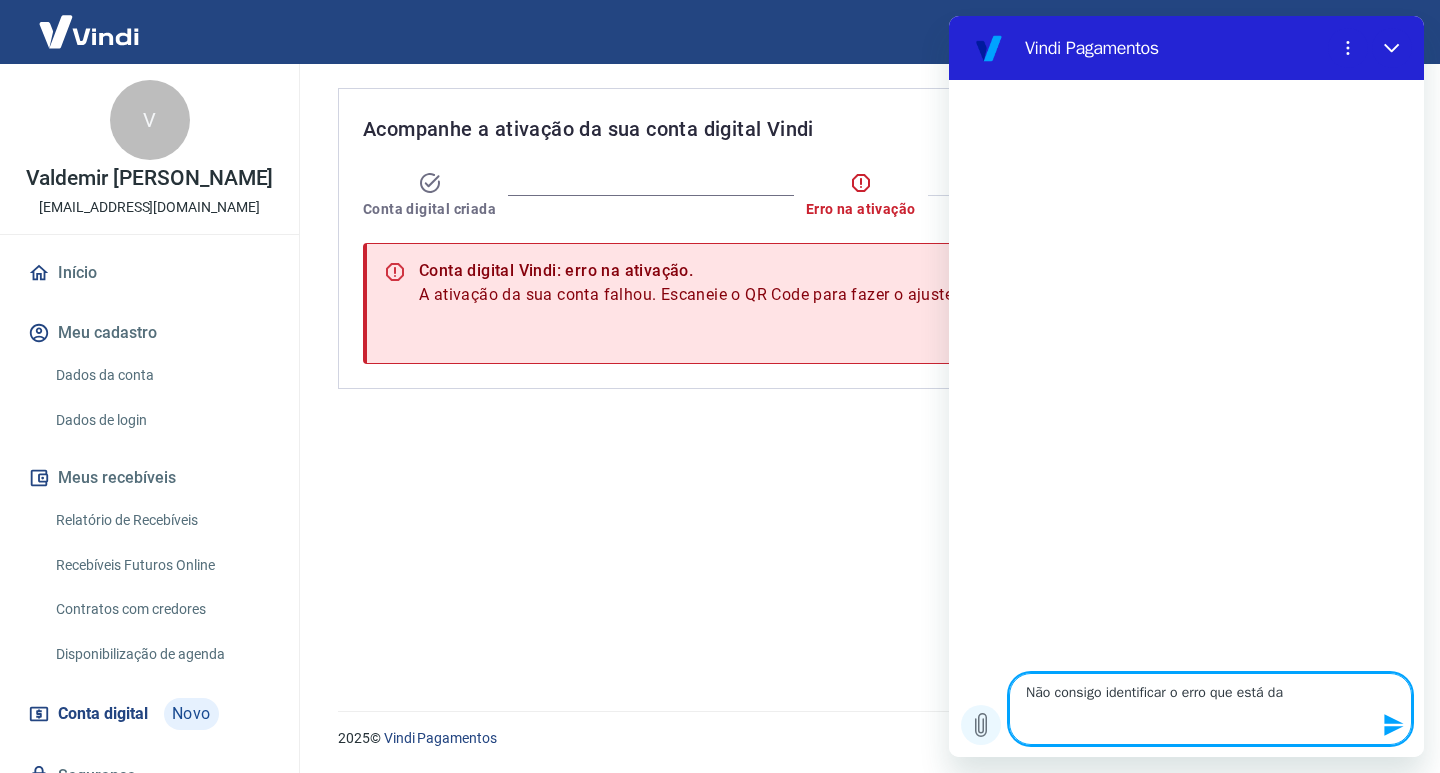 type on "Não consigo identificar o erro que está dan" 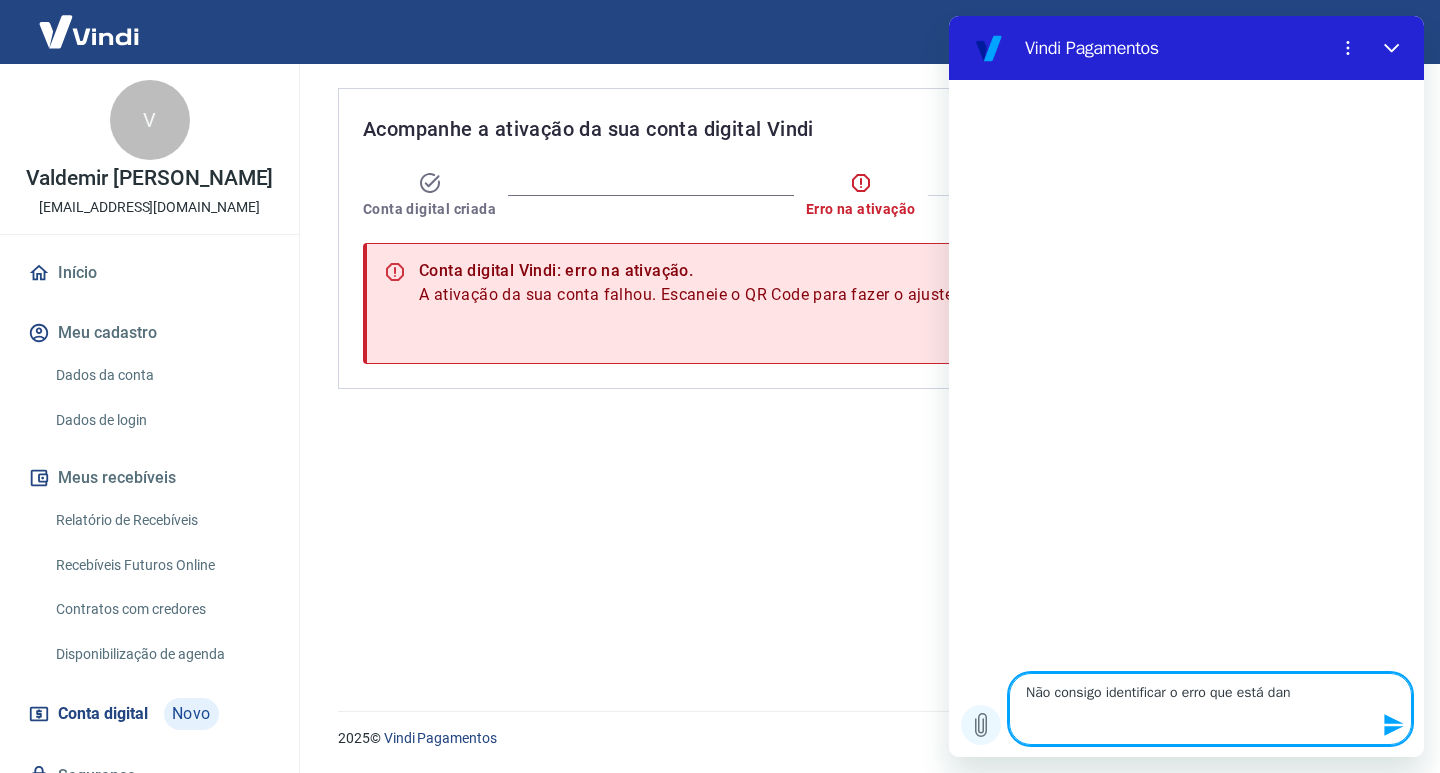 type on "Não consigo identificar o erro que está dano" 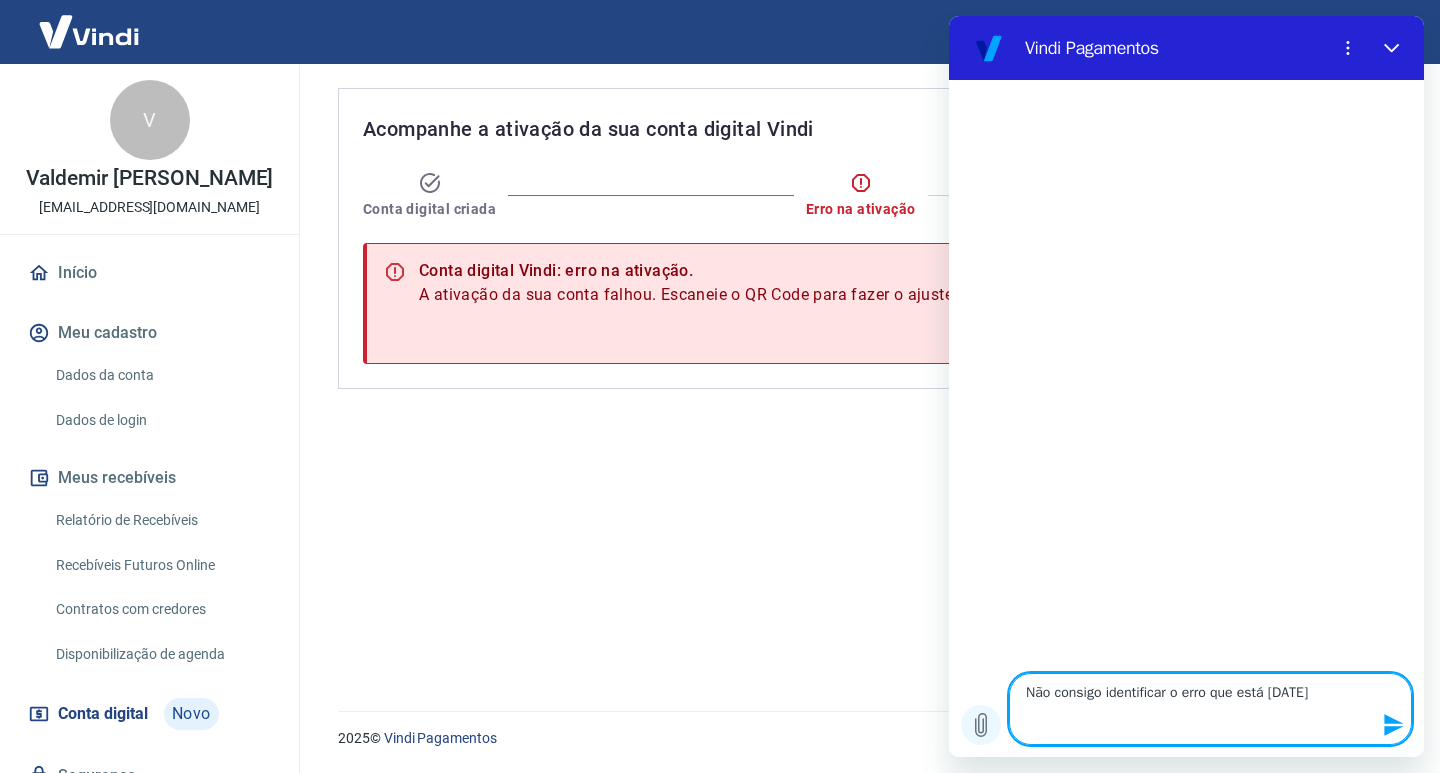 type on "Não consigo identificar o erro que está dano" 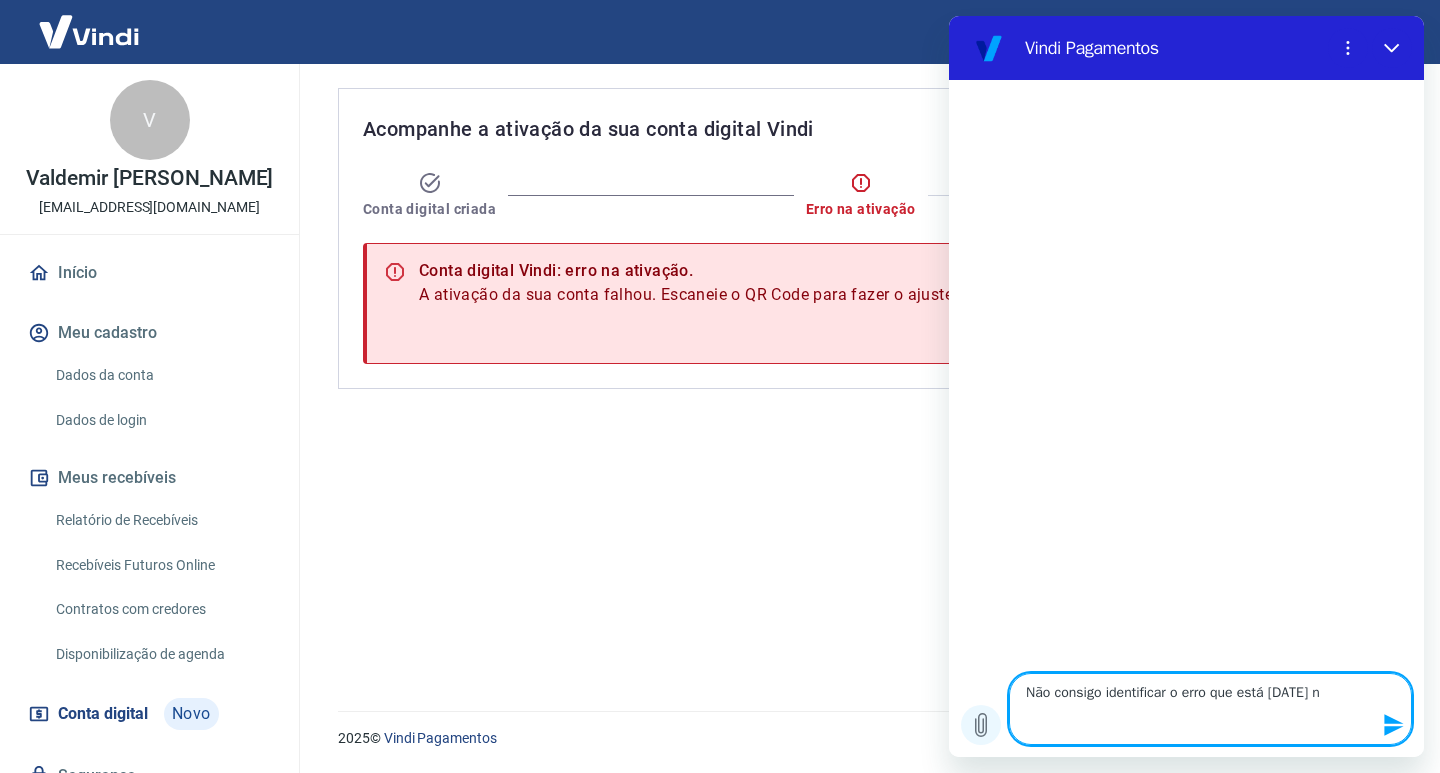 type on "Não consigo identificar o erro que está dano na" 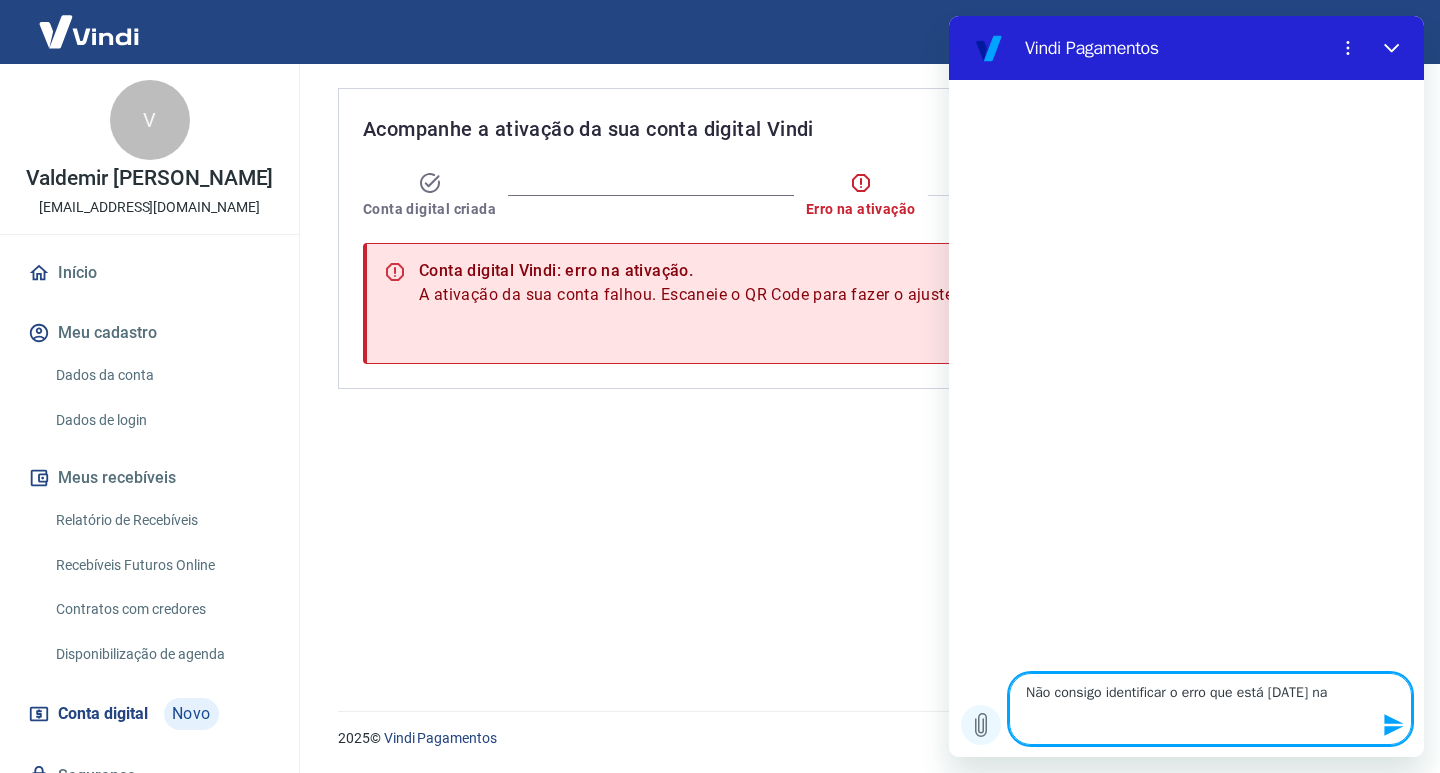 type on "Não consigo identificar o erro que está dano na" 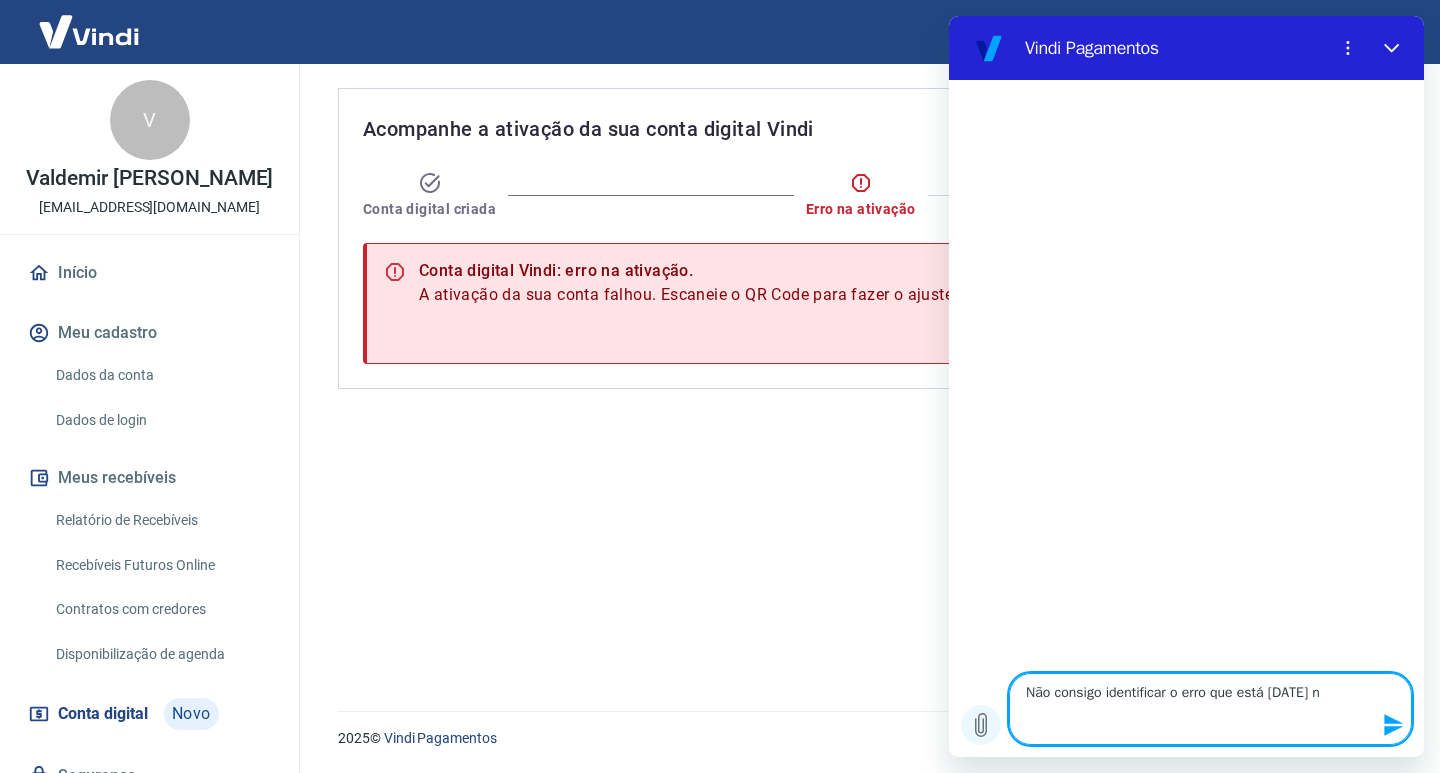 type on "Não consigo identificar o erro que está dano" 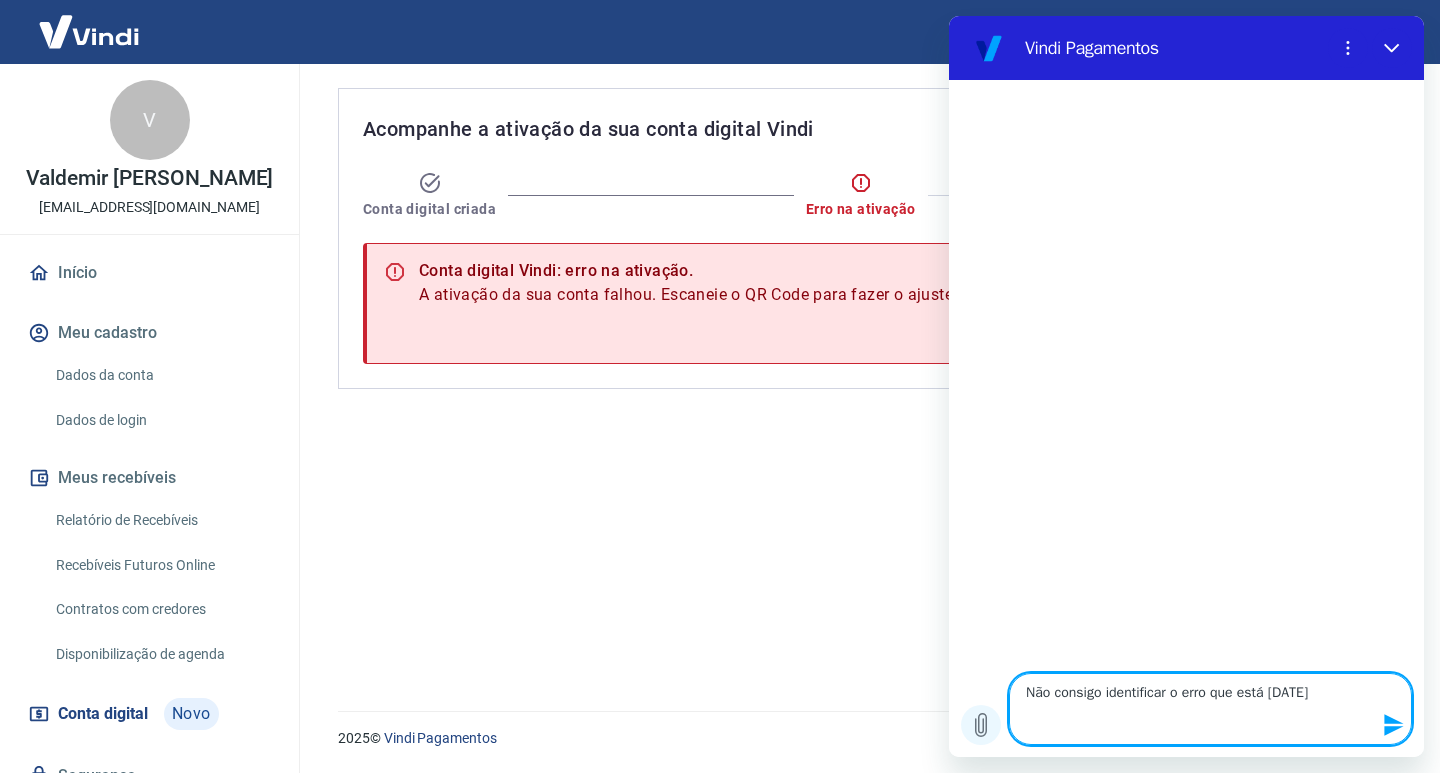 type on "Não consigo identificar o erro que está dano" 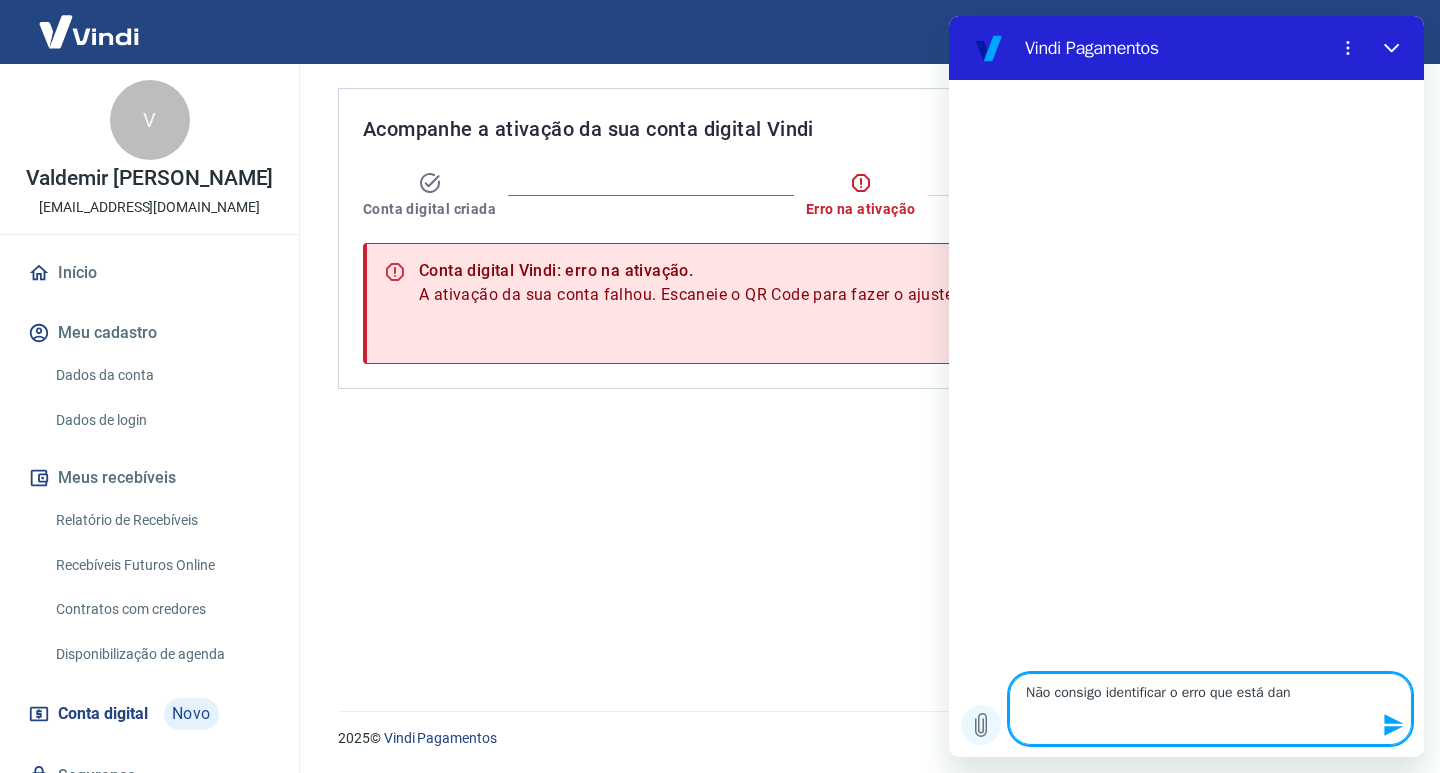 type on "Não consigo identificar o erro que está dand" 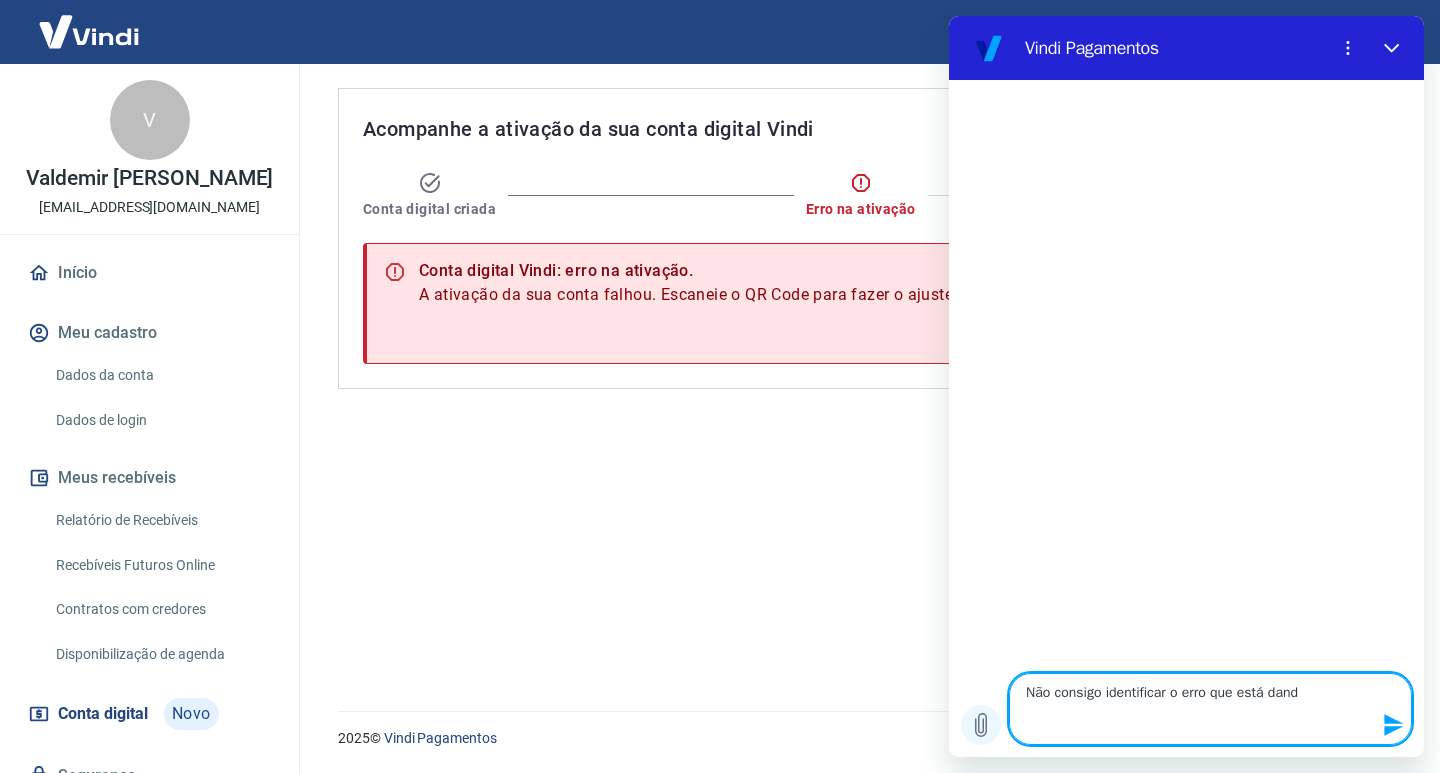type on "Não consigo identificar o erro que está dando" 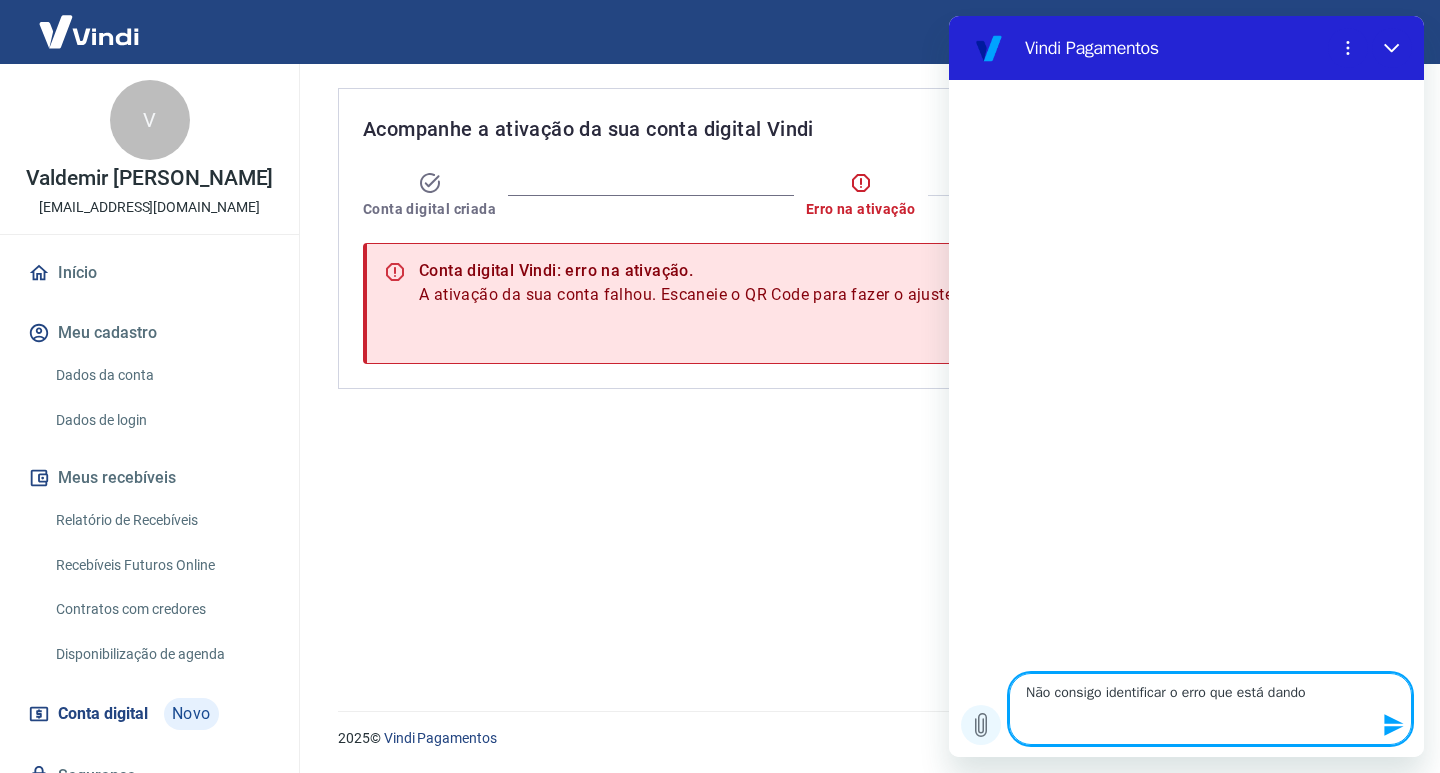 type on "x" 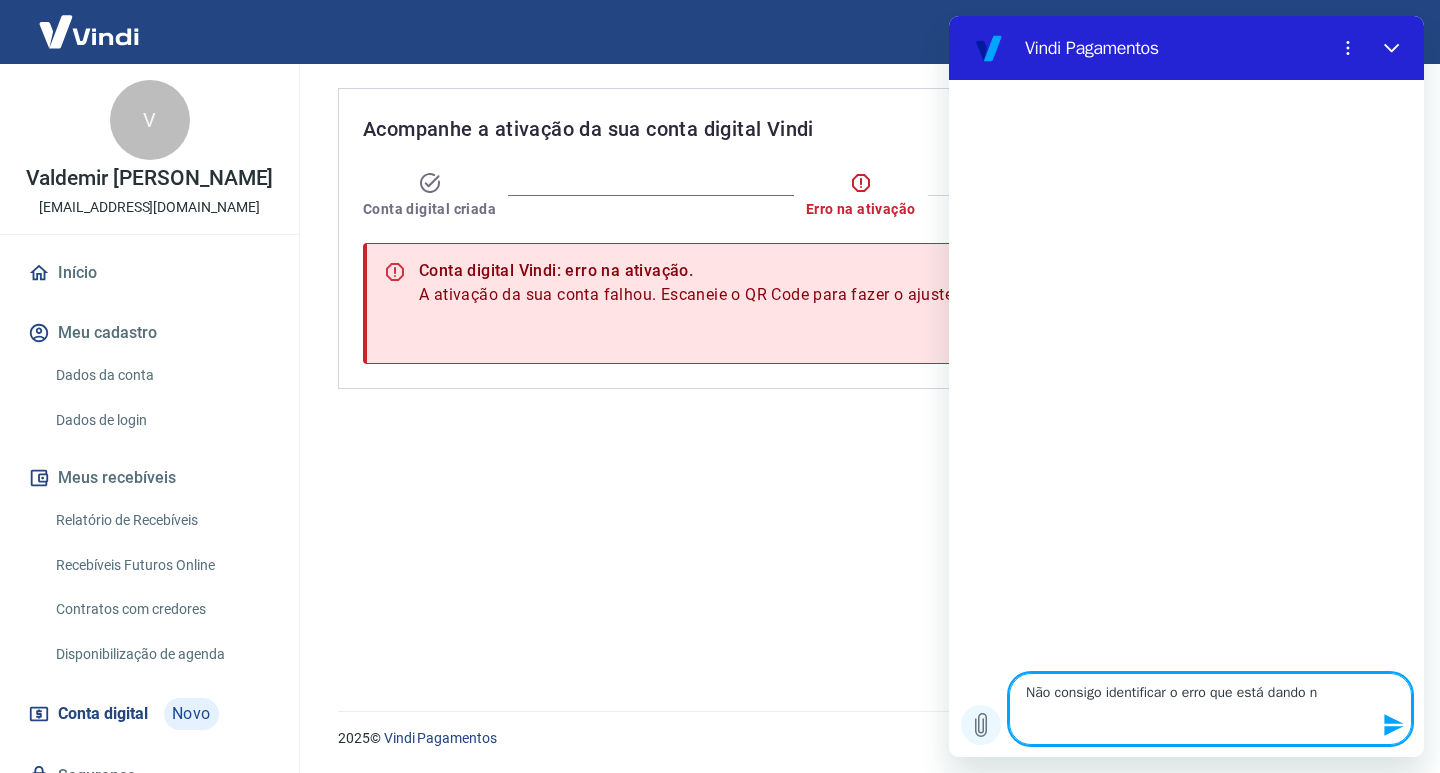 type on "Não consigo identificar o erro que está dando na" 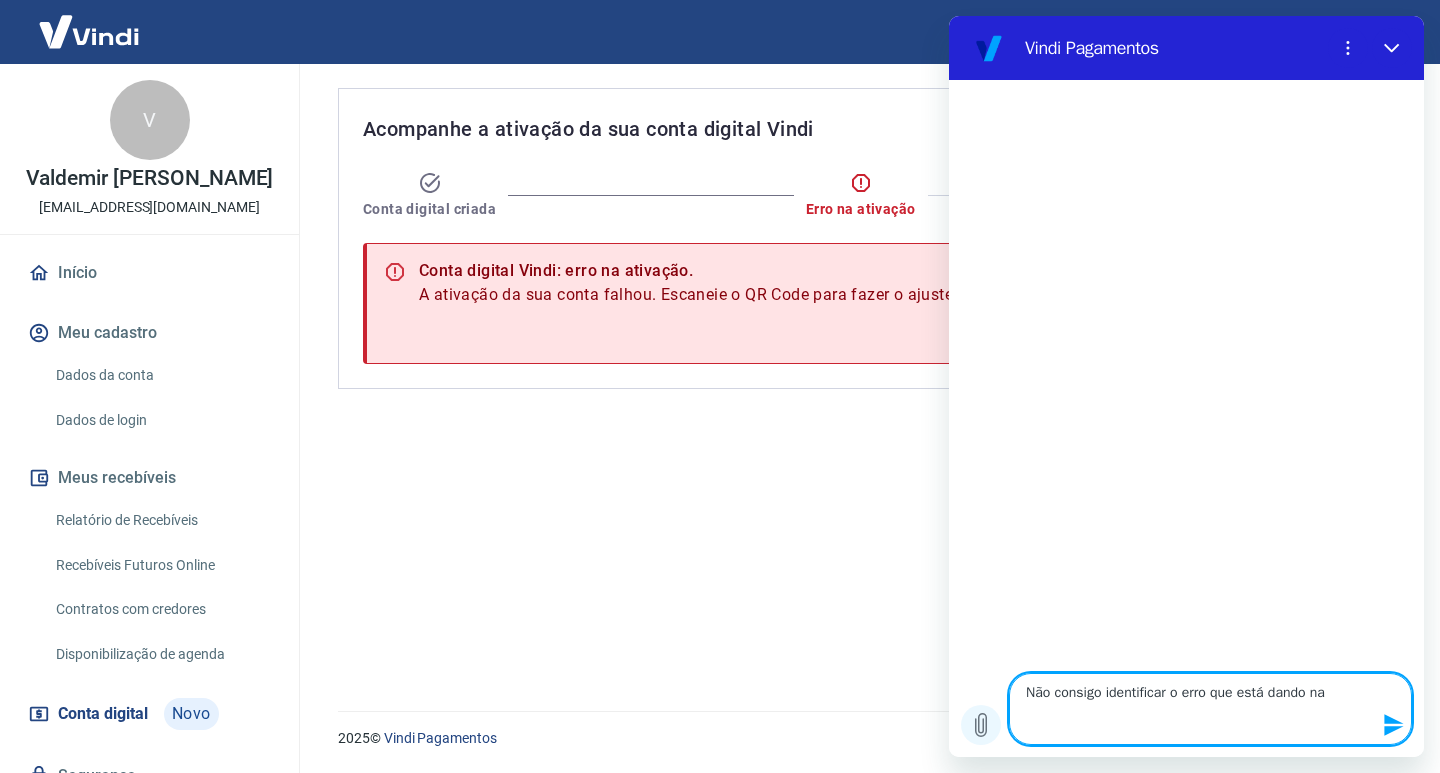 type on "Não consigo identificar o erro que está dando na" 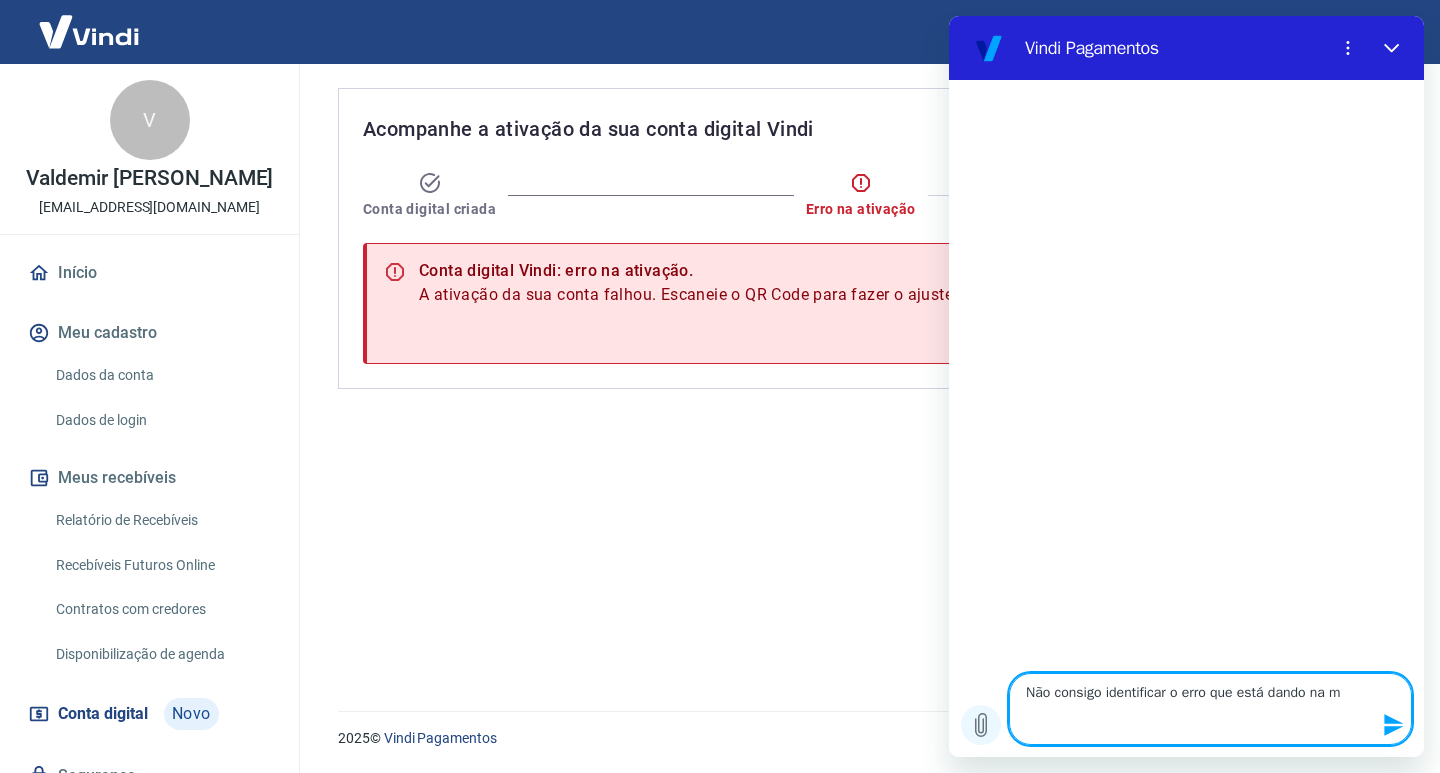 type on "Não consigo identificar o erro que está dando na mi" 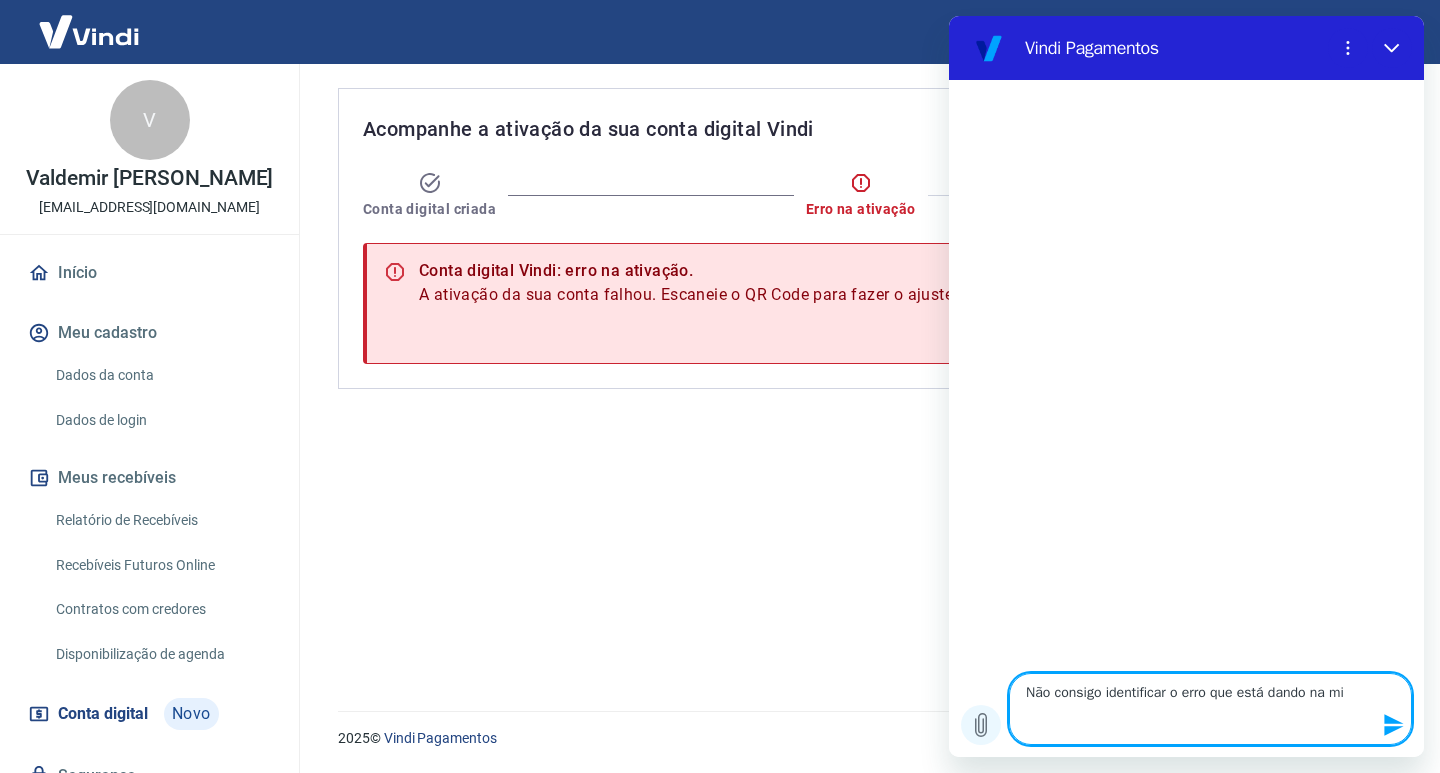 type on "Não consigo identificar o erro que está dando na min" 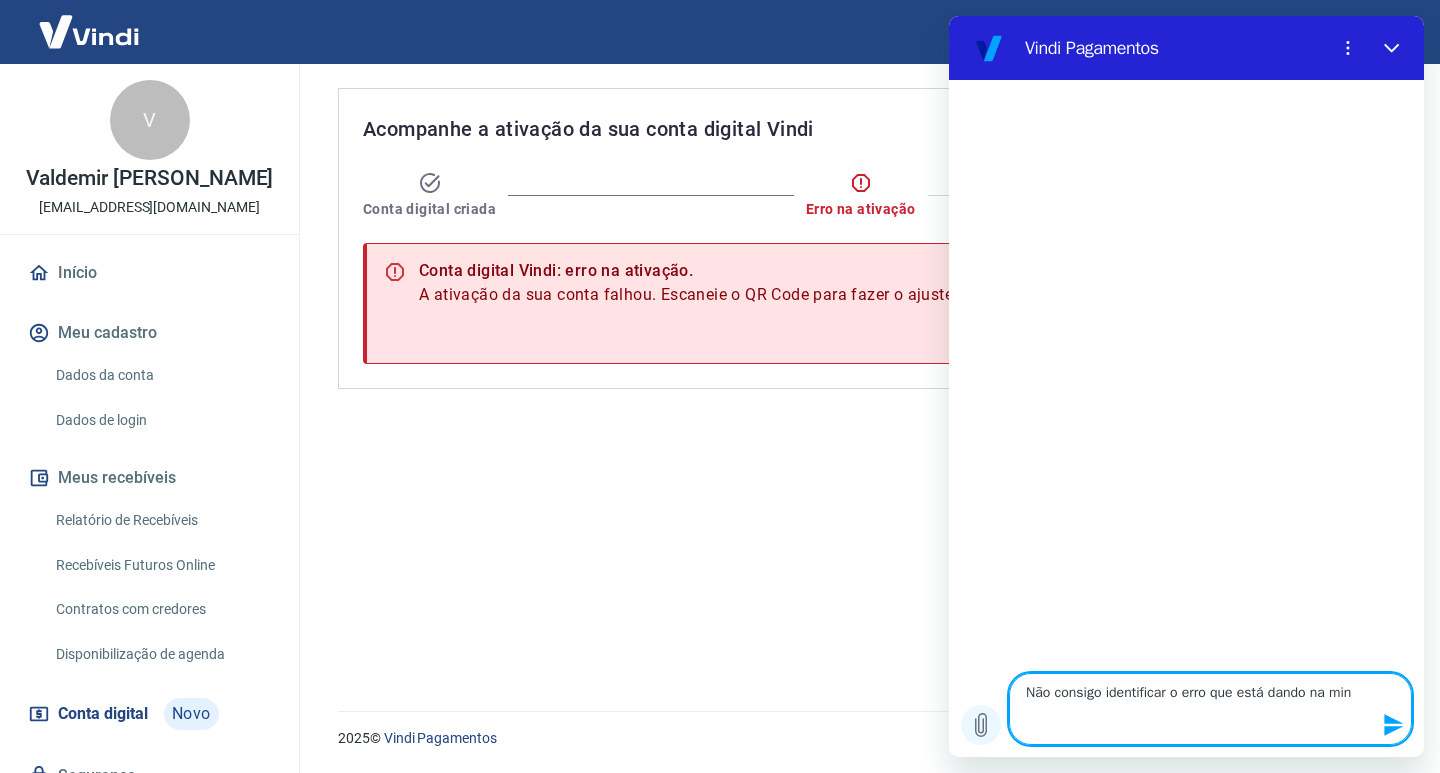 type on "Não consigo identificar o erro que está dando na minh" 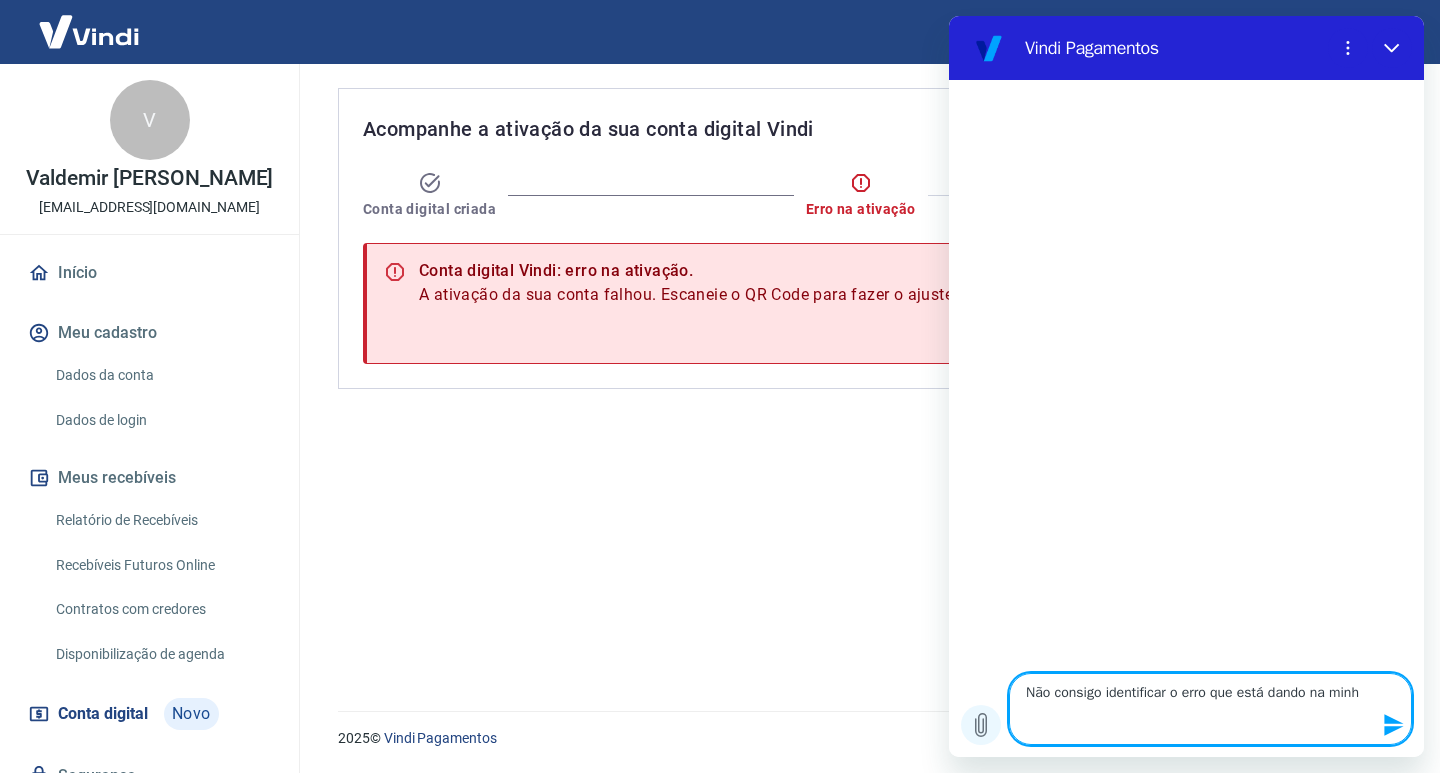 type on "x" 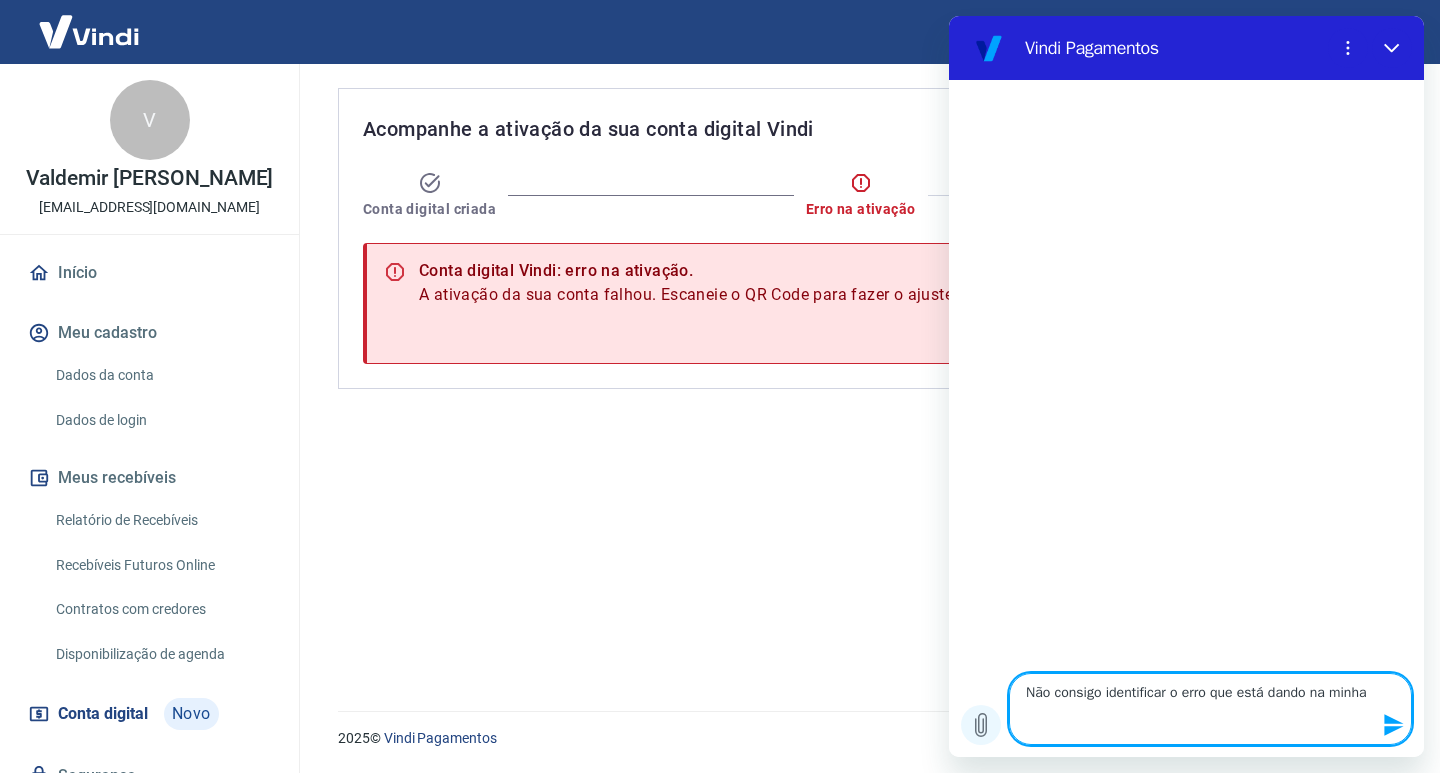 type on "Não consigo identificar o erro que está dando na minha" 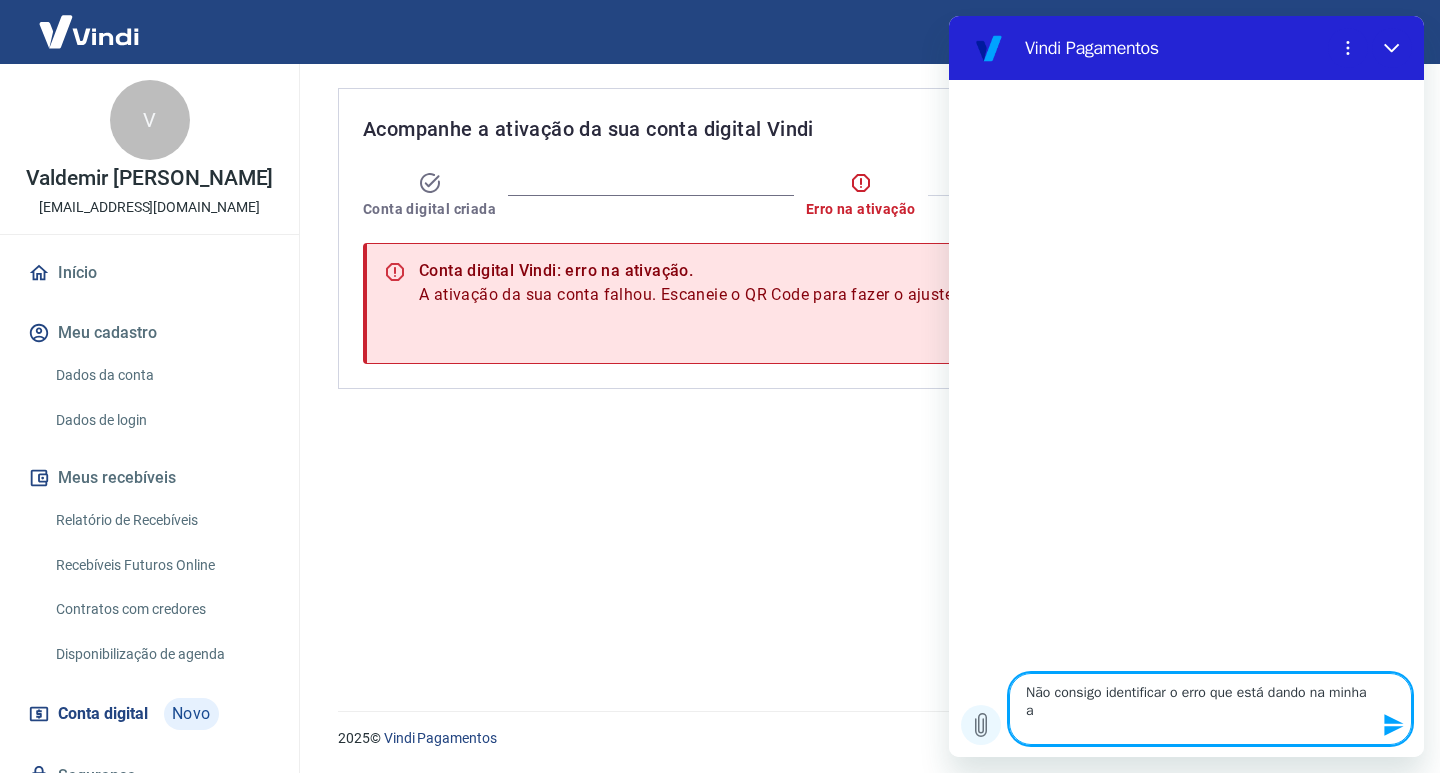 type on "Não consigo identificar o erro que está dando na minha at" 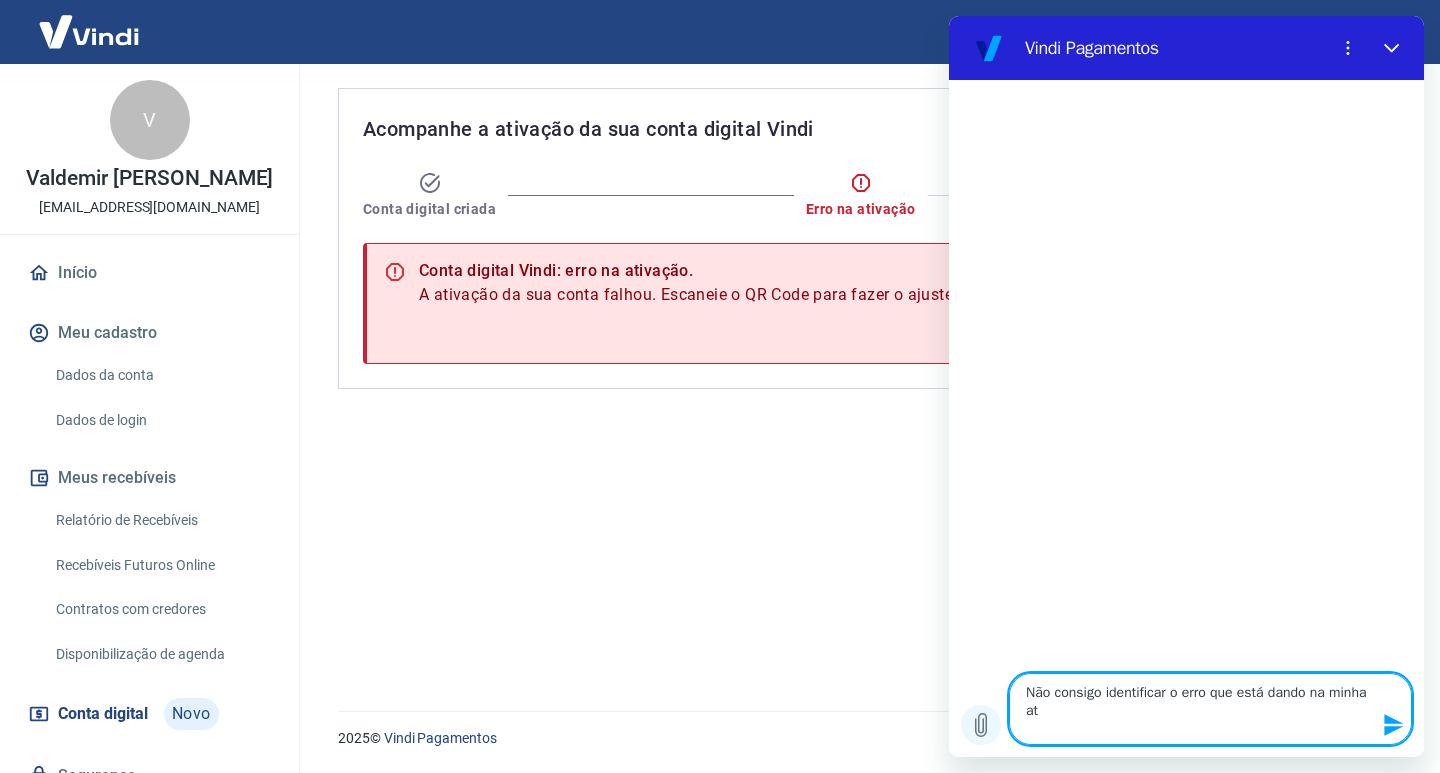 type on "Não consigo identificar o erro que está dando na minha ati" 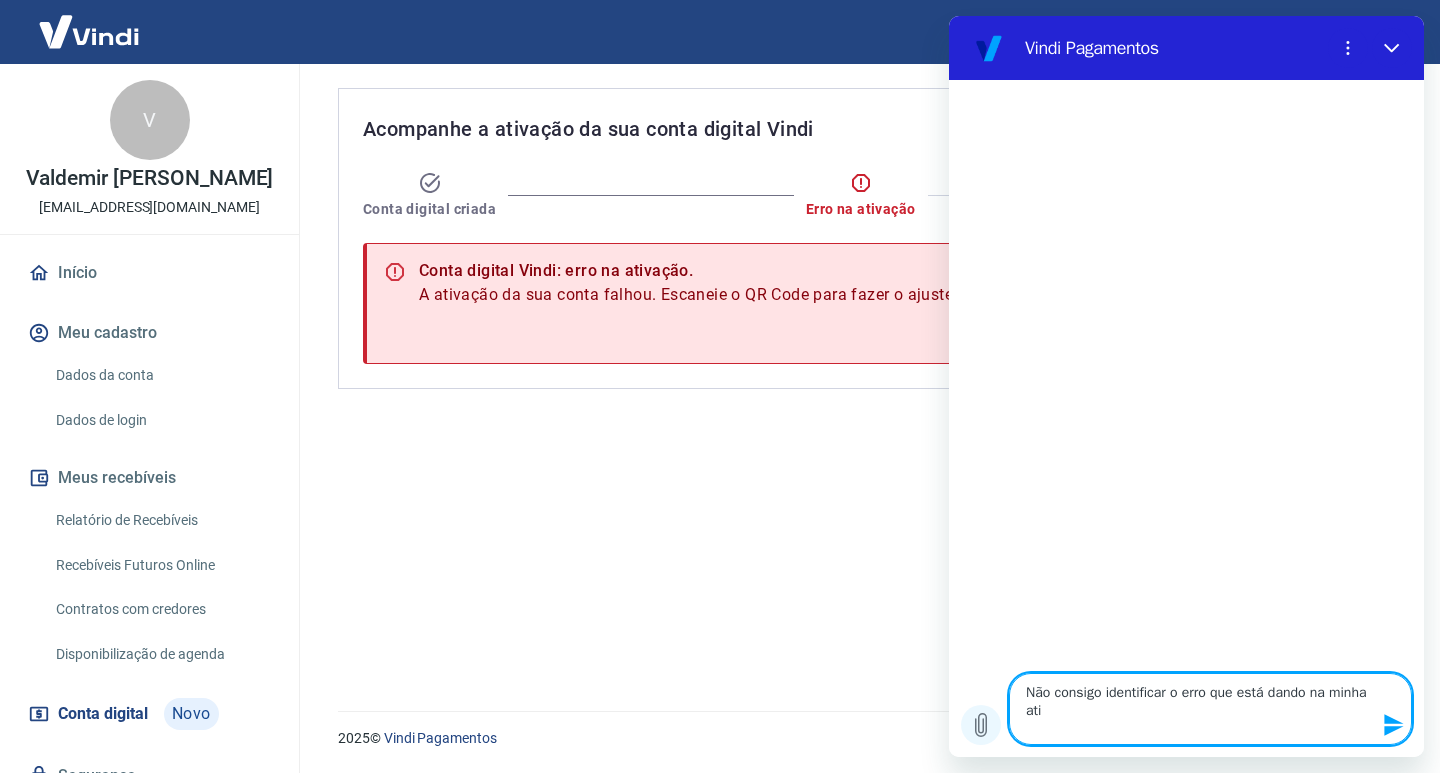 type on "Não consigo identificar o erro que está dando na minha ativ" 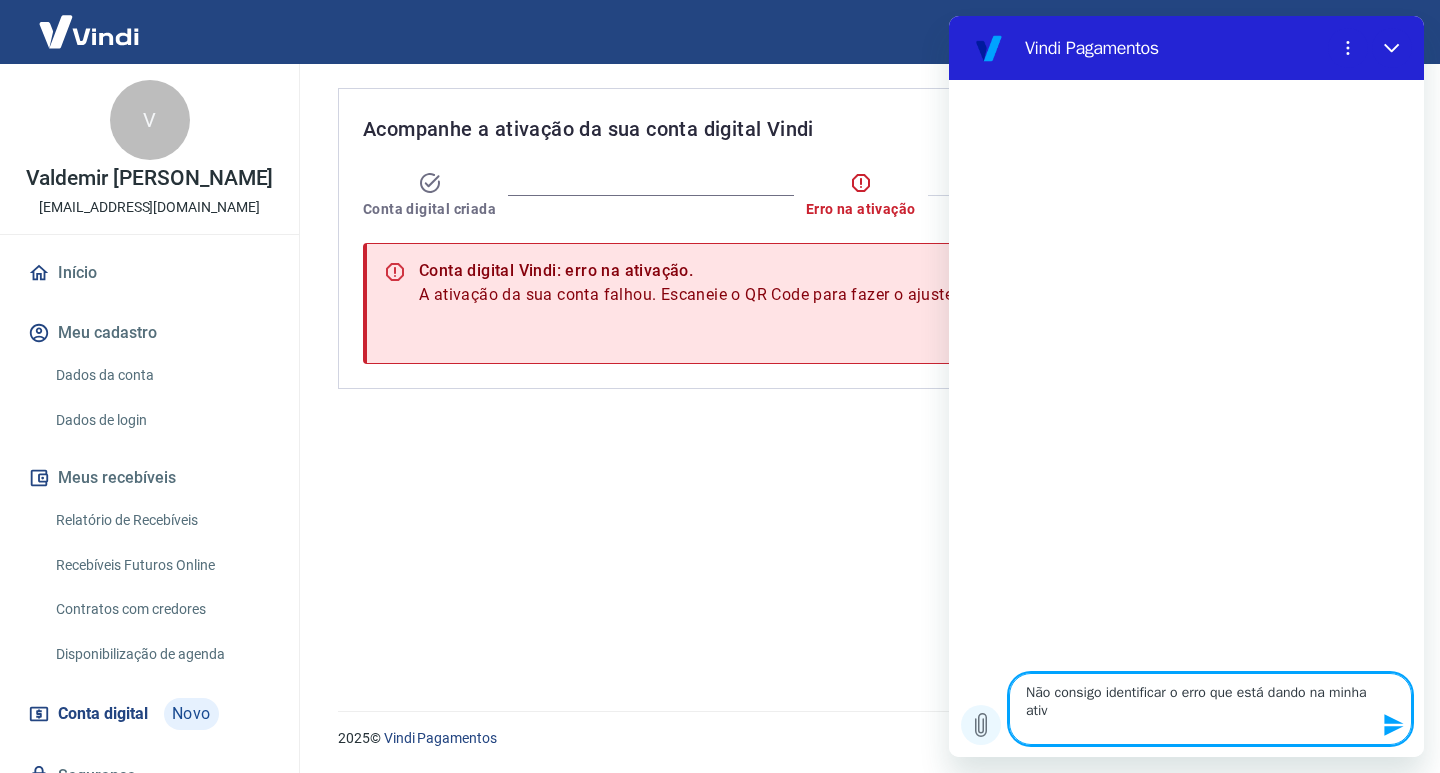 type on "Não consigo identificar o erro que está dando na minha ativa" 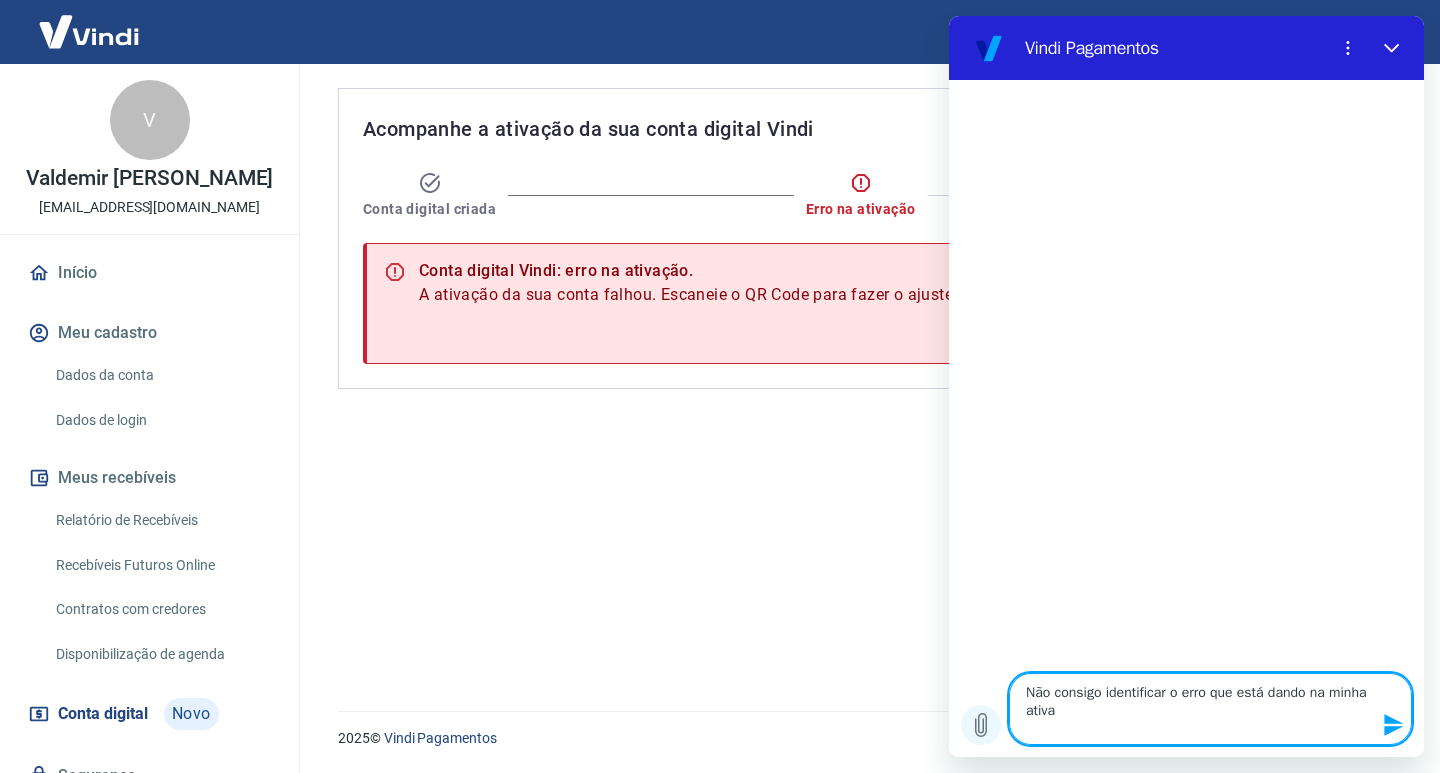 type on "Não consigo identificar o erro que está dando na minha ativaç" 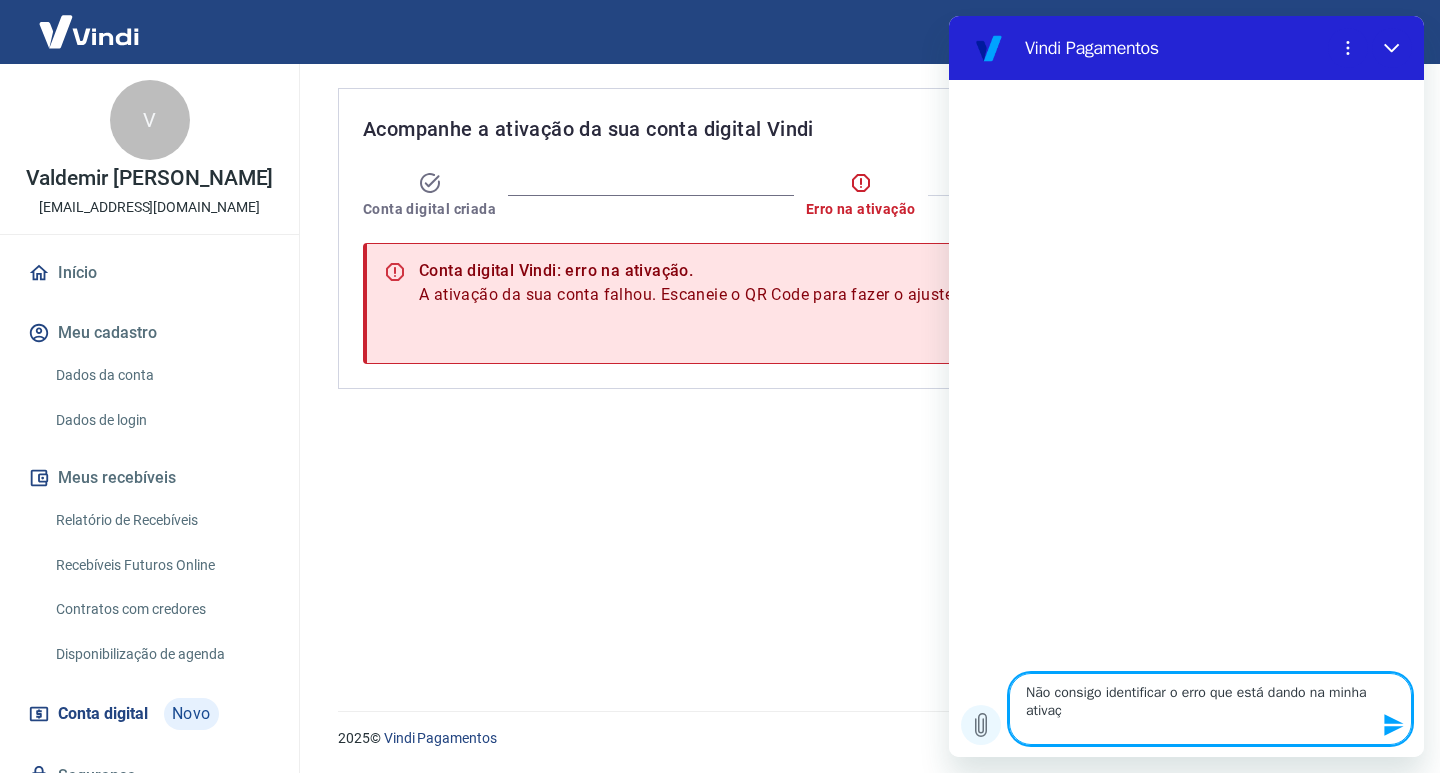 type on "Não consigo identificar o erro que está dando na minha ativaçã" 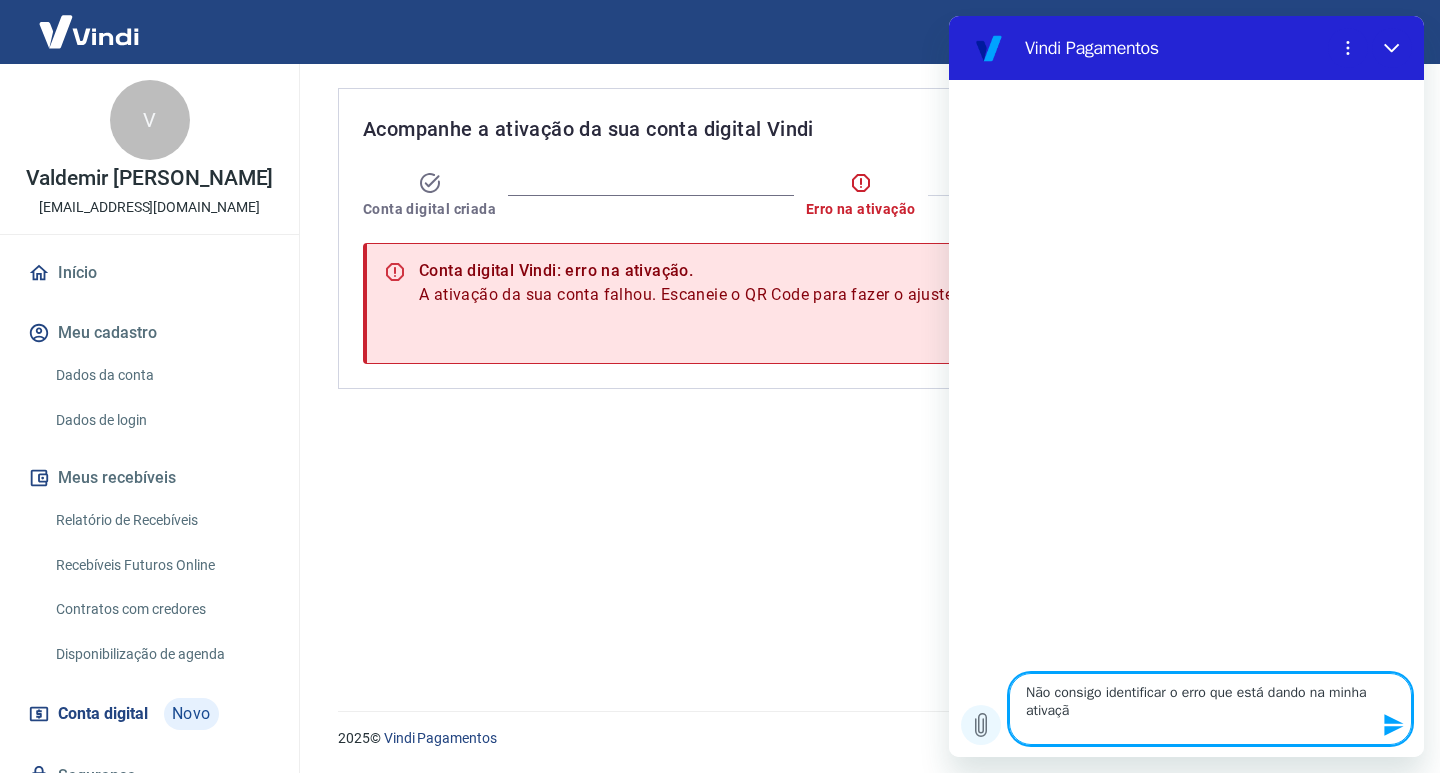type on "Não consigo identificar o erro que está dando na minha ativação" 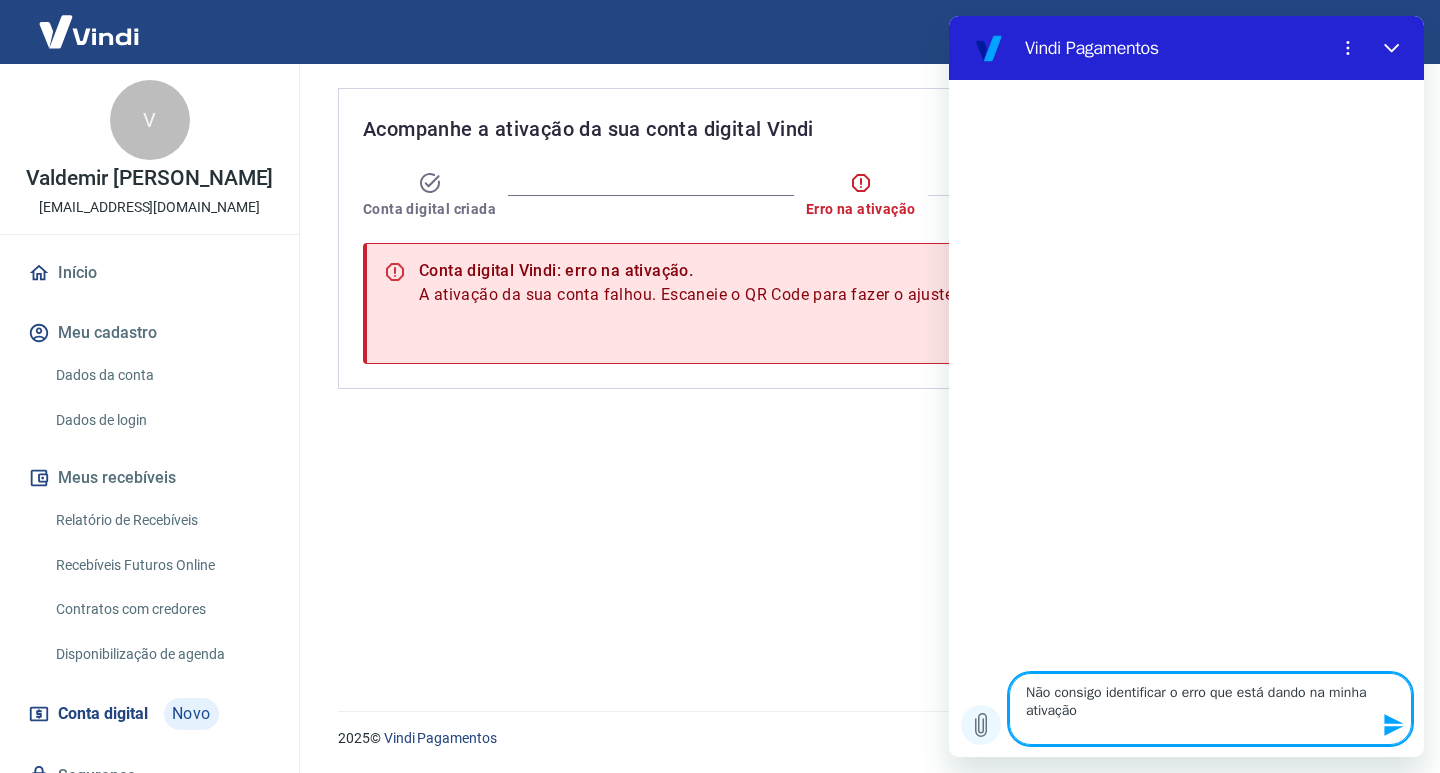 type on "Não consigo identificar o erro que está dando na minha ativação." 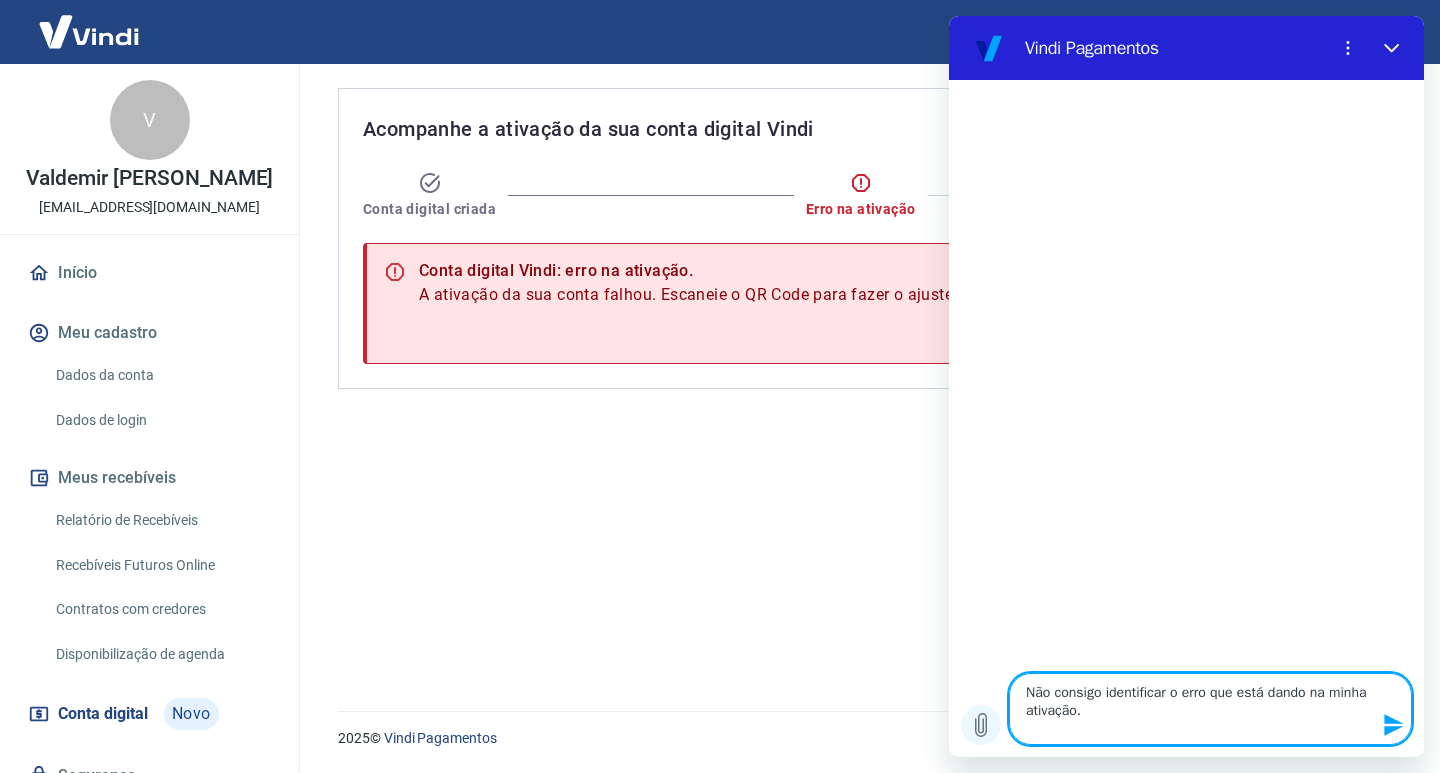 type on "Não consigo identificar o erro que está dando na minha ativação." 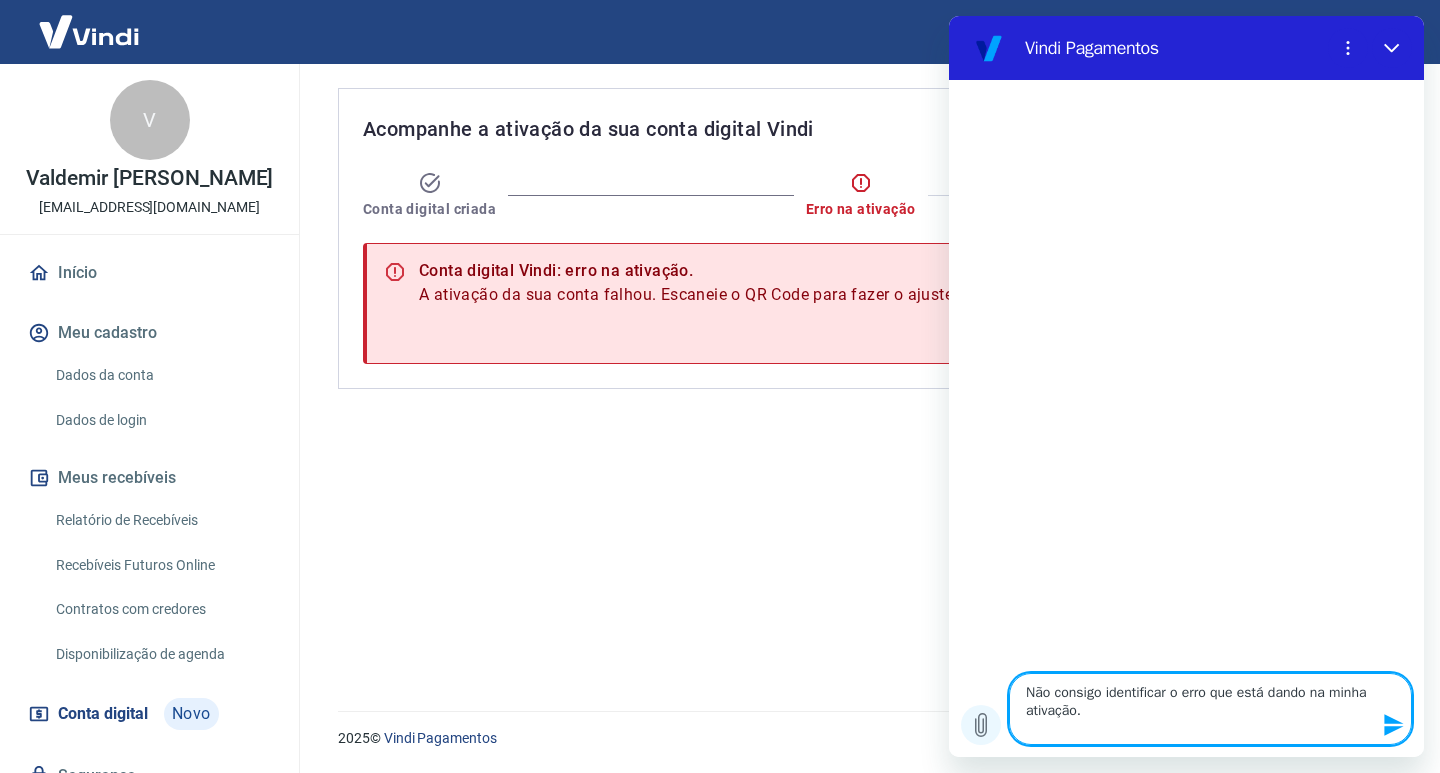 type 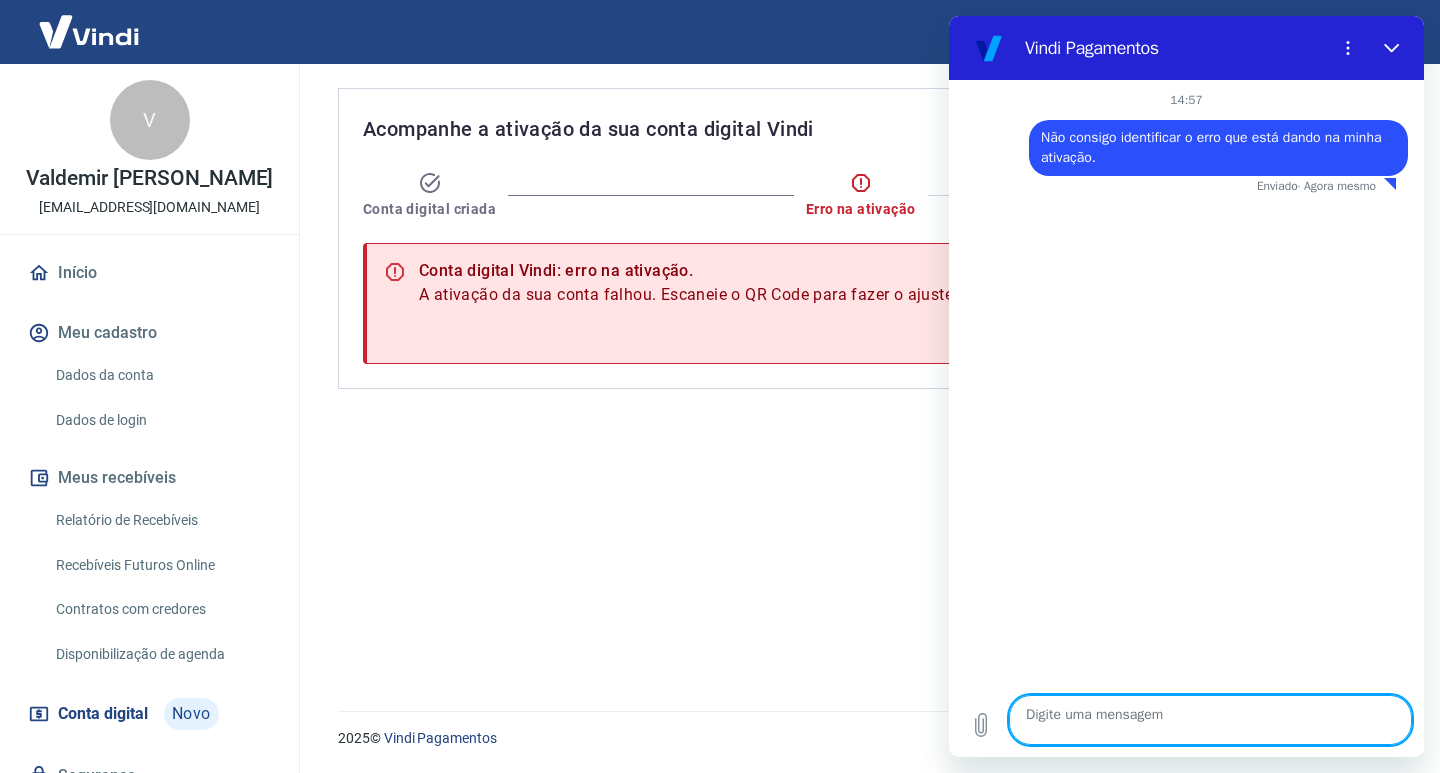 type on "x" 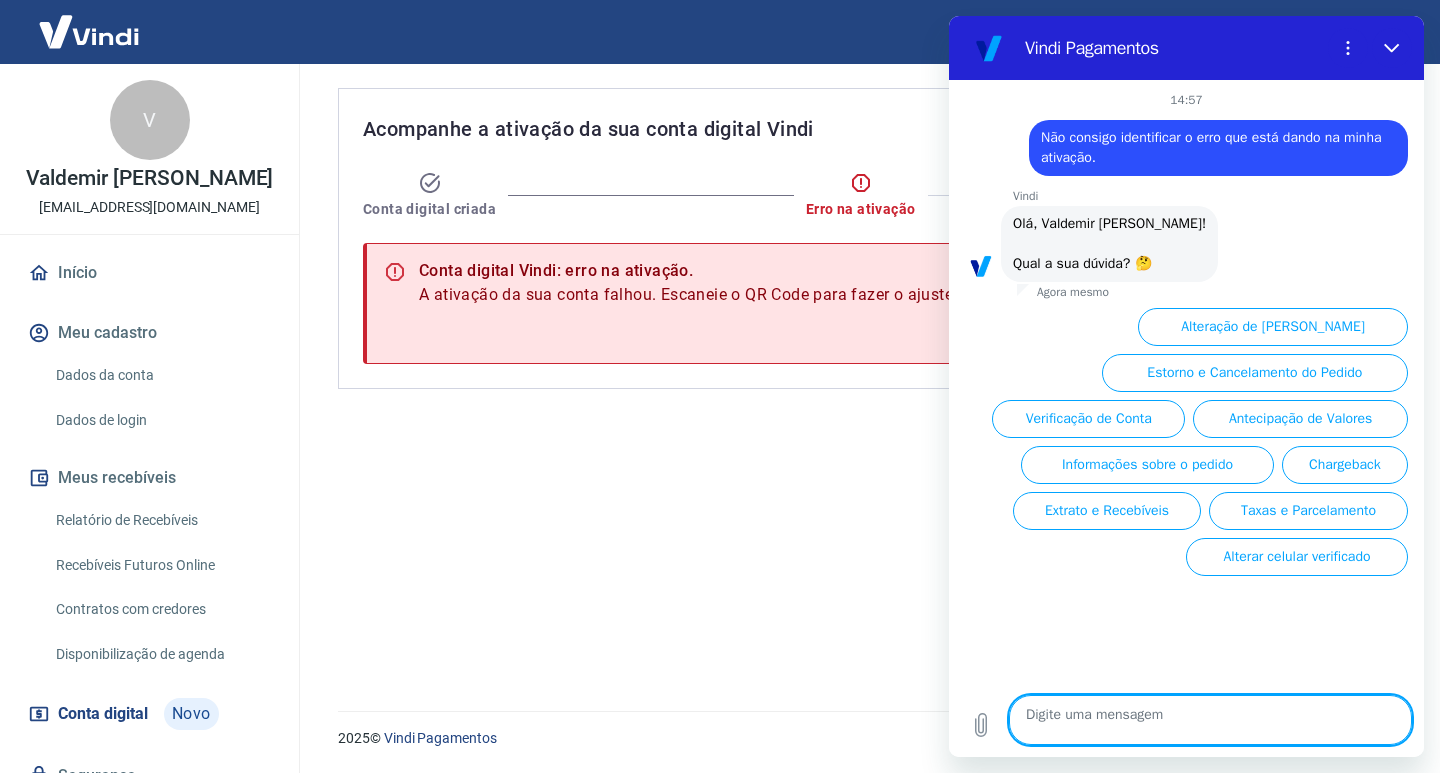 scroll, scrollTop: 156, scrollLeft: 0, axis: vertical 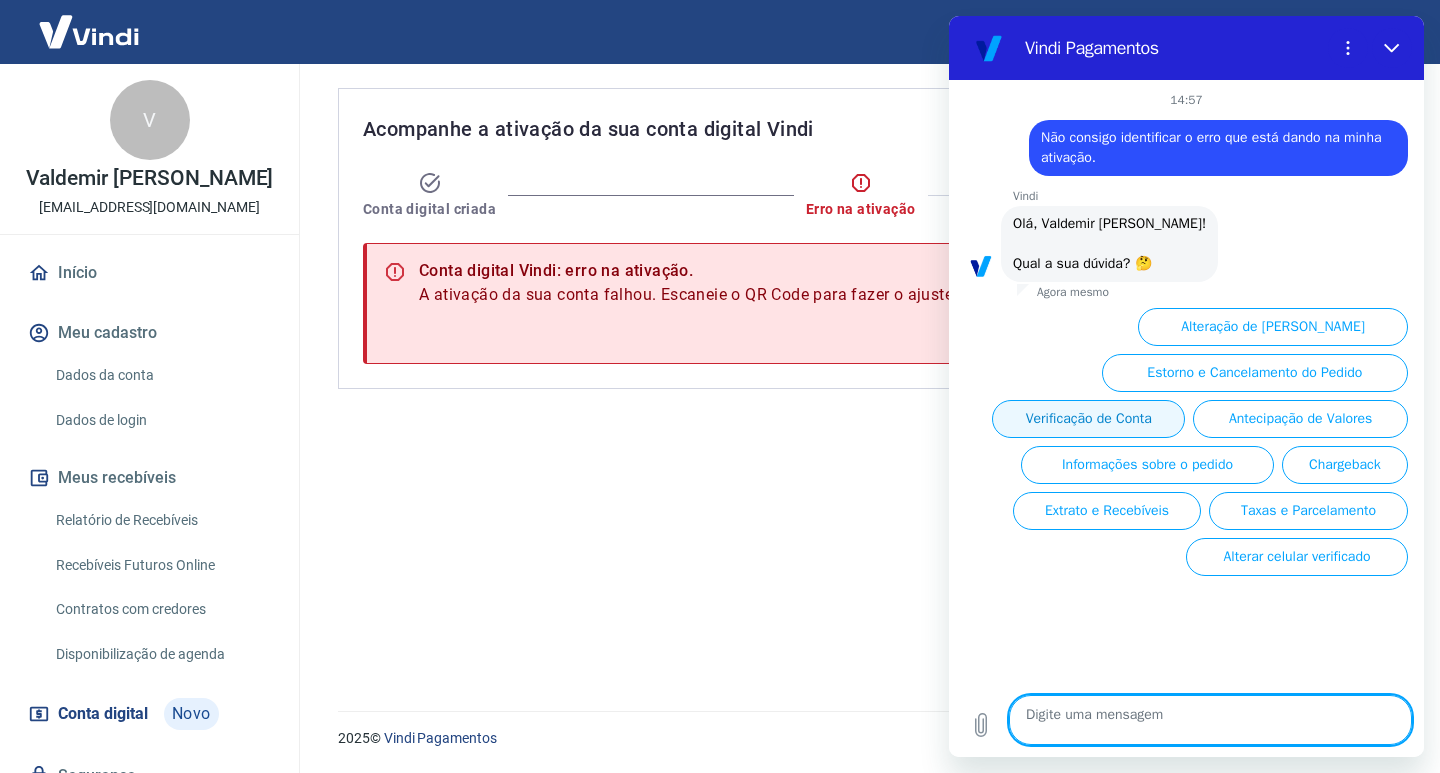 type 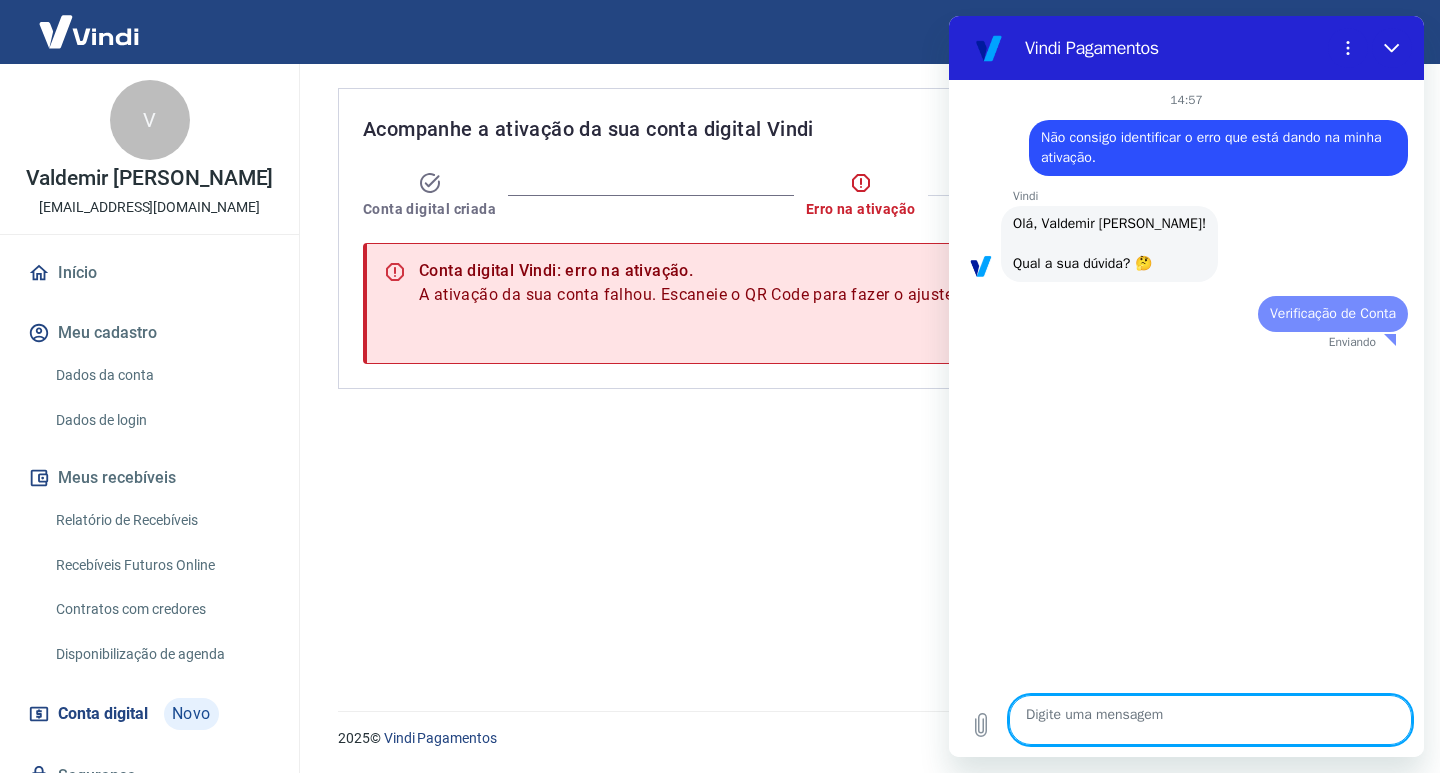 scroll, scrollTop: 0, scrollLeft: 0, axis: both 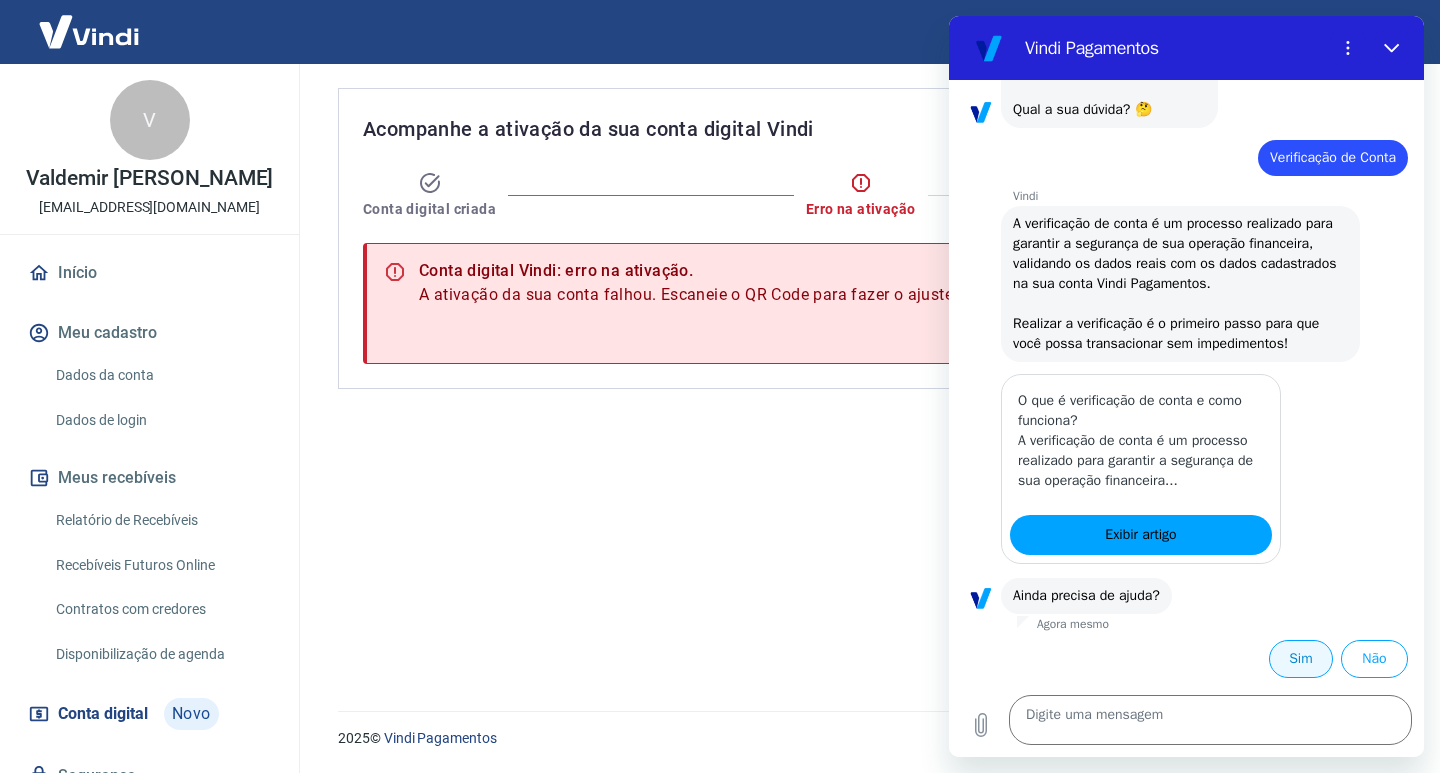 click on "Sim" at bounding box center [1301, 659] 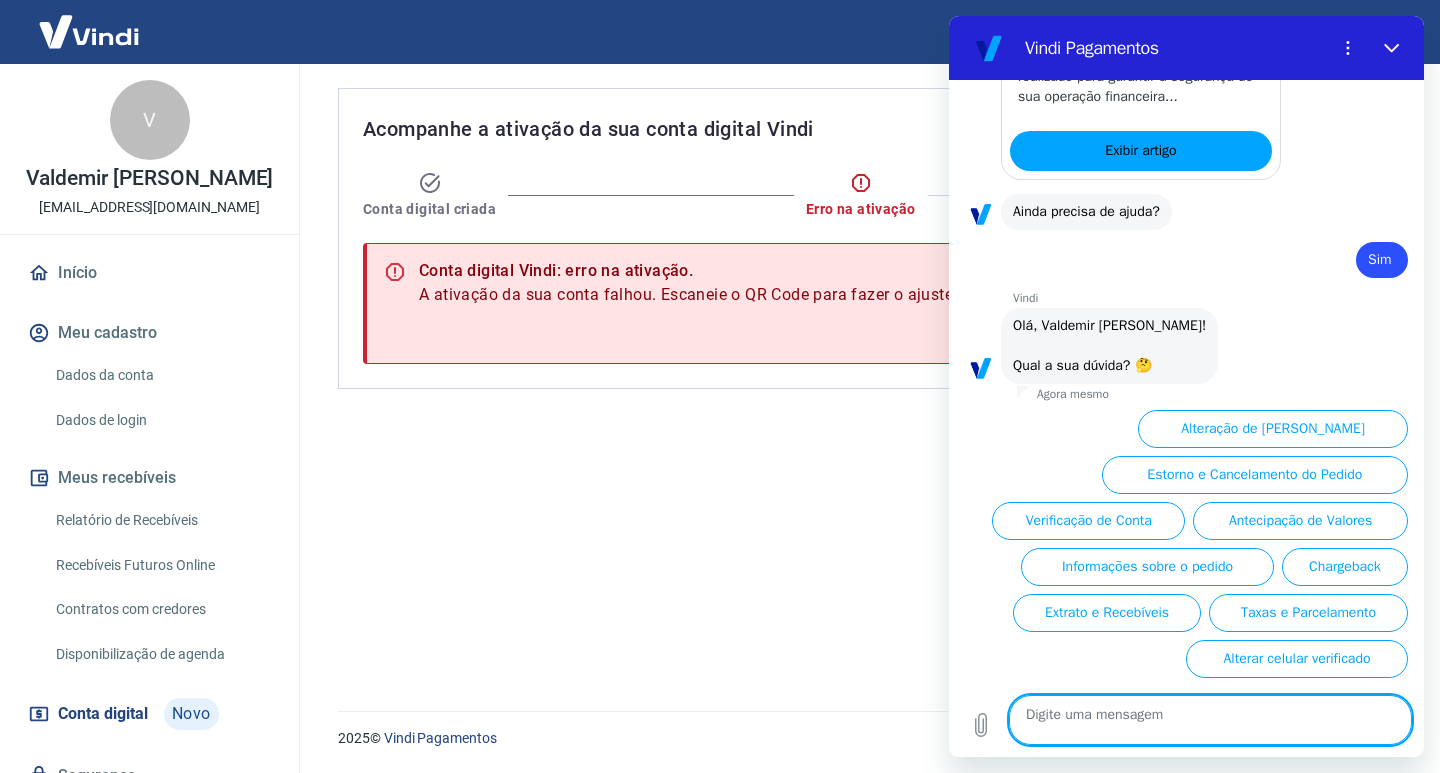scroll, scrollTop: 1056, scrollLeft: 0, axis: vertical 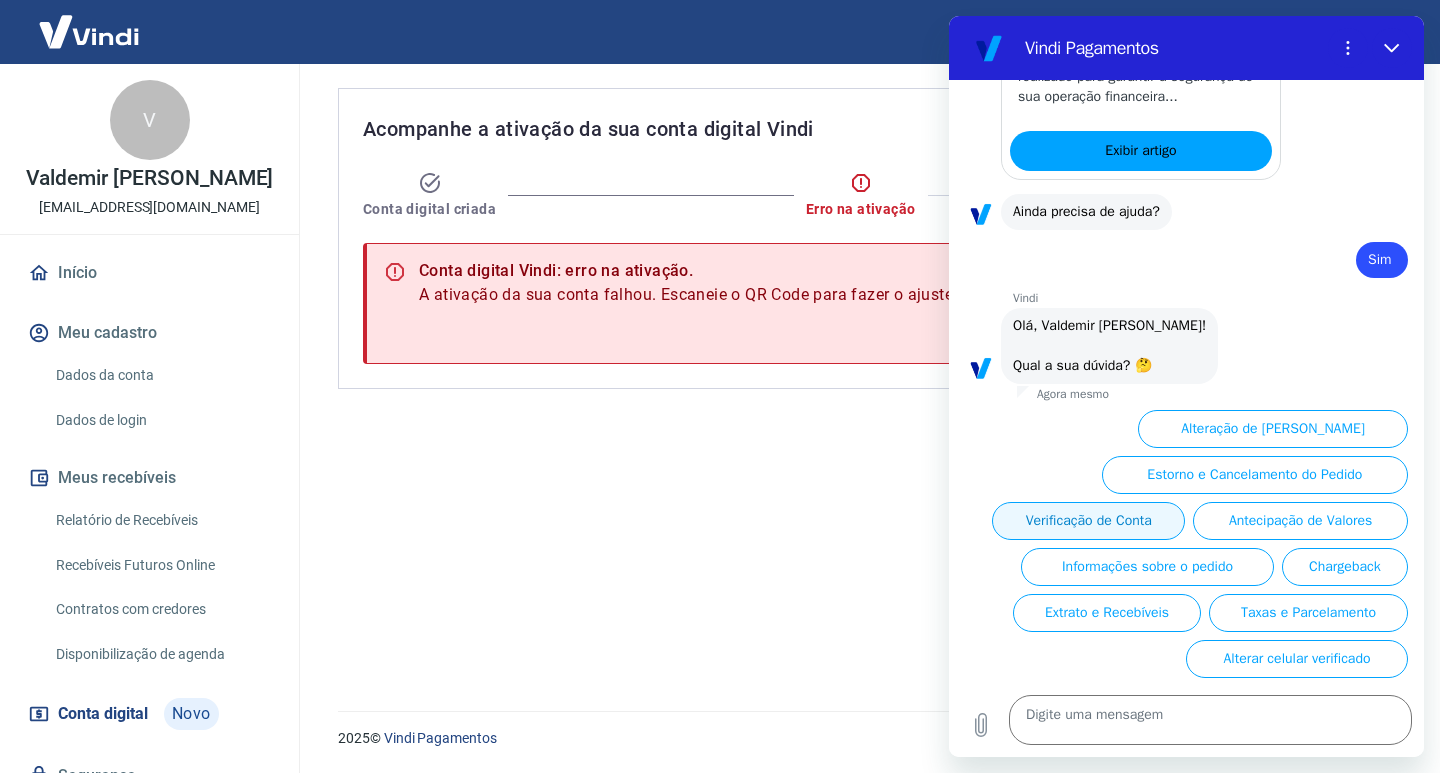 click on "Verificação de Conta" at bounding box center [1088, 521] 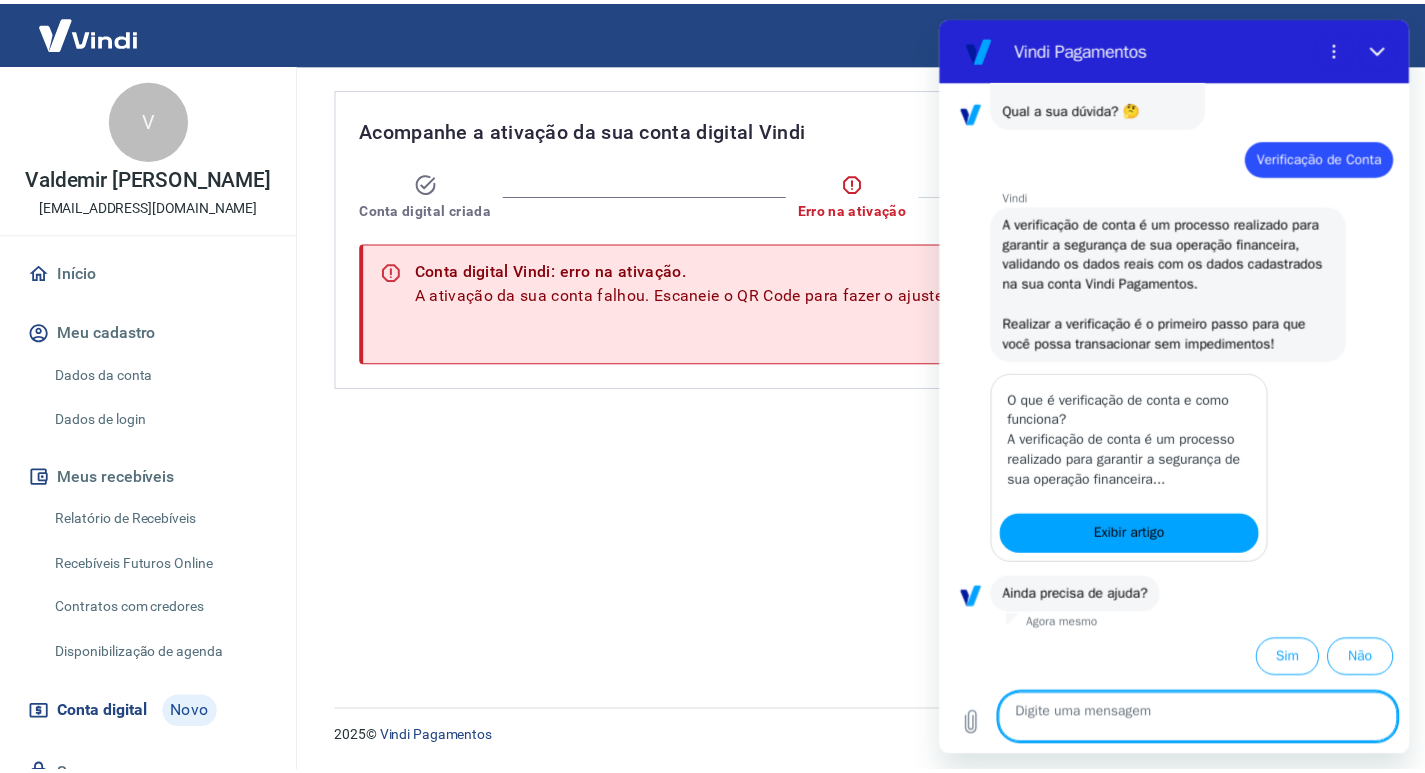 scroll, scrollTop: 1364, scrollLeft: 0, axis: vertical 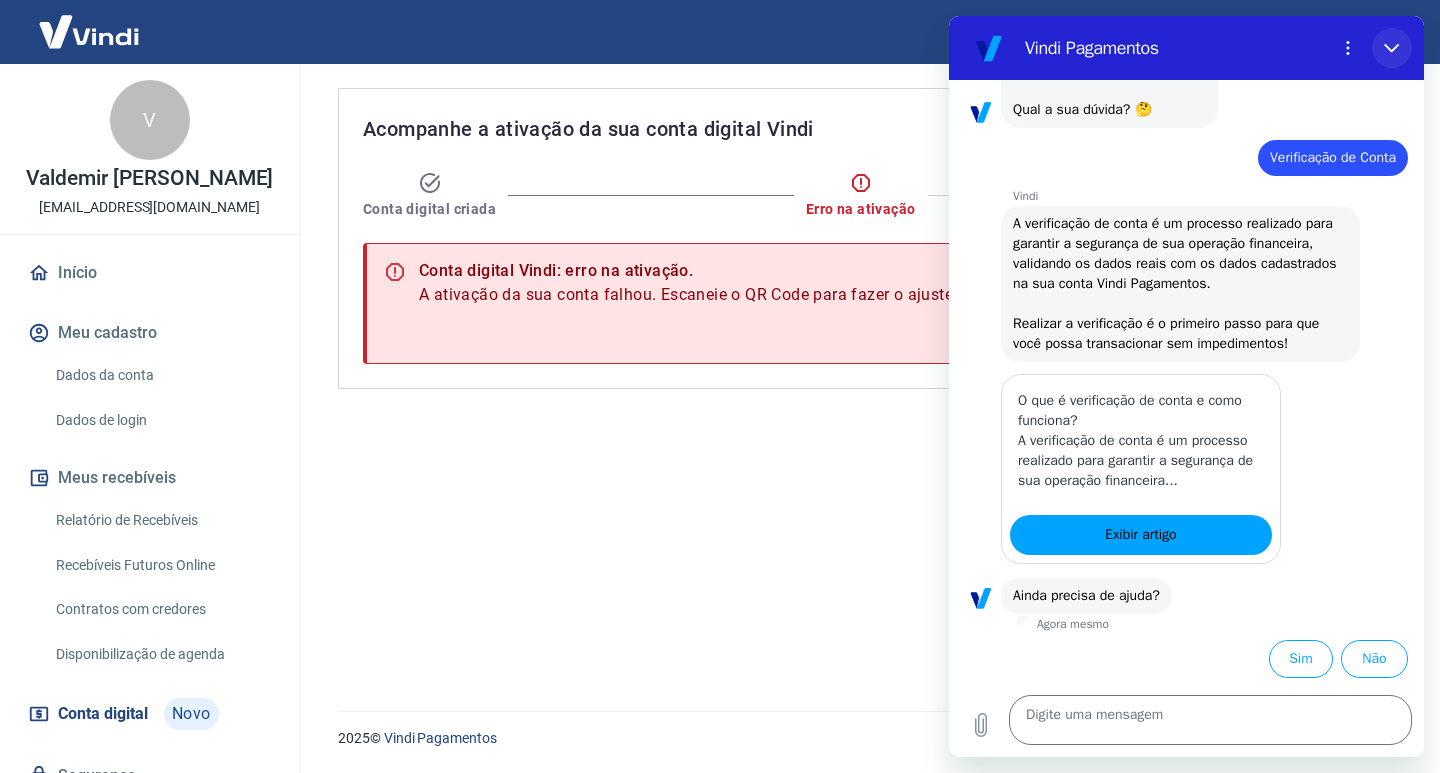 click at bounding box center [1392, 48] 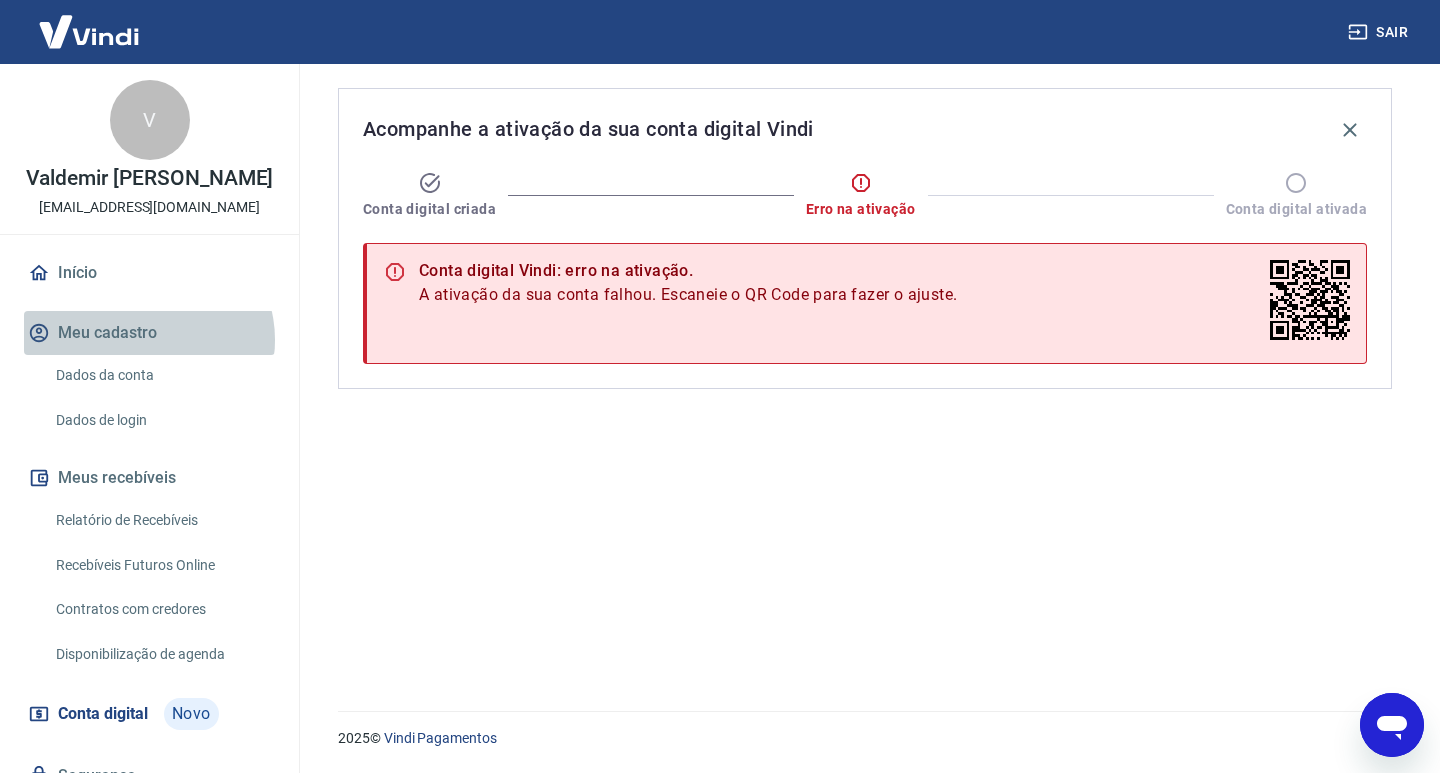 click on "Meu cadastro" at bounding box center (149, 333) 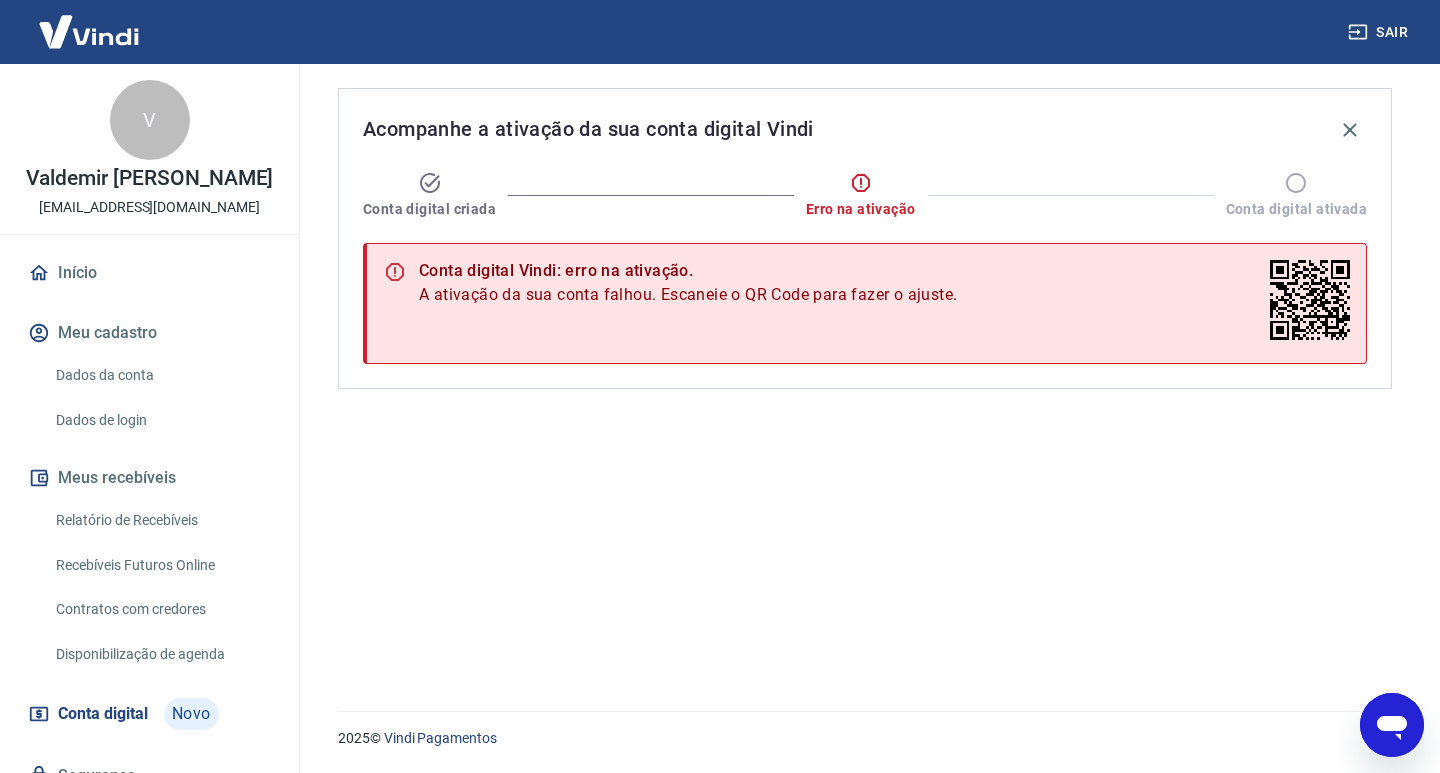 click on "Dados da conta" at bounding box center (161, 375) 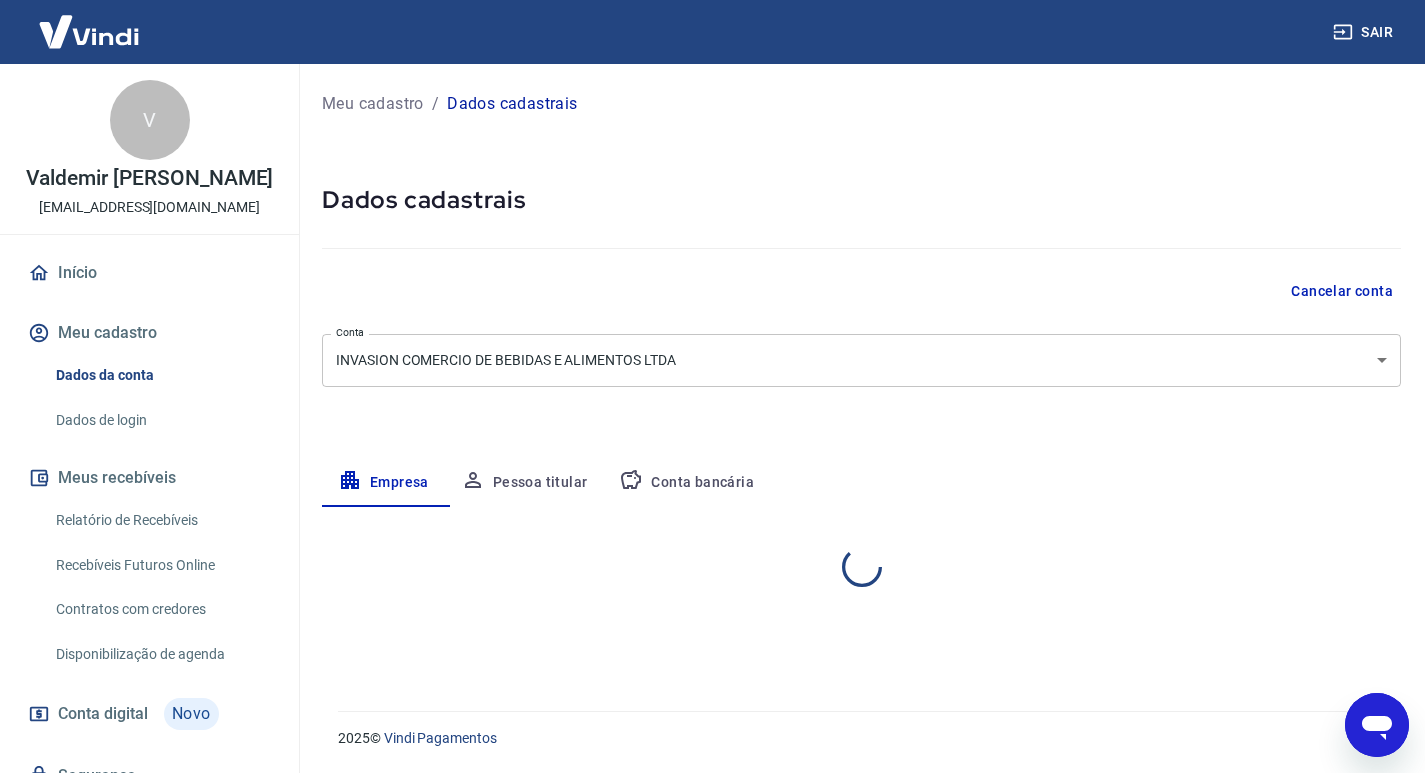 select on "SP" 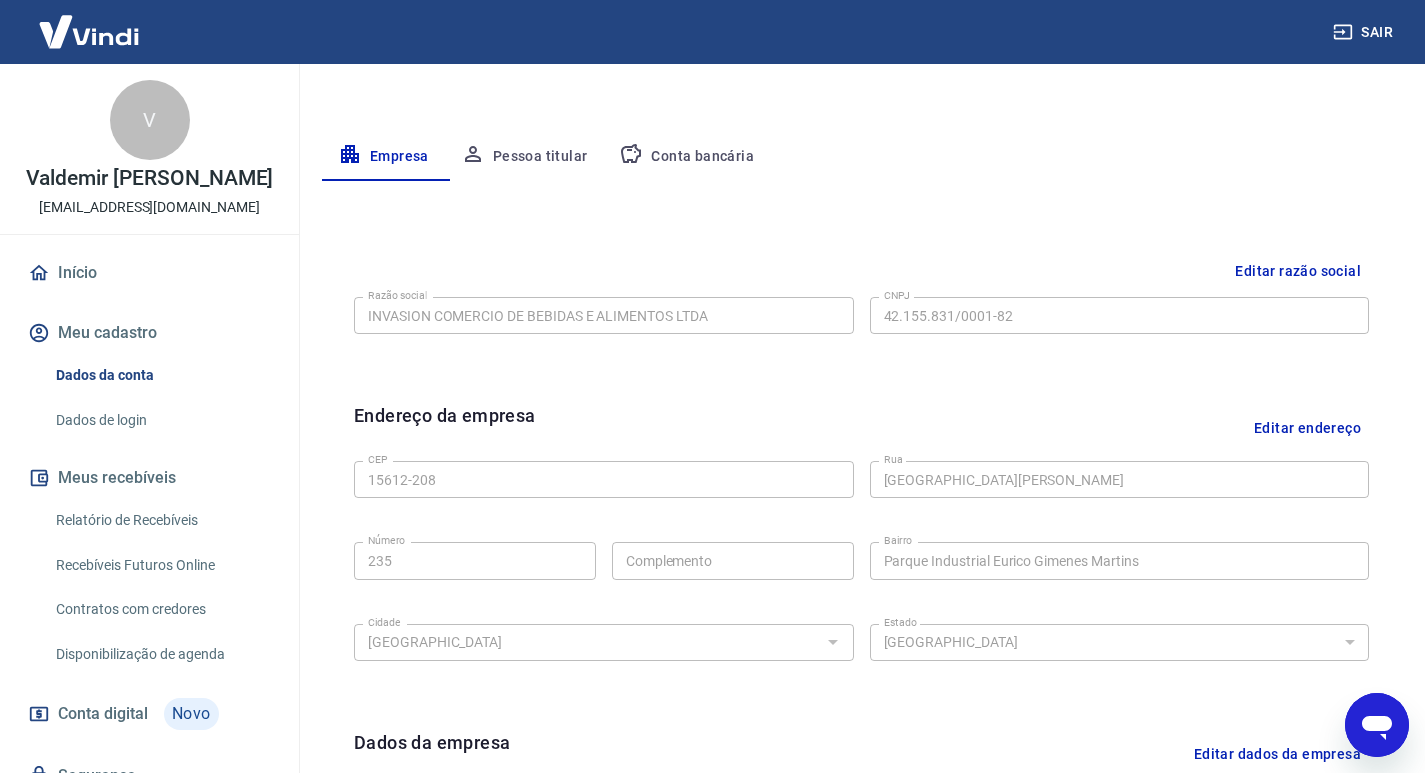 scroll, scrollTop: 278, scrollLeft: 0, axis: vertical 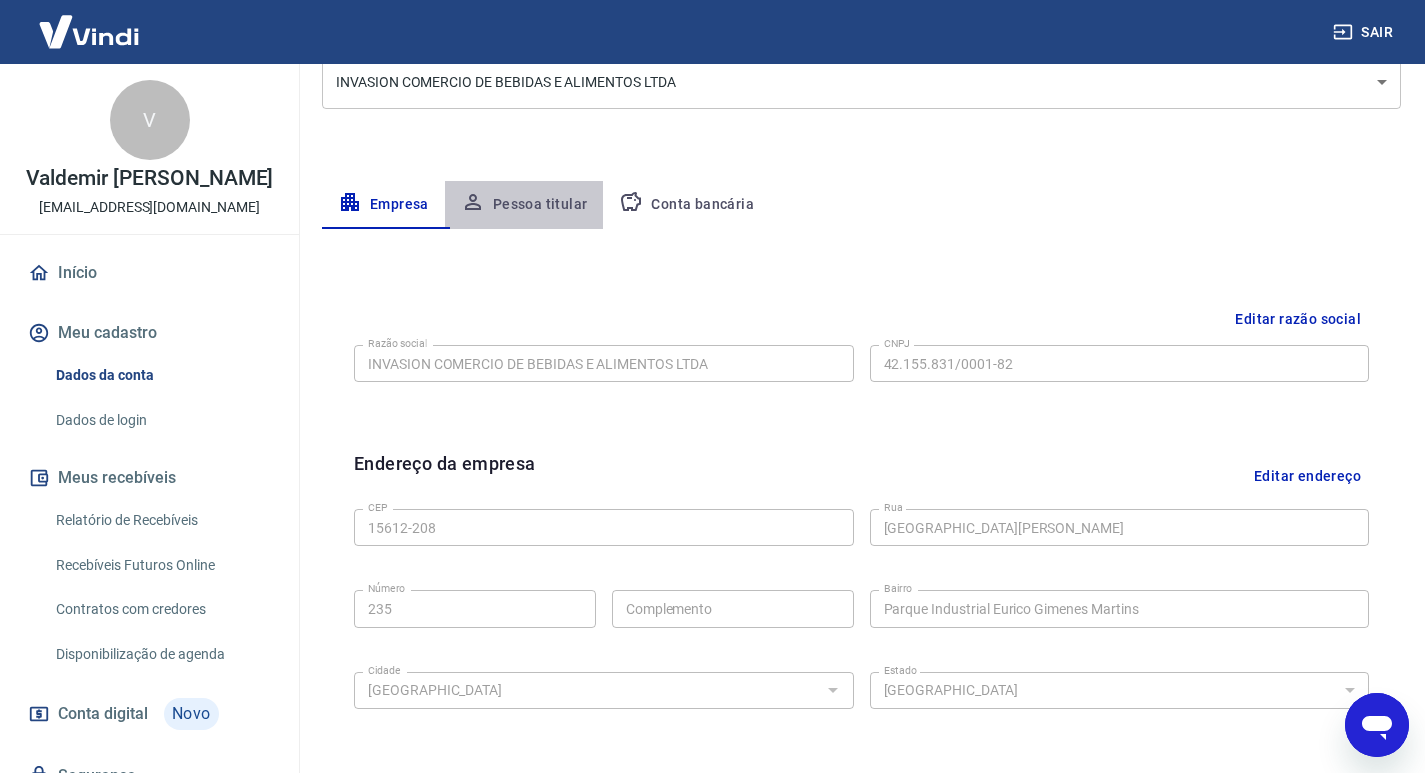 click on "Pessoa titular" at bounding box center [524, 205] 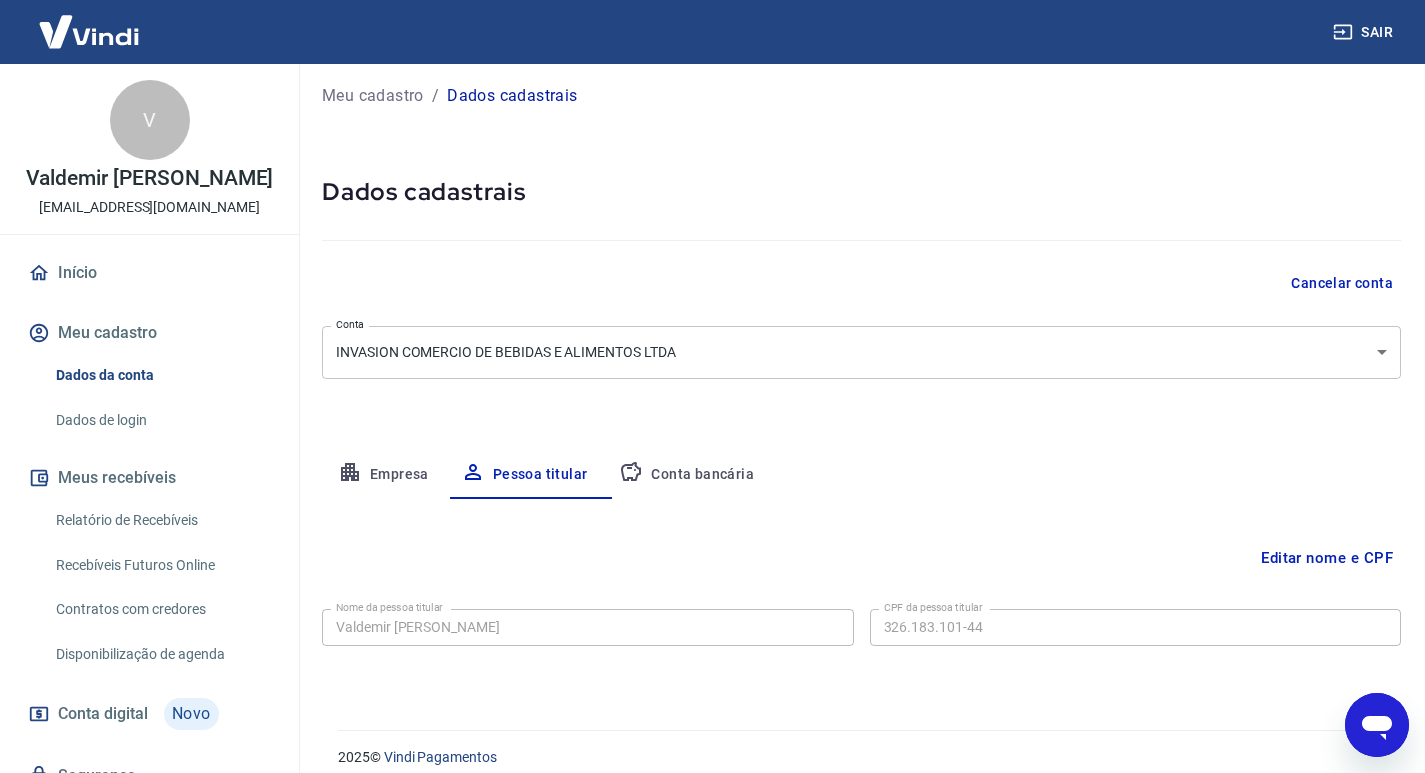 scroll, scrollTop: 0, scrollLeft: 0, axis: both 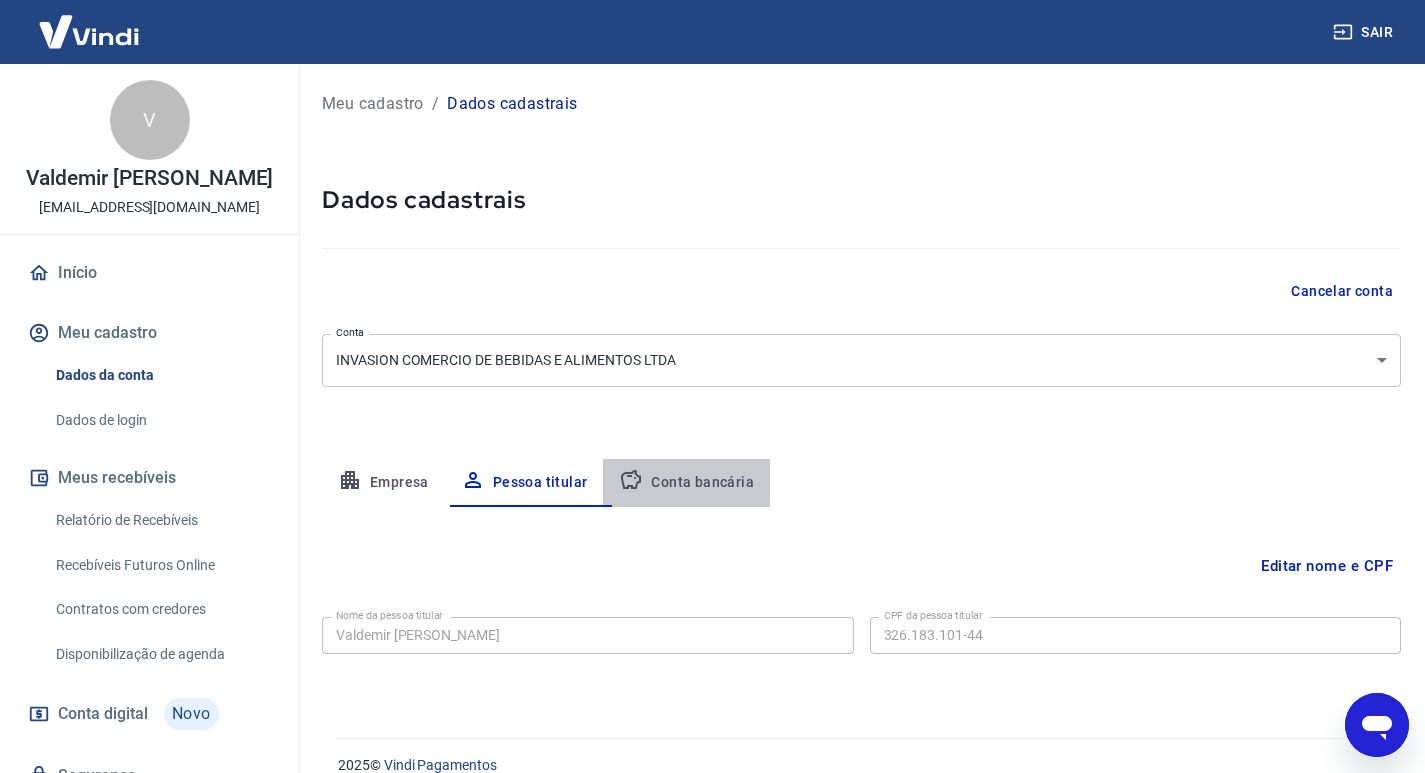 click on "Conta bancária" at bounding box center [686, 483] 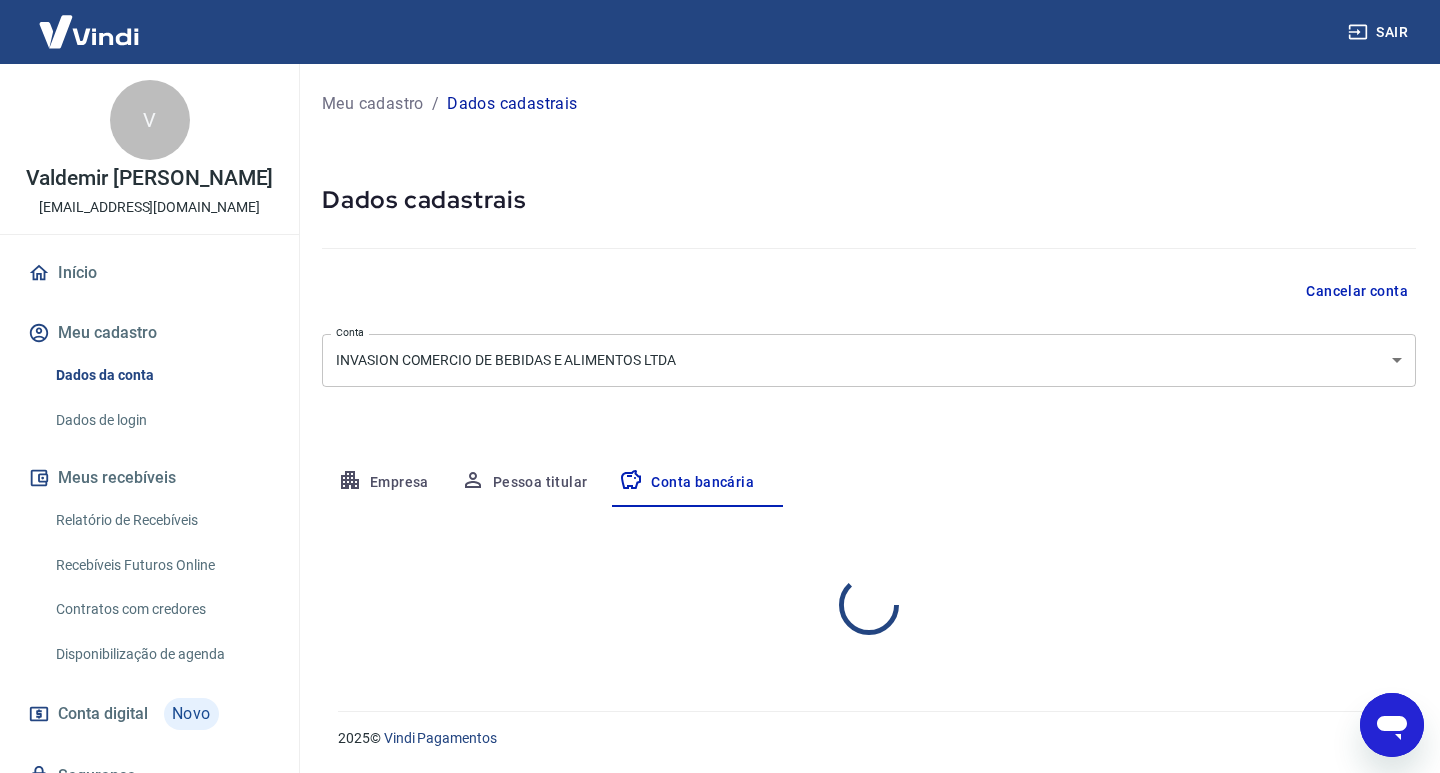 select on "1" 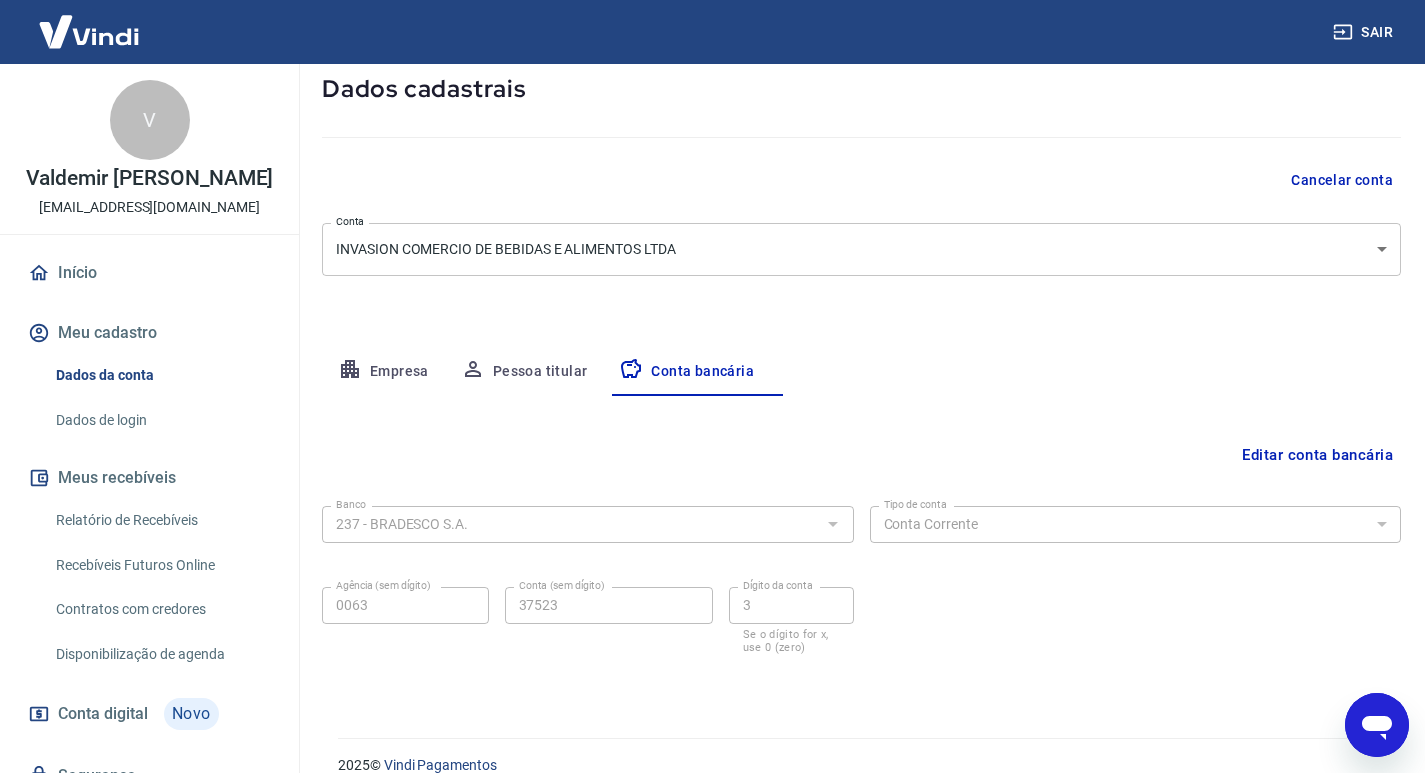 scroll, scrollTop: 47, scrollLeft: 0, axis: vertical 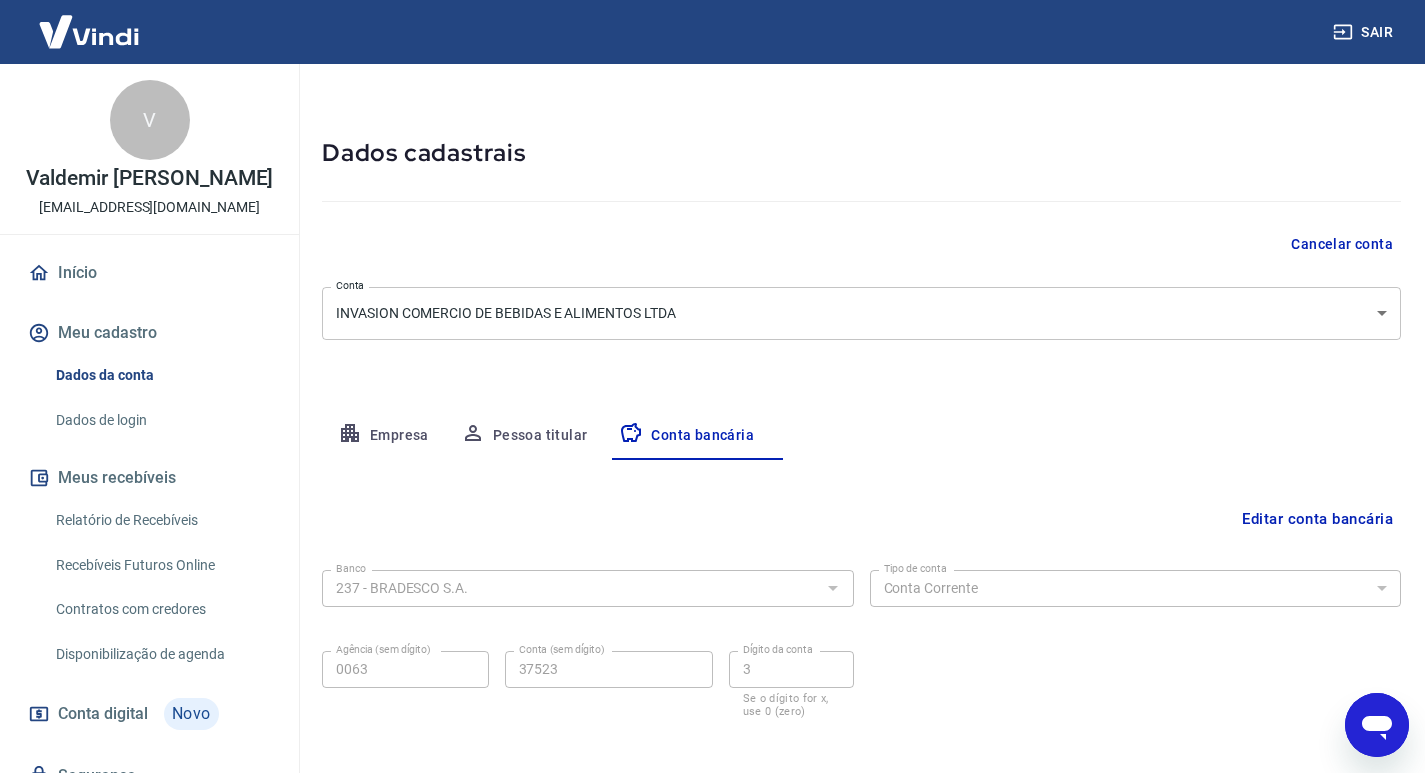 click 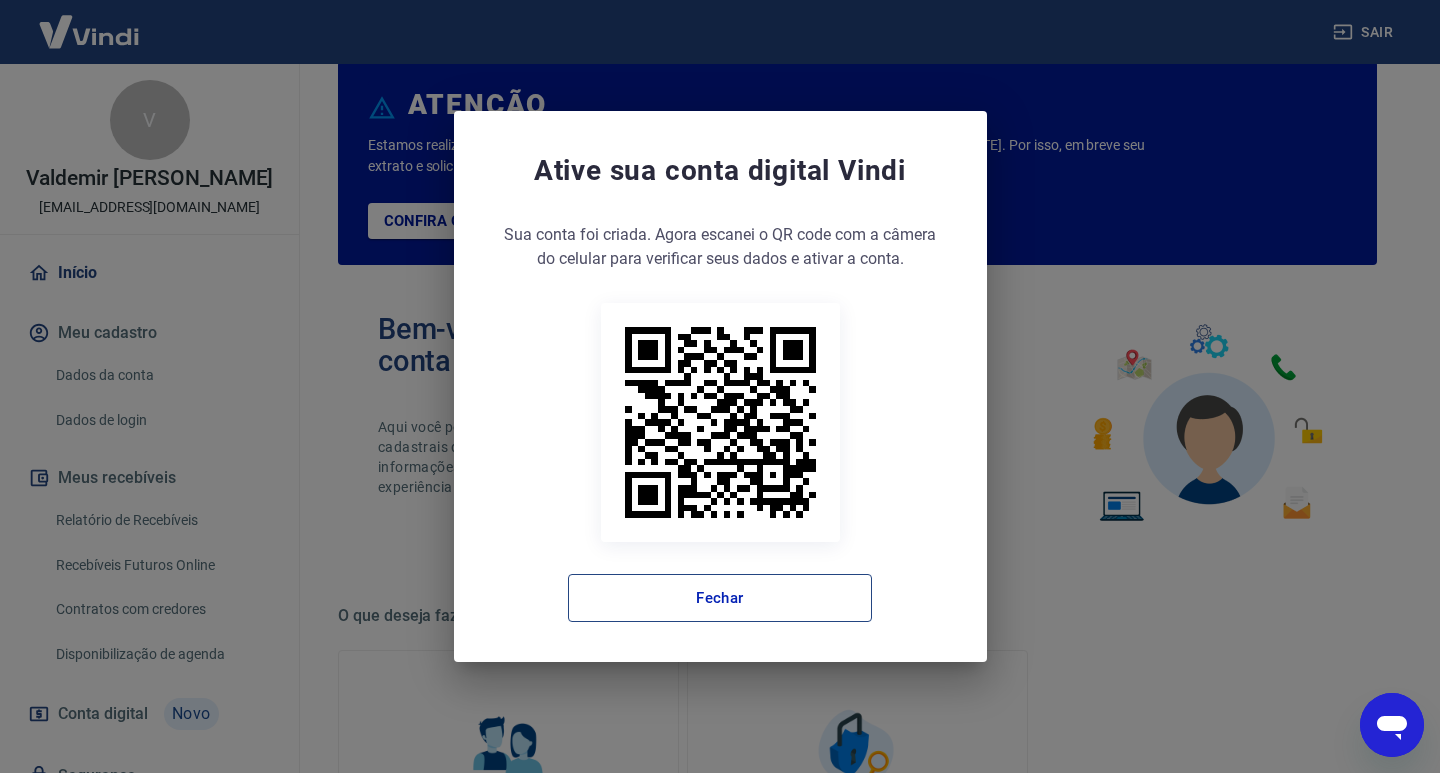 click on "Fechar" at bounding box center [720, 598] 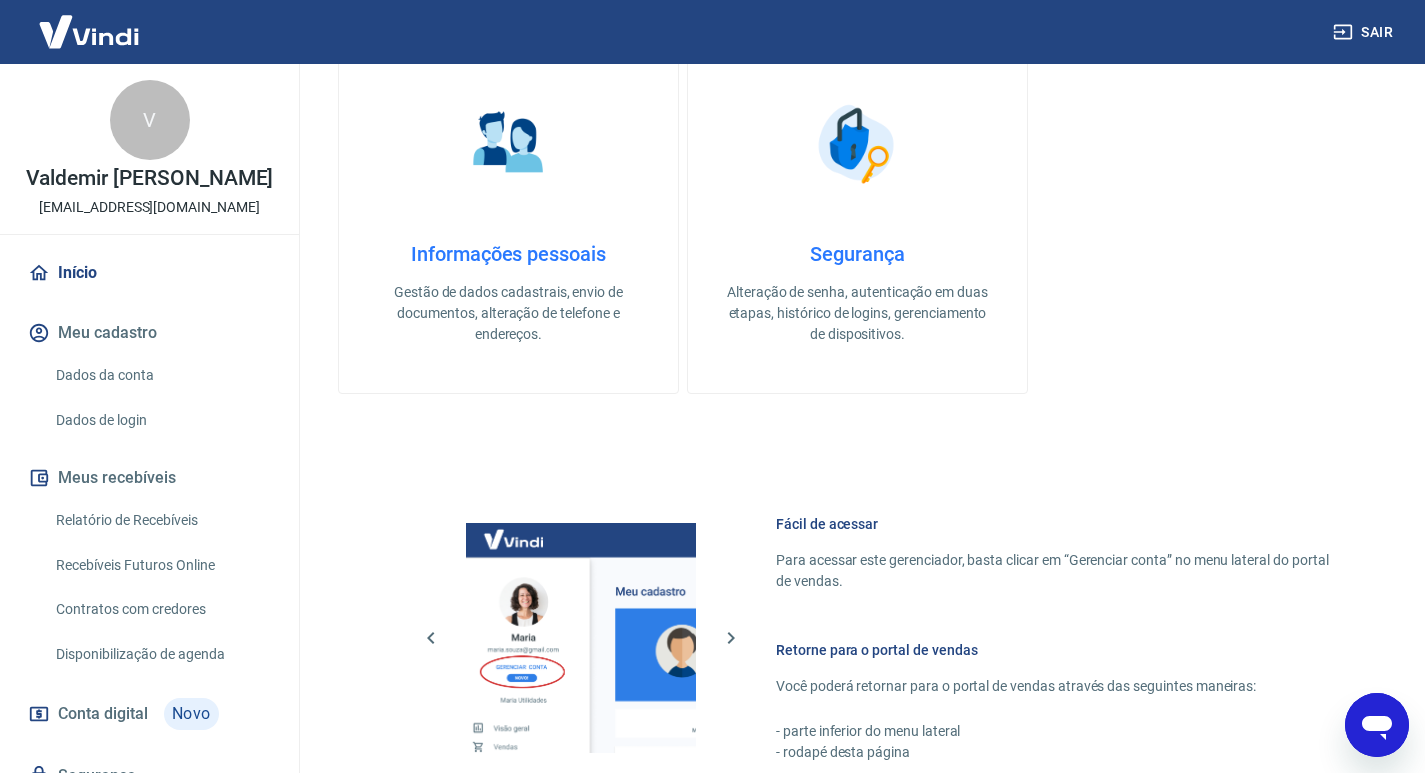 scroll, scrollTop: 639, scrollLeft: 0, axis: vertical 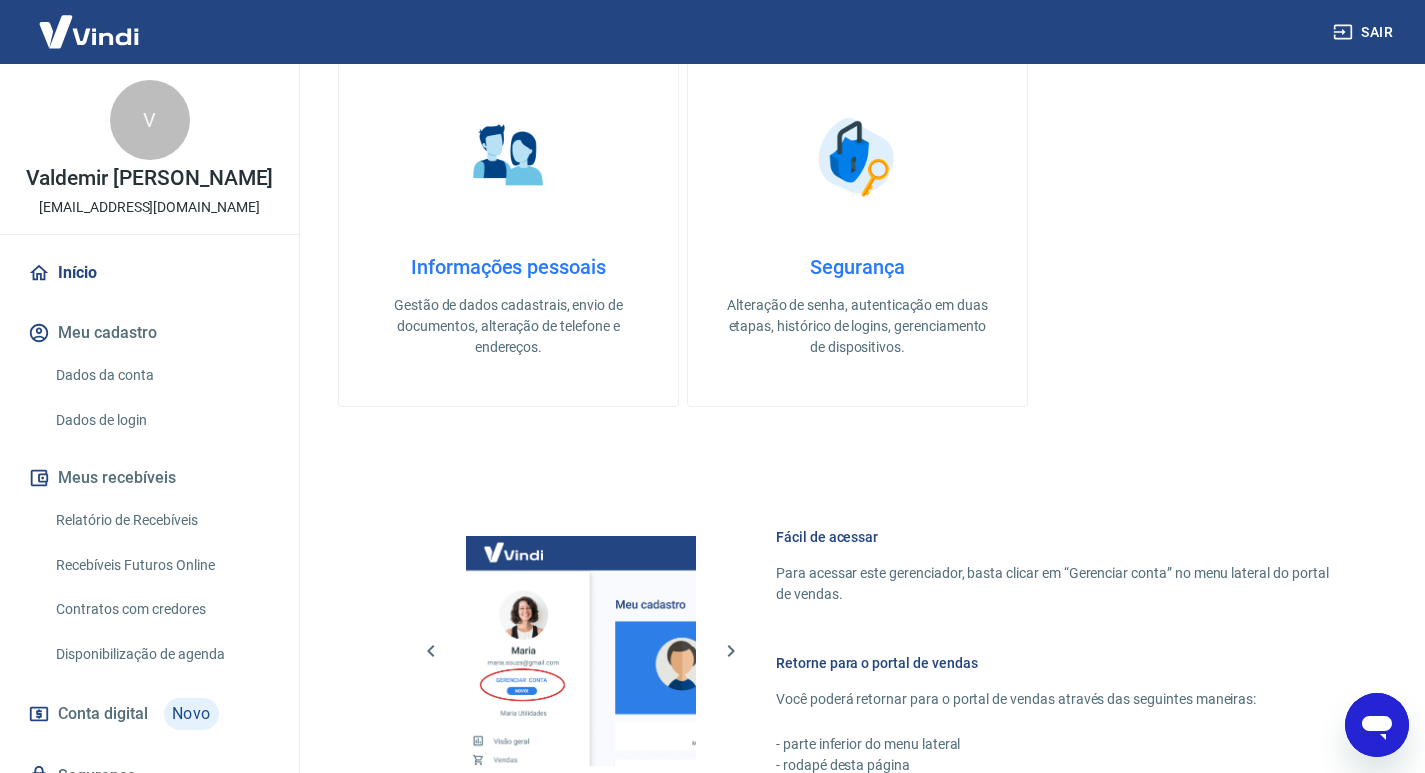 click at bounding box center (509, 157) 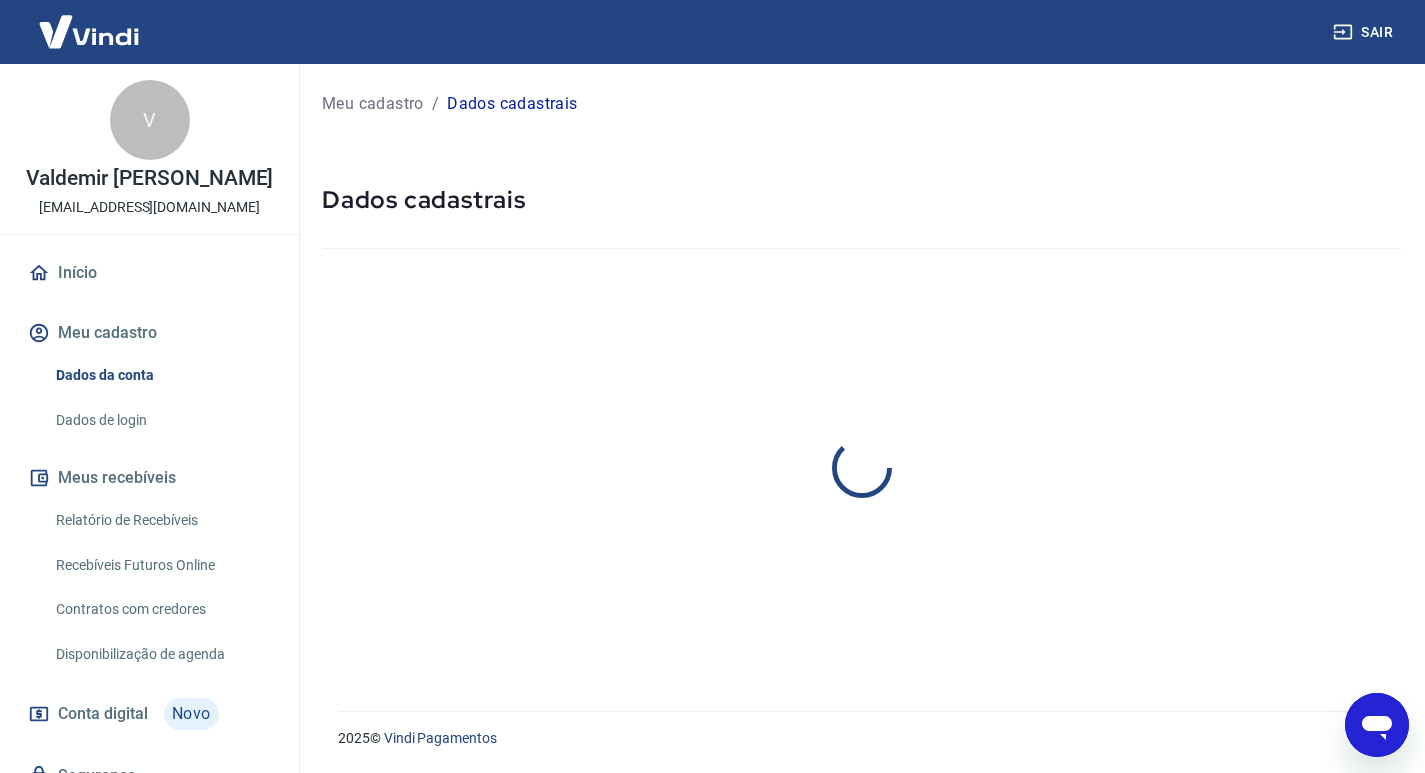scroll, scrollTop: 0, scrollLeft: 0, axis: both 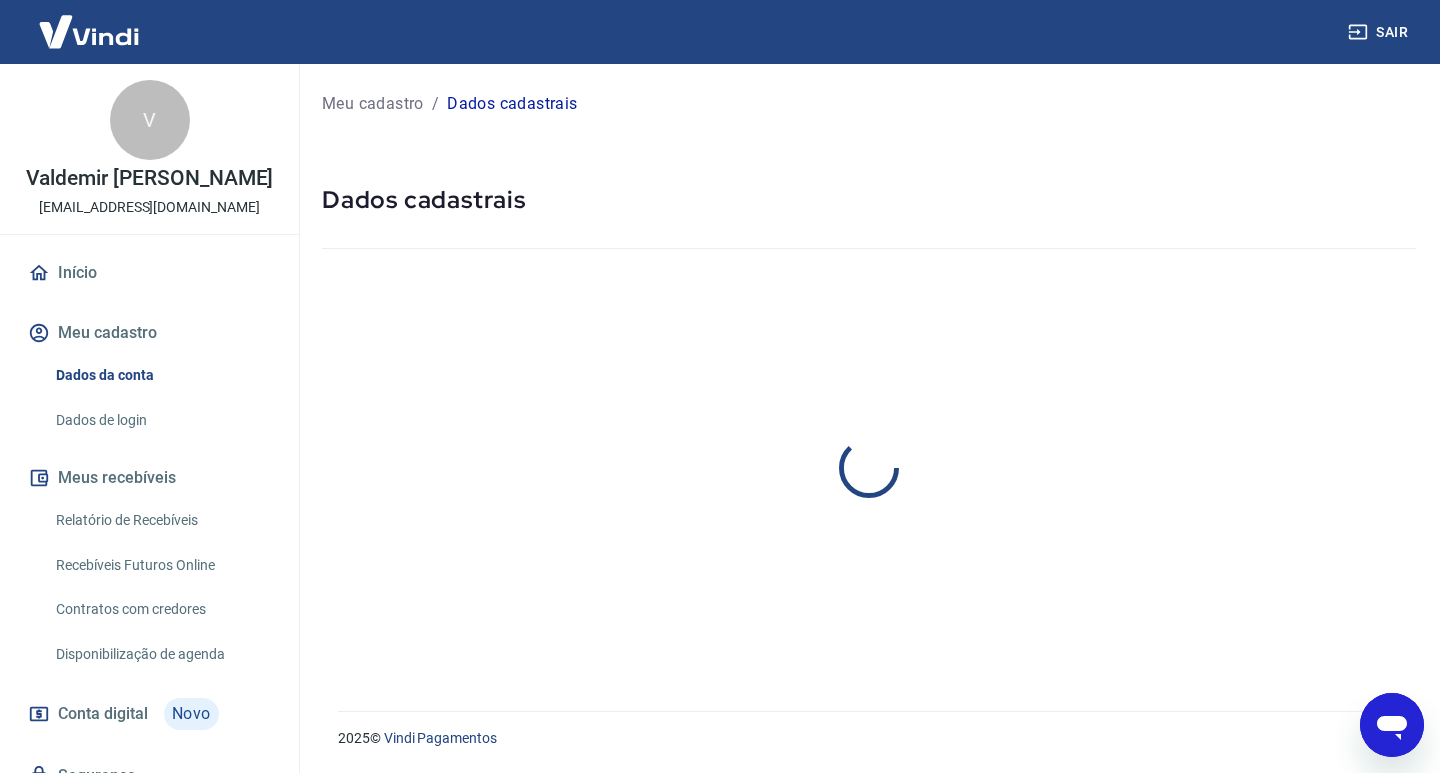 select on "SP" 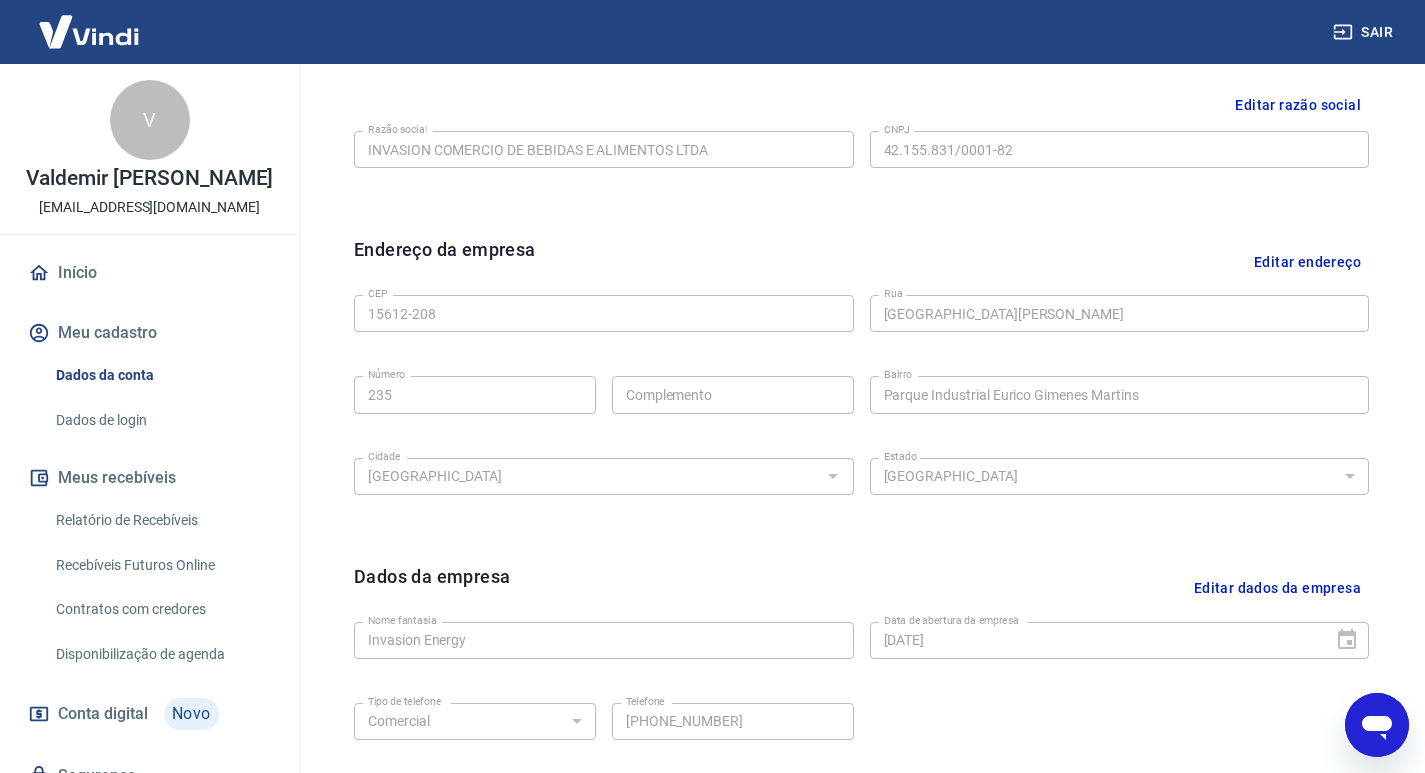 scroll, scrollTop: 500, scrollLeft: 0, axis: vertical 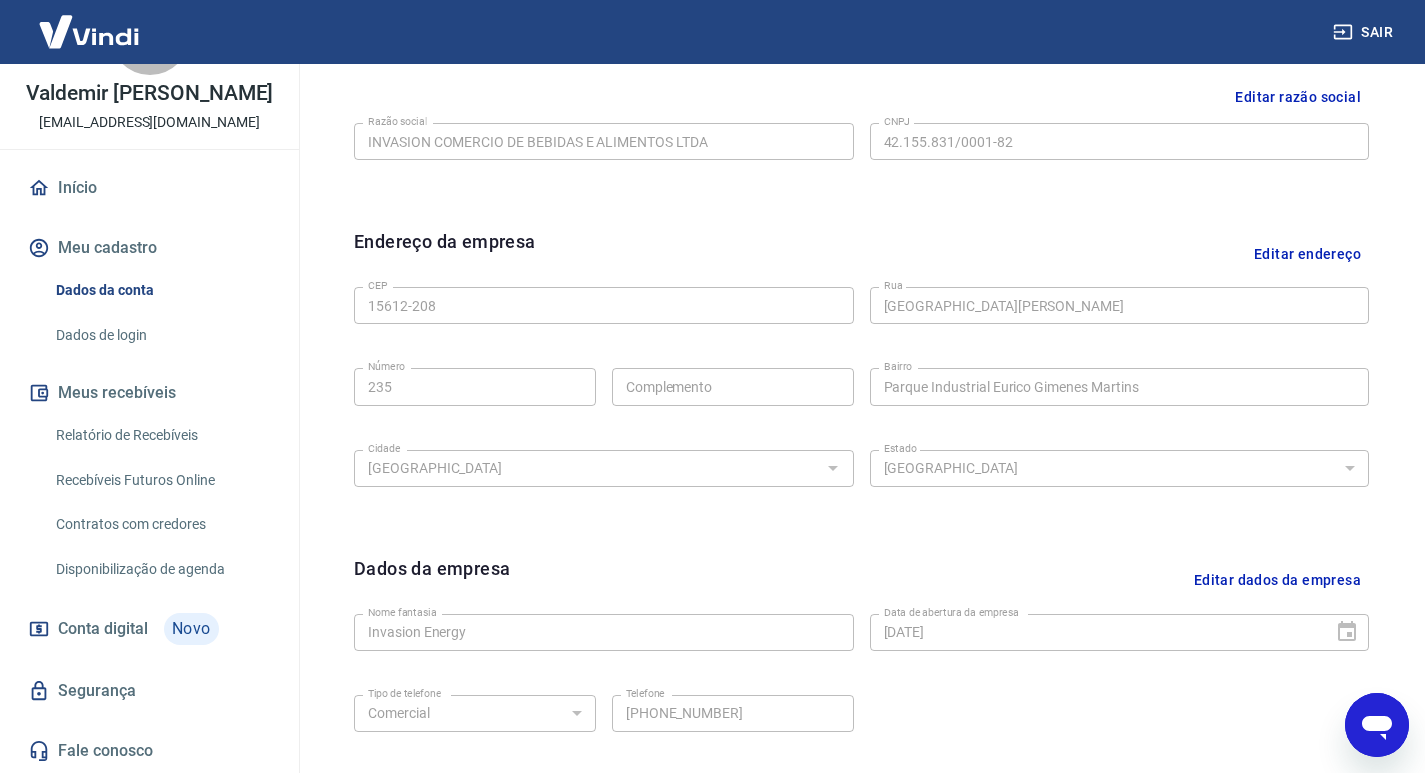 click on "Conta digital" at bounding box center (103, 629) 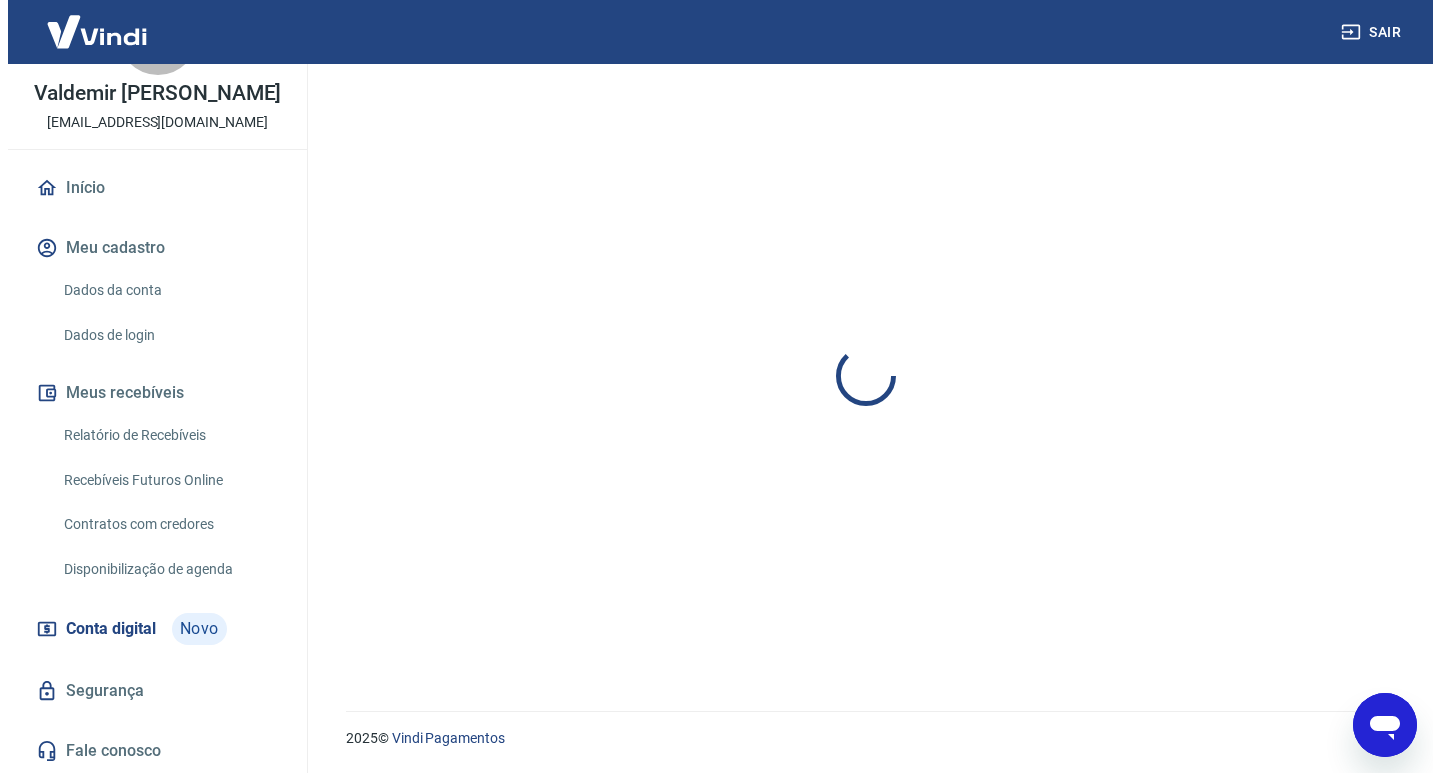 scroll, scrollTop: 0, scrollLeft: 0, axis: both 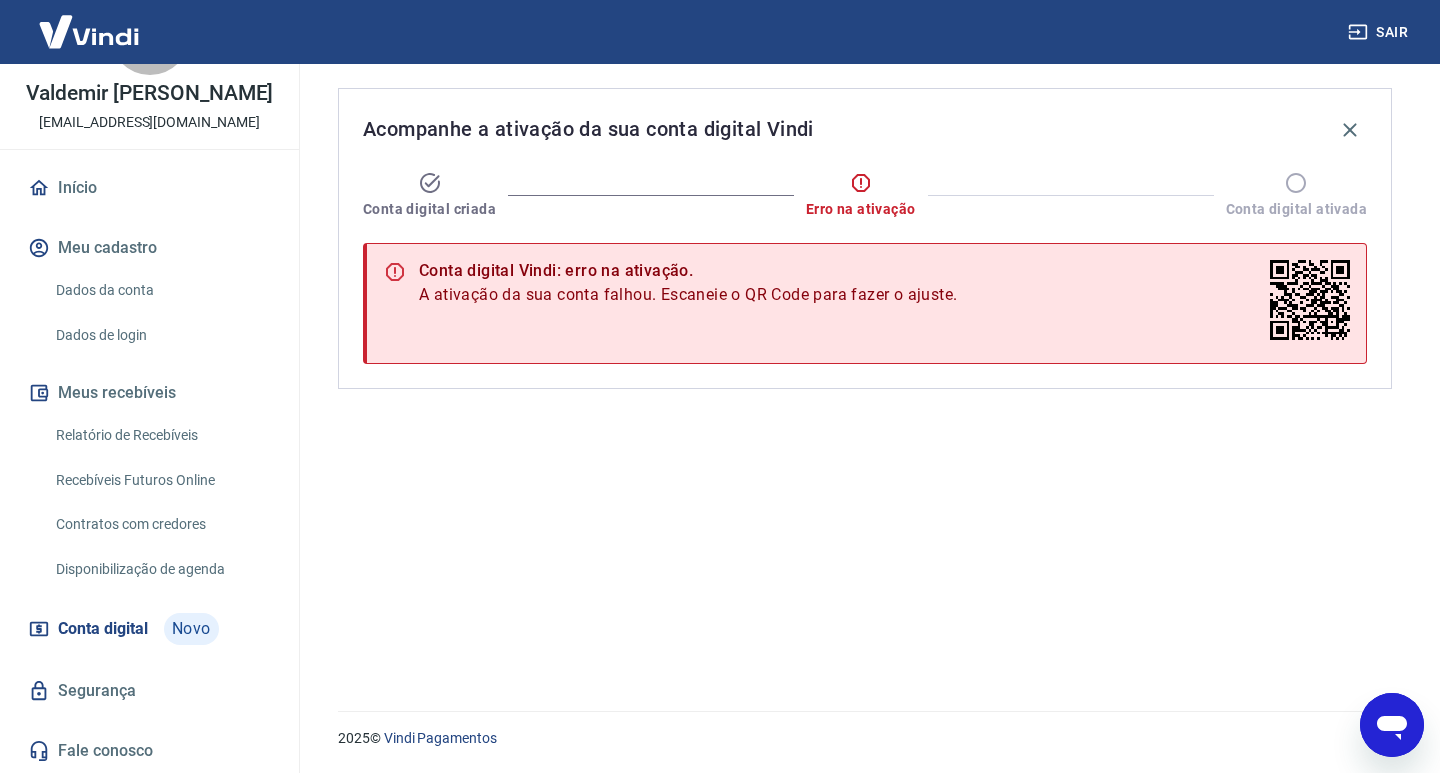 type on "x" 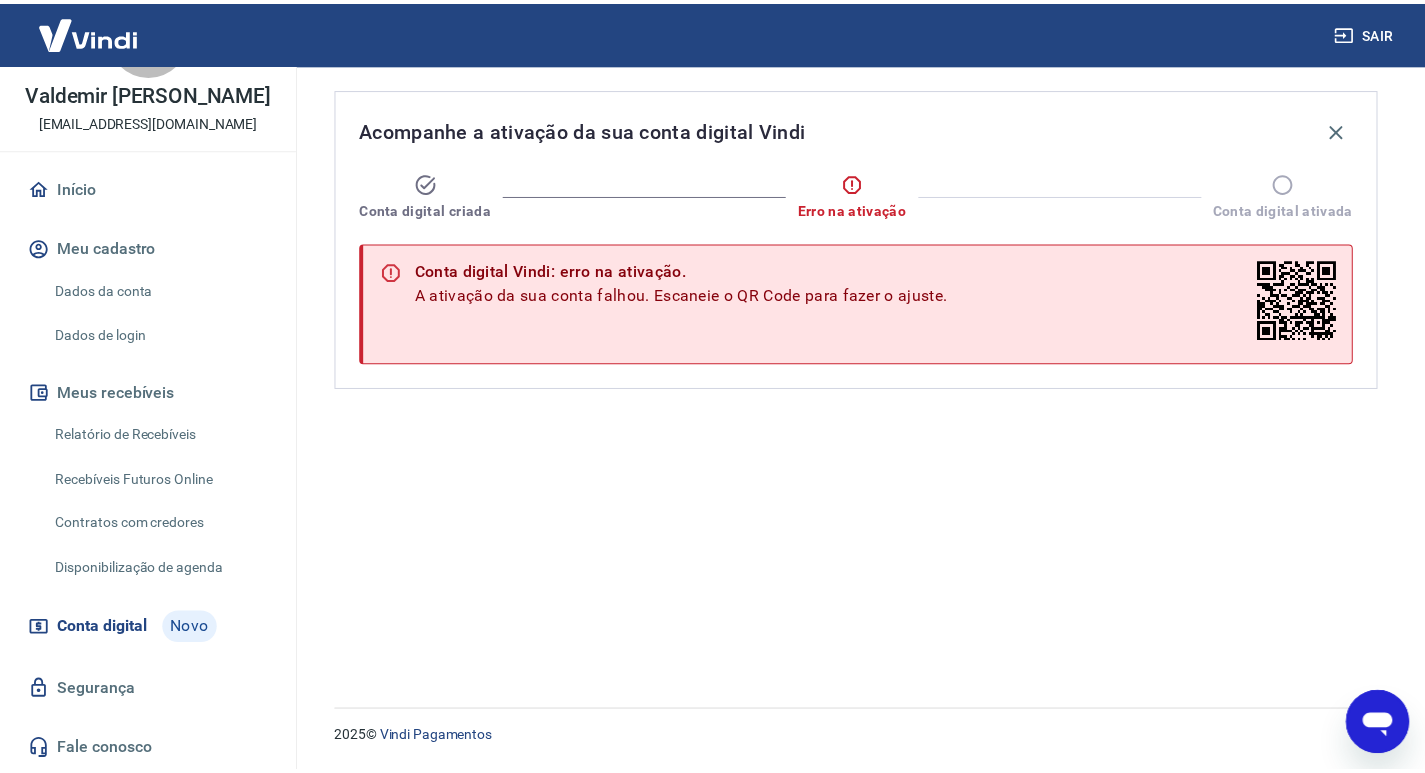 scroll, scrollTop: 0, scrollLeft: 0, axis: both 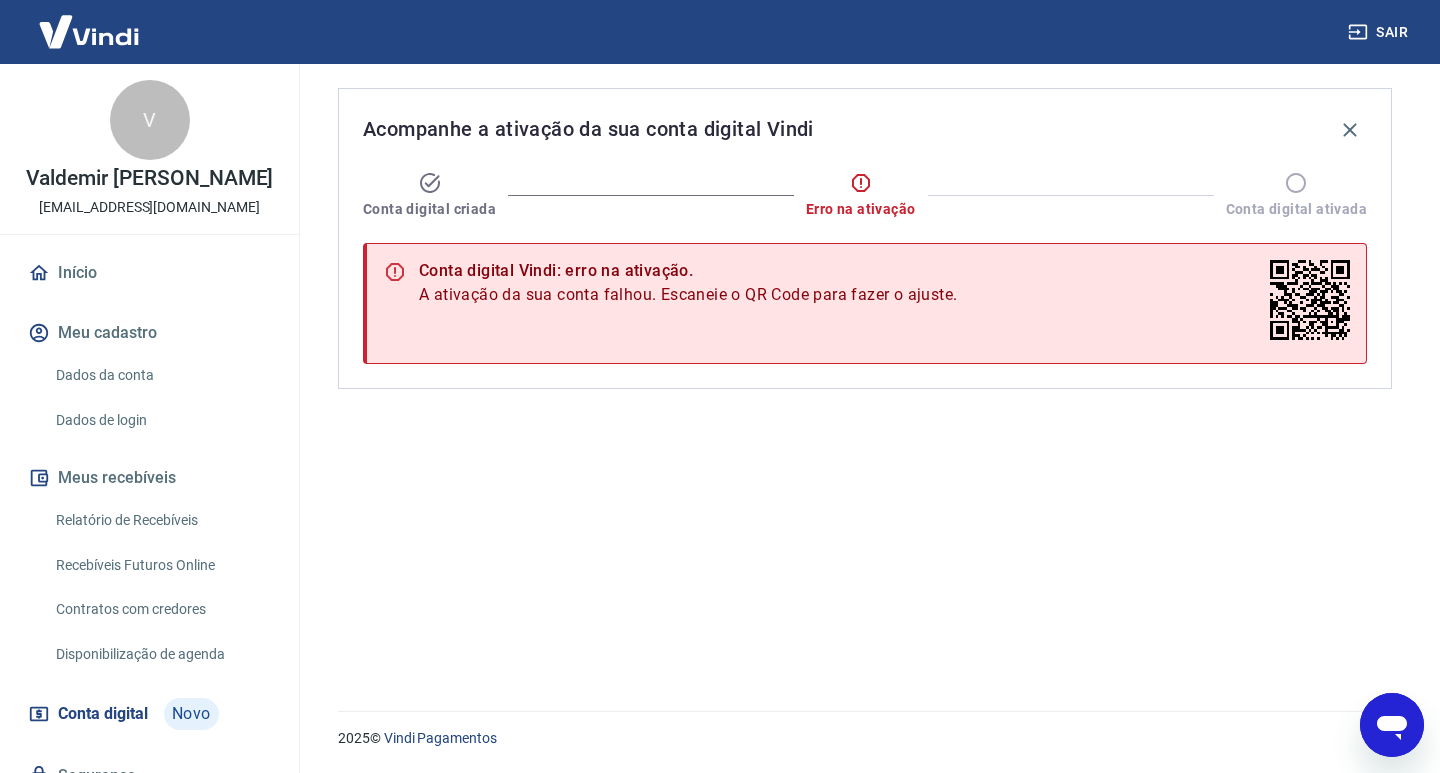 click on "Dados da conta" at bounding box center (161, 375) 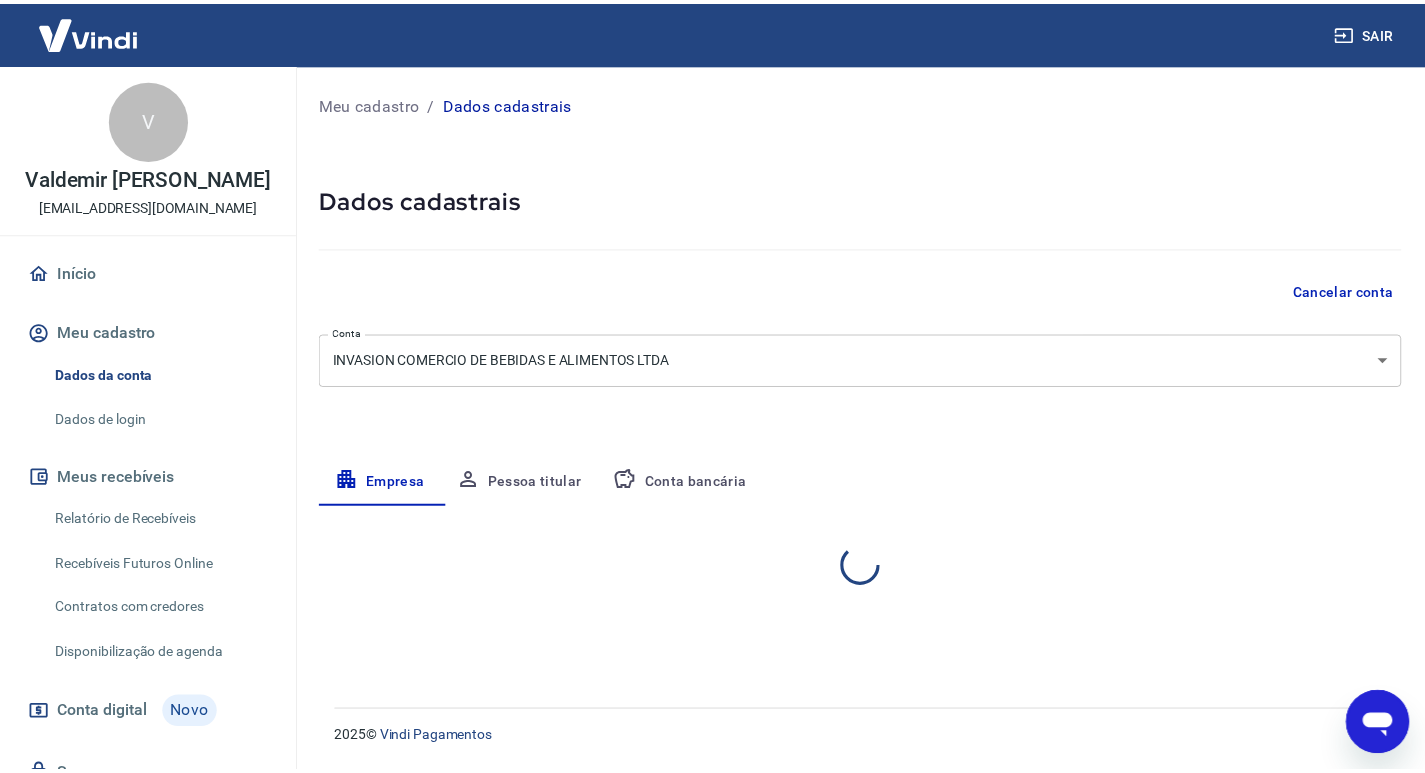 select on "SP" 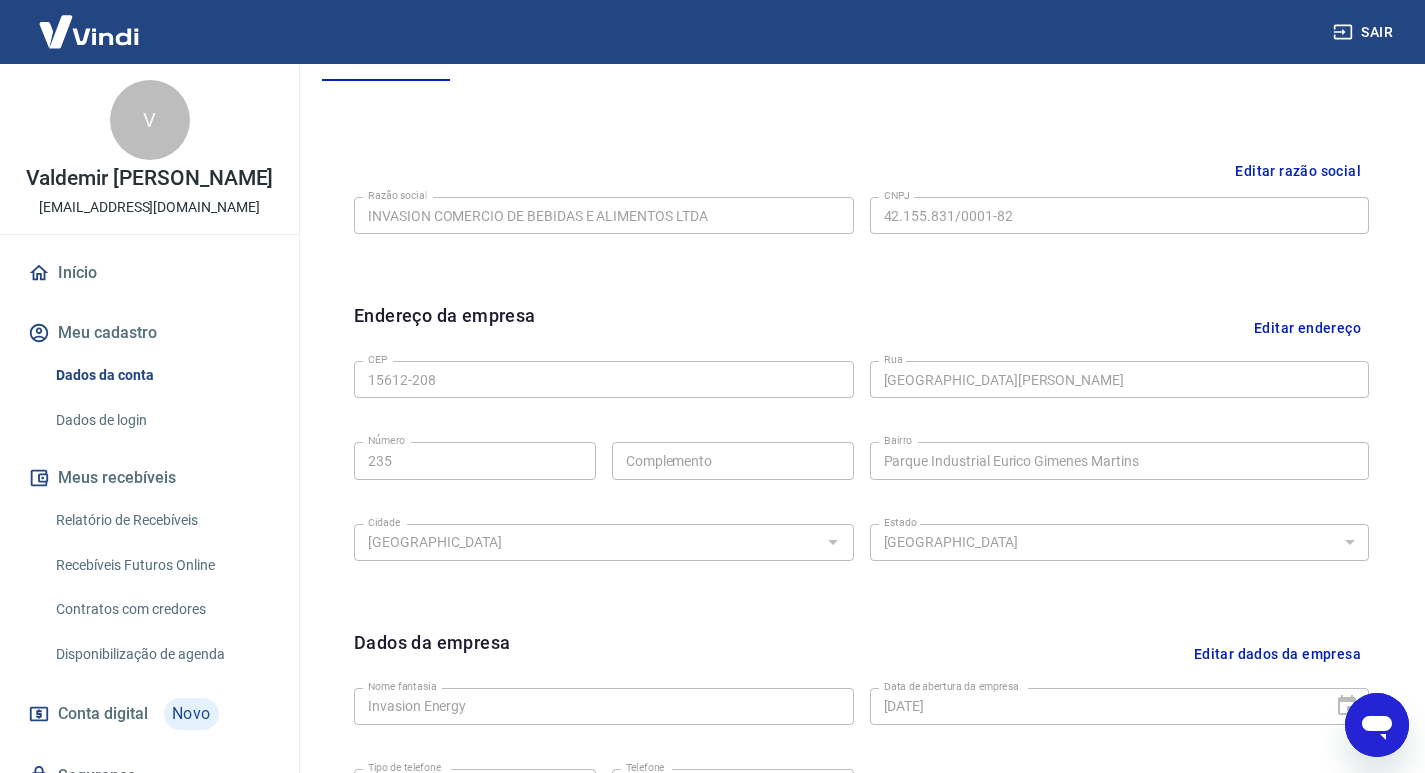 scroll, scrollTop: 378, scrollLeft: 0, axis: vertical 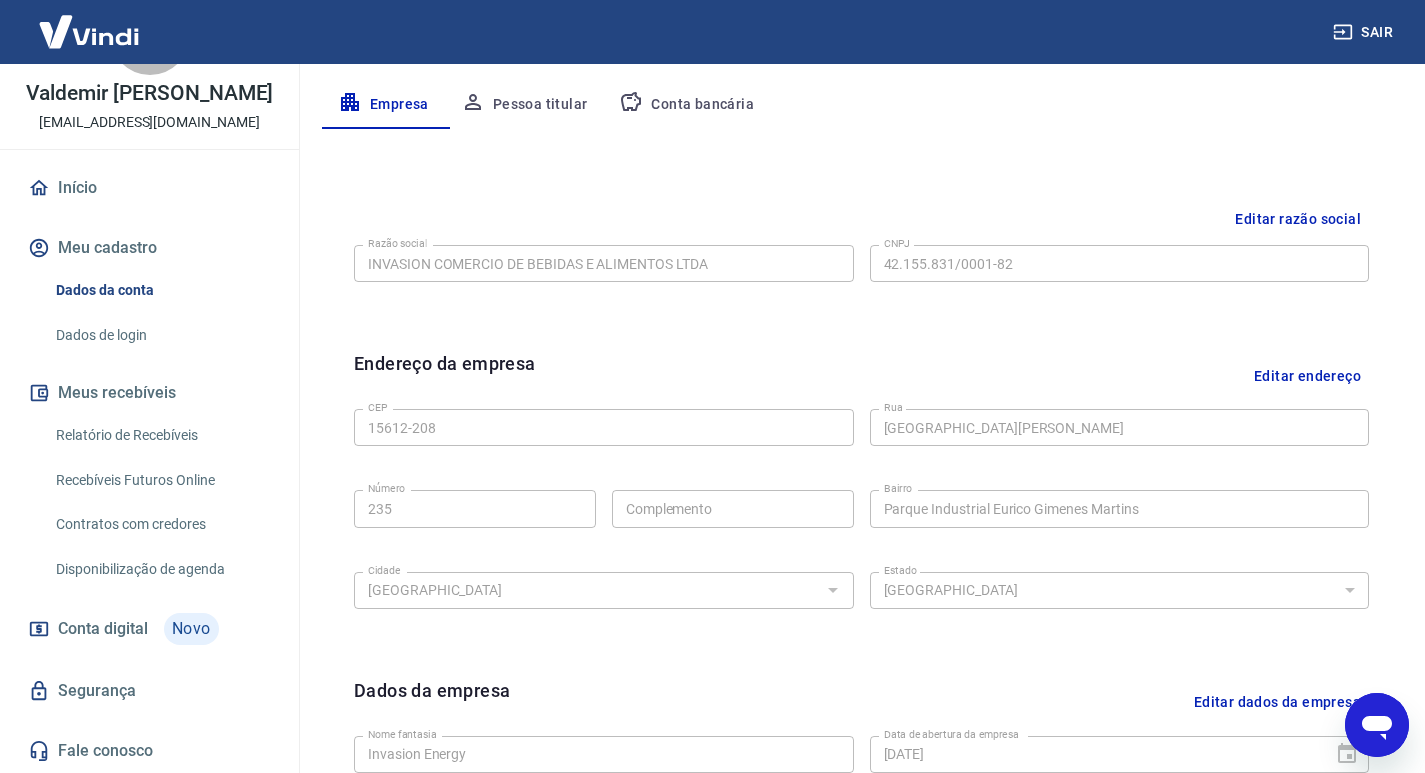 click on "Conta digital" at bounding box center [103, 629] 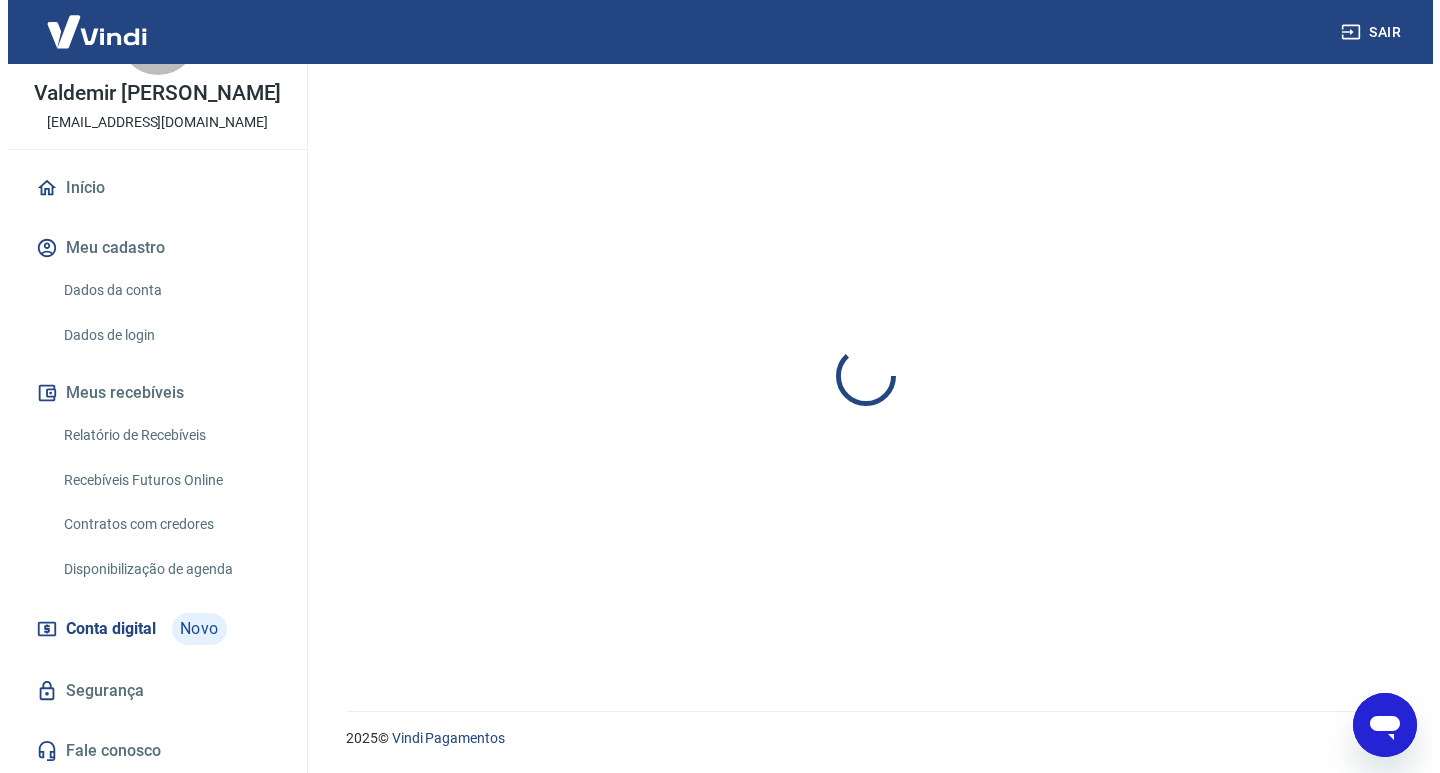 scroll, scrollTop: 0, scrollLeft: 0, axis: both 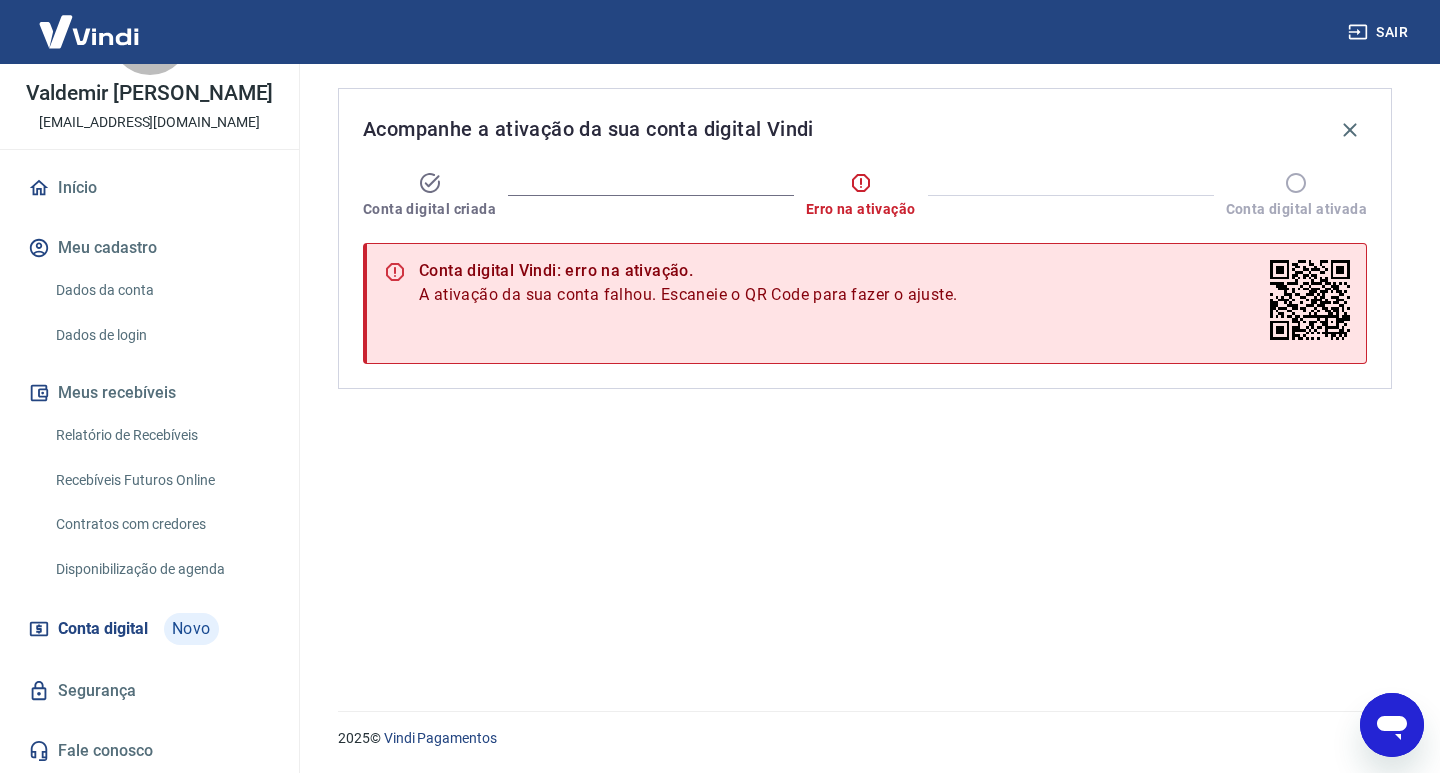 type on "x" 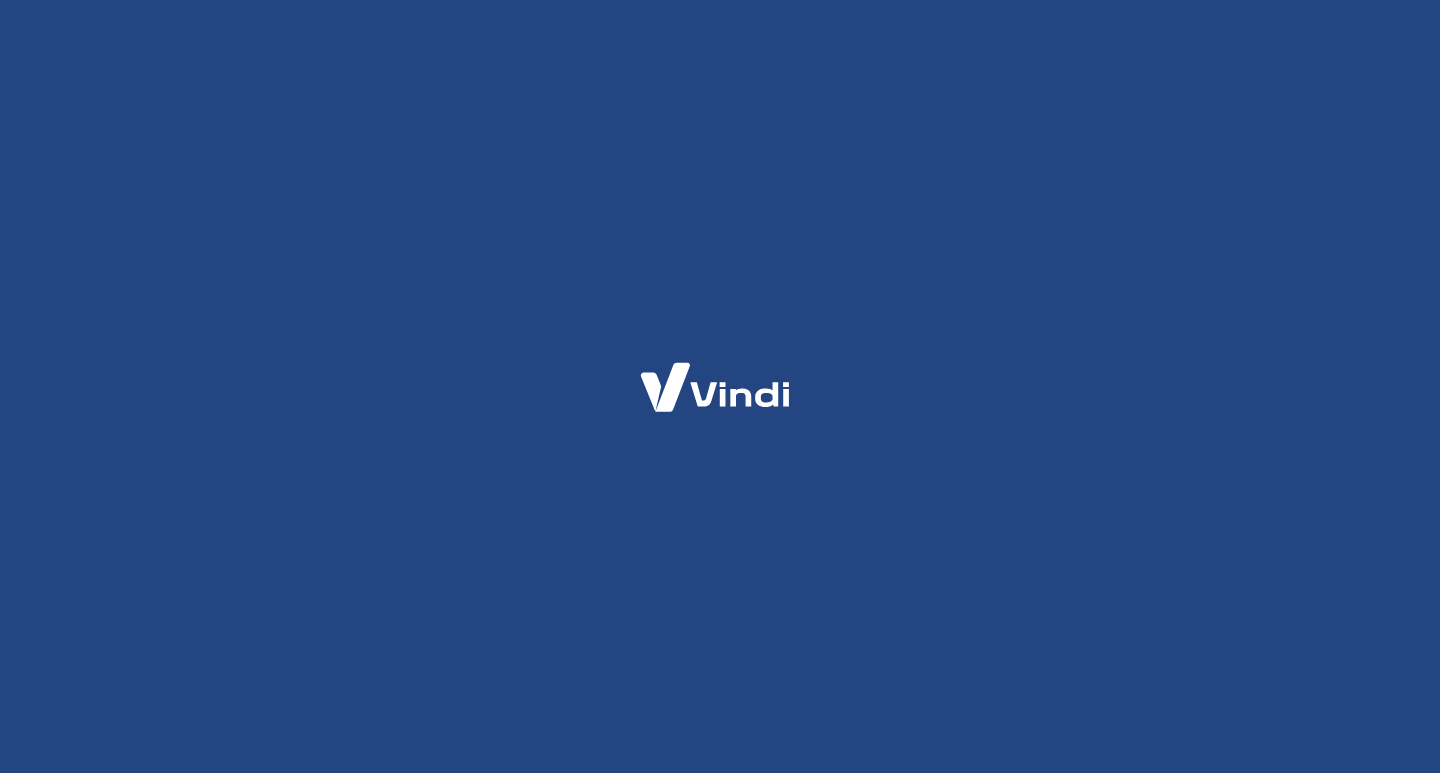 scroll, scrollTop: 0, scrollLeft: 0, axis: both 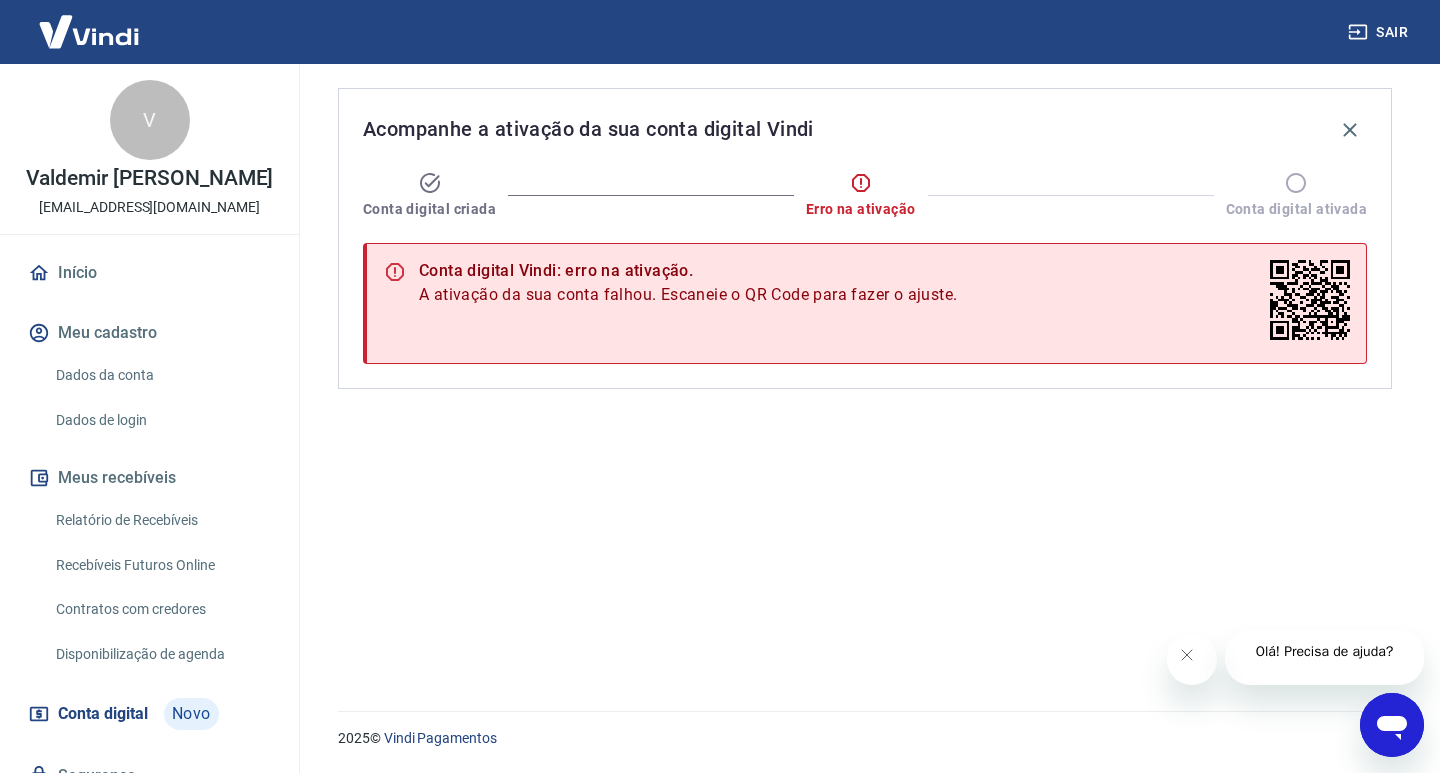 drag, startPoint x: 1311, startPoint y: 320, endPoint x: 1185, endPoint y: 296, distance: 128.26535 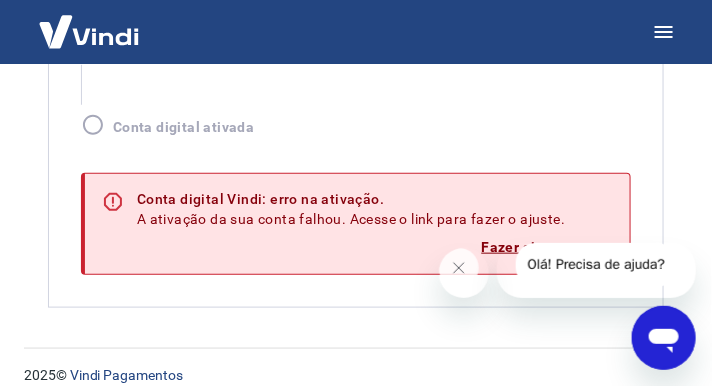 scroll, scrollTop: 292, scrollLeft: 0, axis: vertical 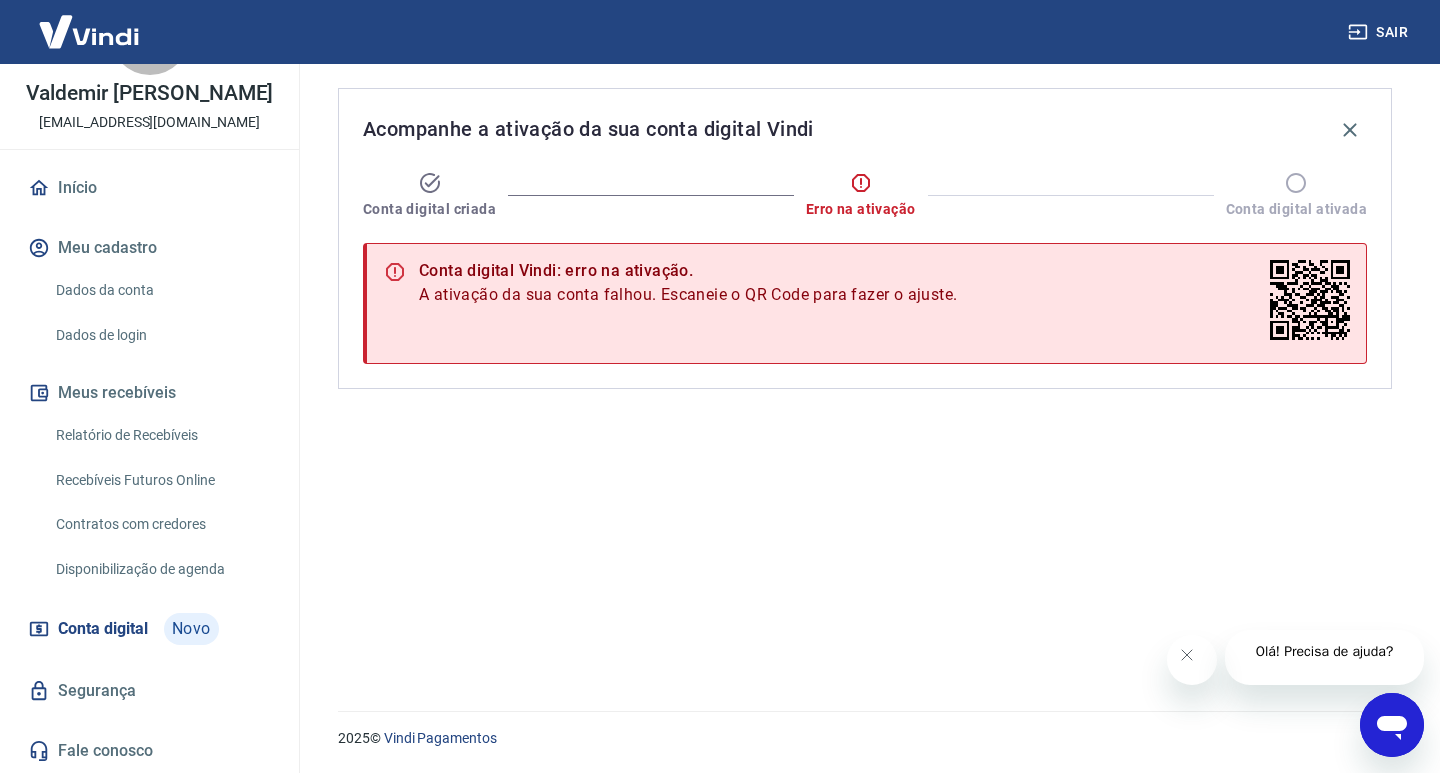 click on "Fale conosco" at bounding box center [149, 751] 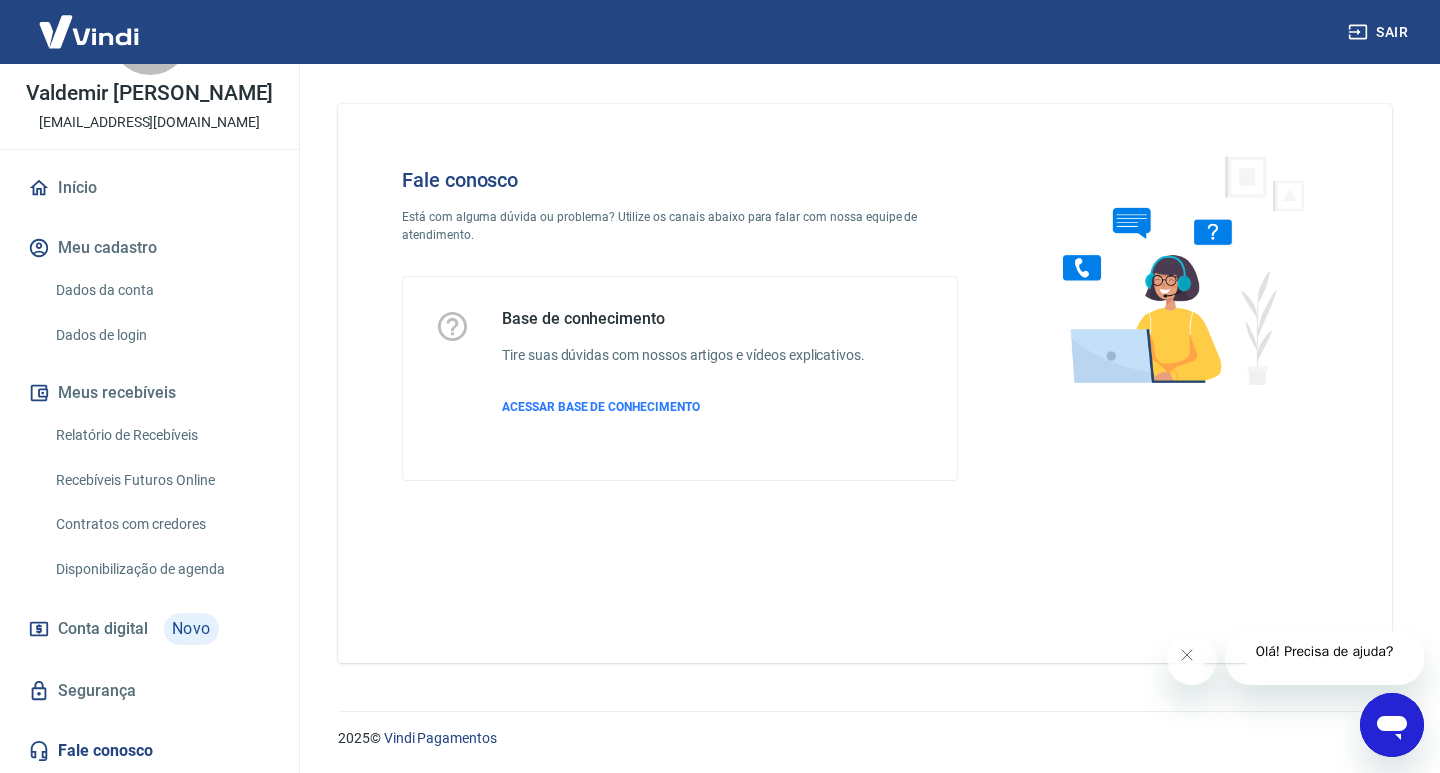 click 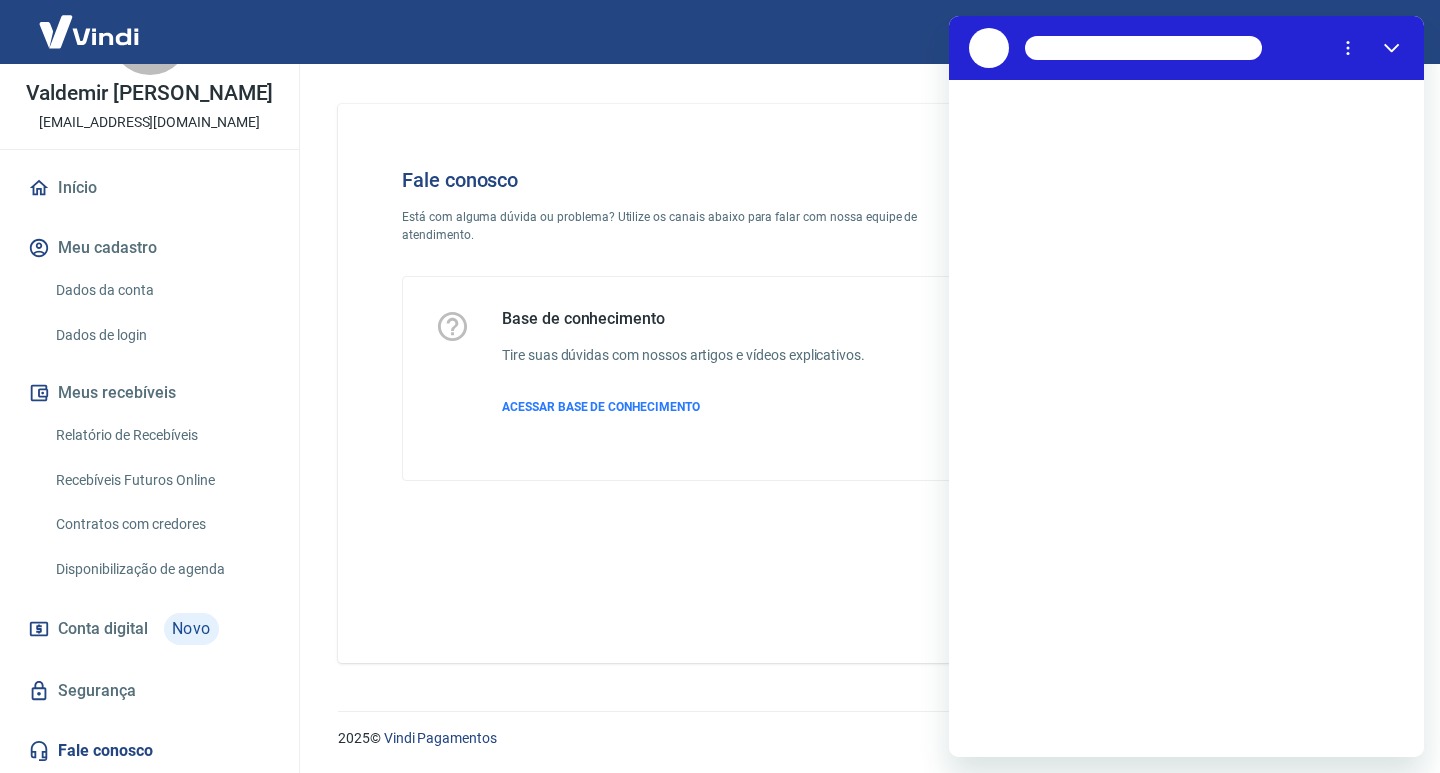scroll, scrollTop: 0, scrollLeft: 0, axis: both 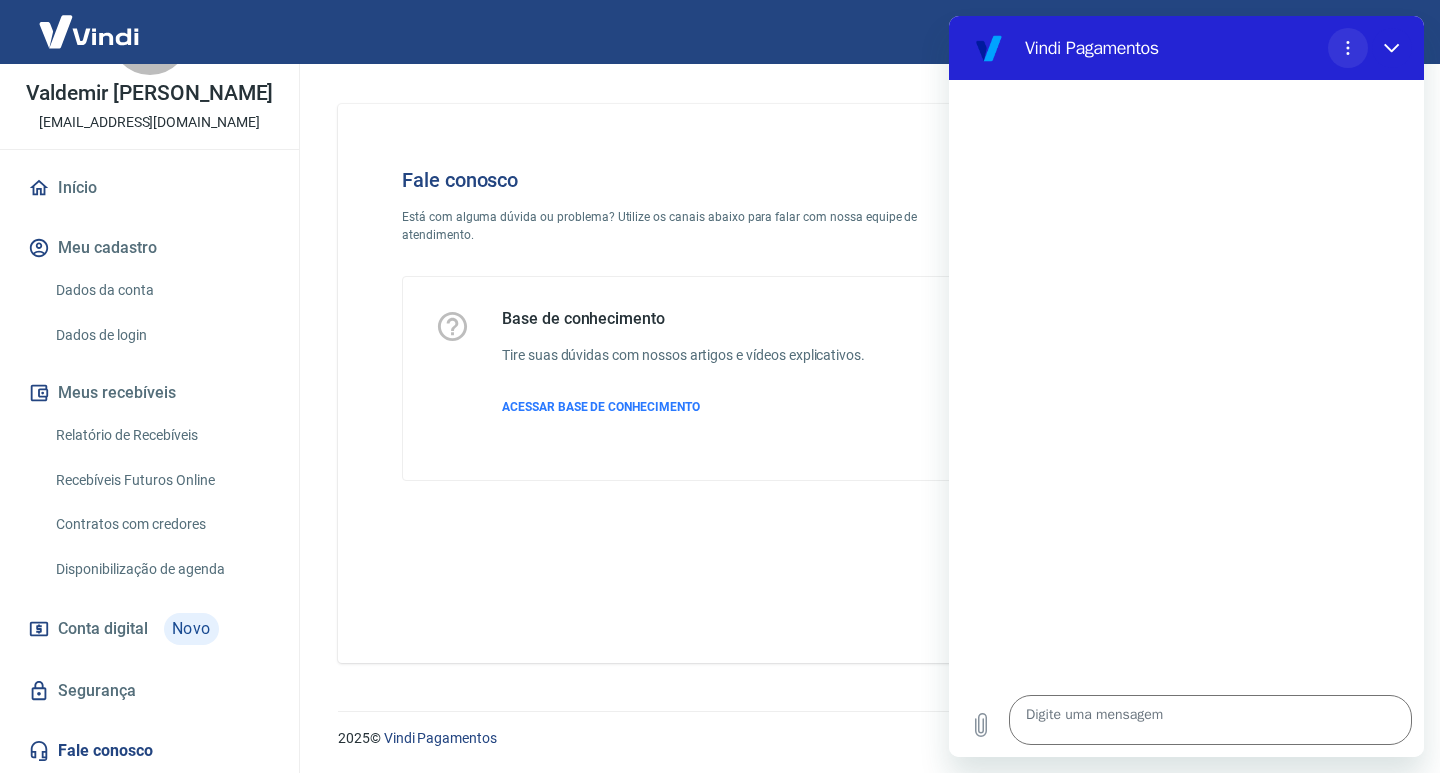 click 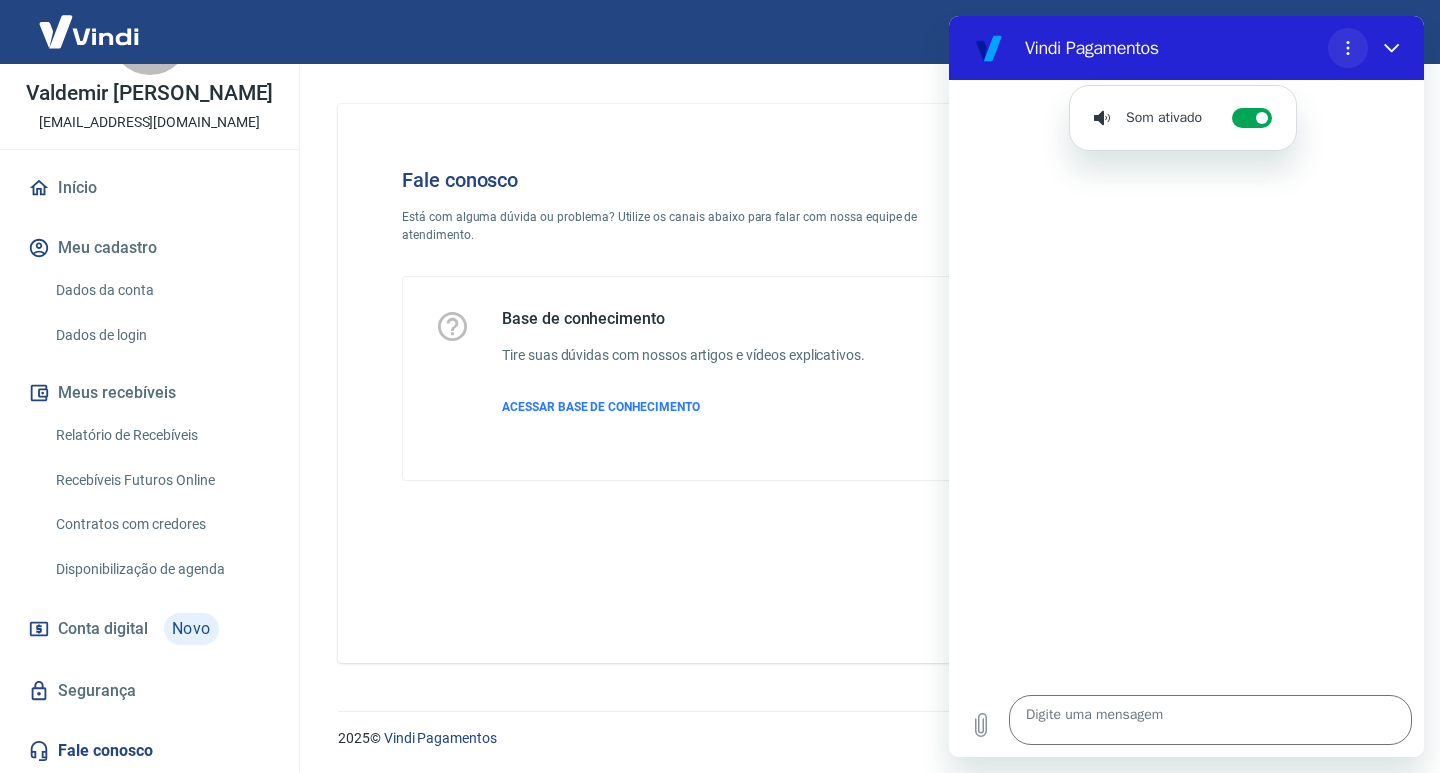 click 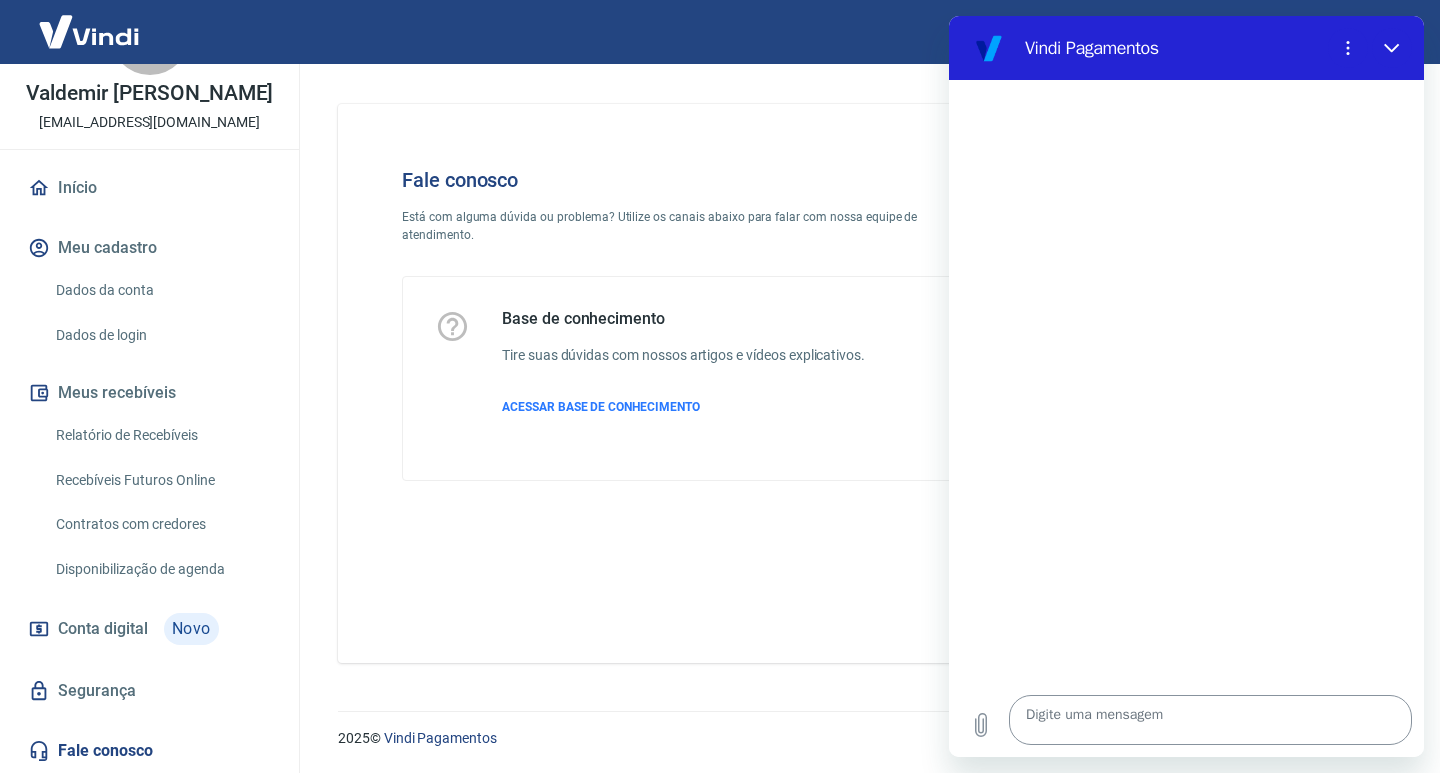click at bounding box center [1210, 720] 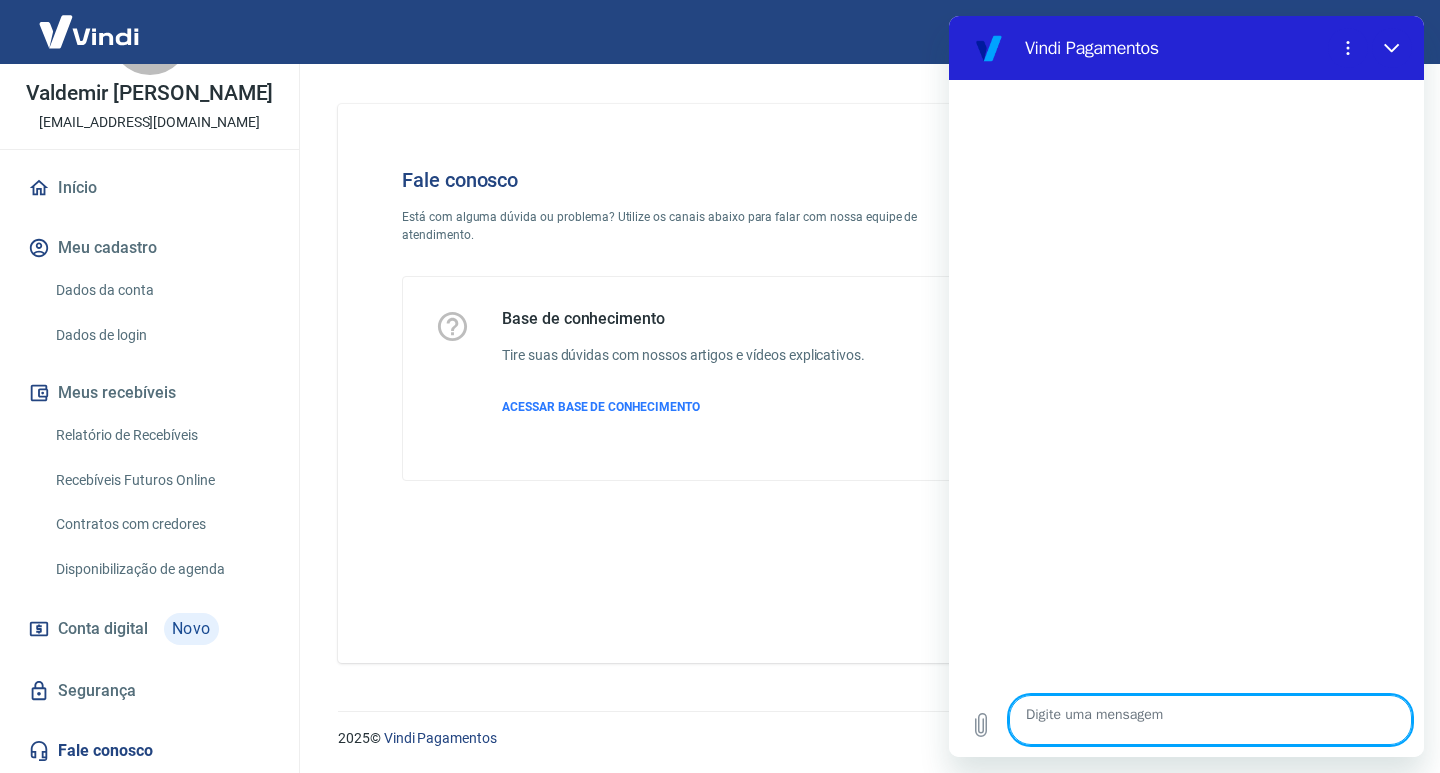 type on "A" 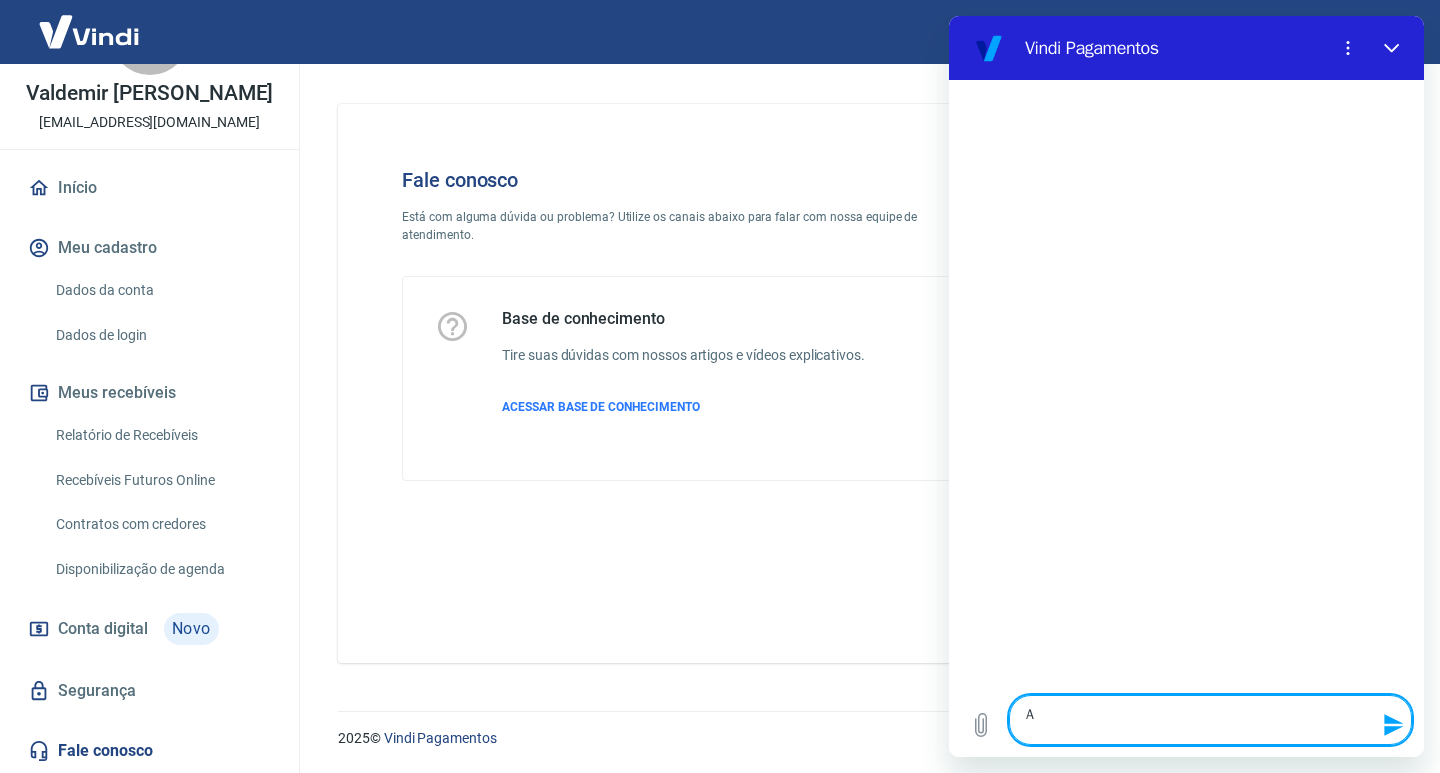 type on "At" 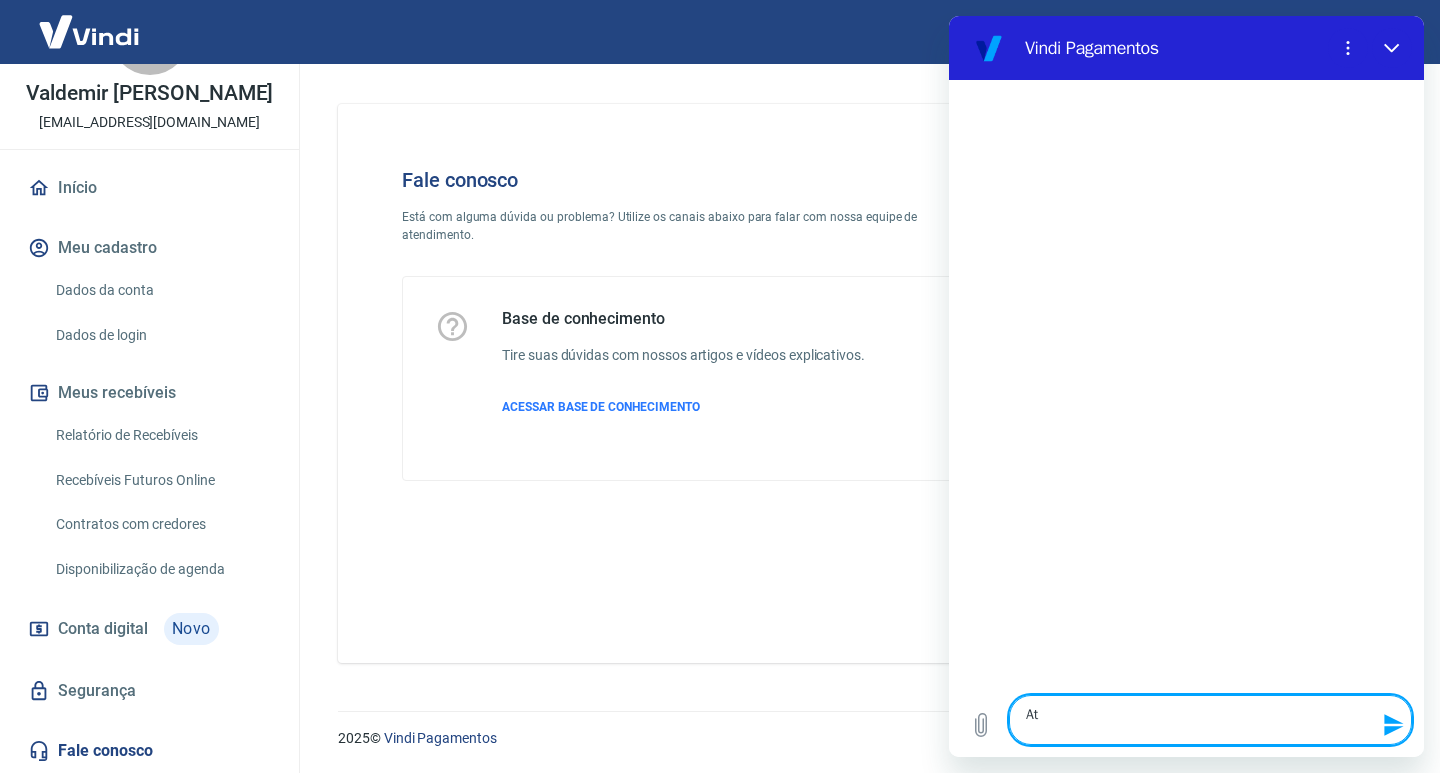 type on "Ati" 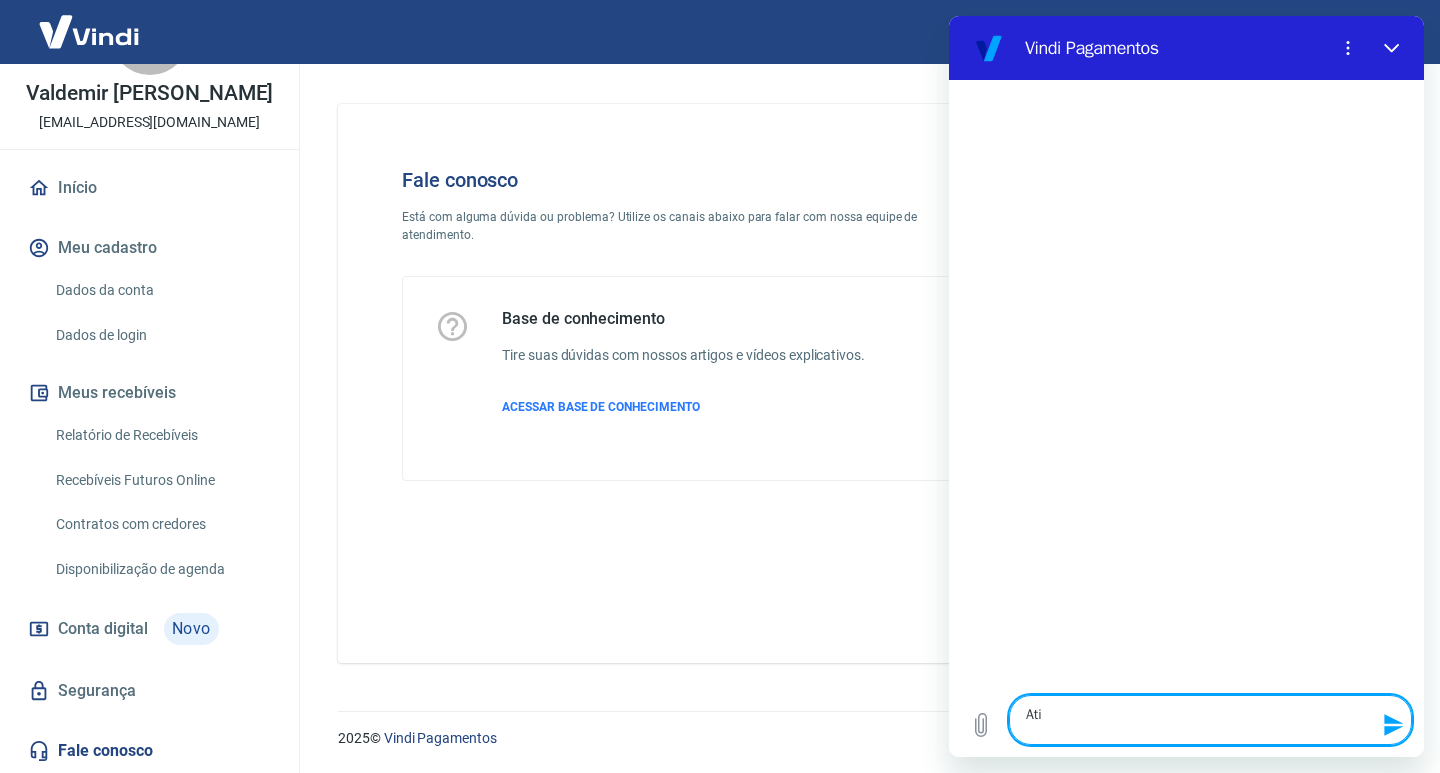 type on "Ativ" 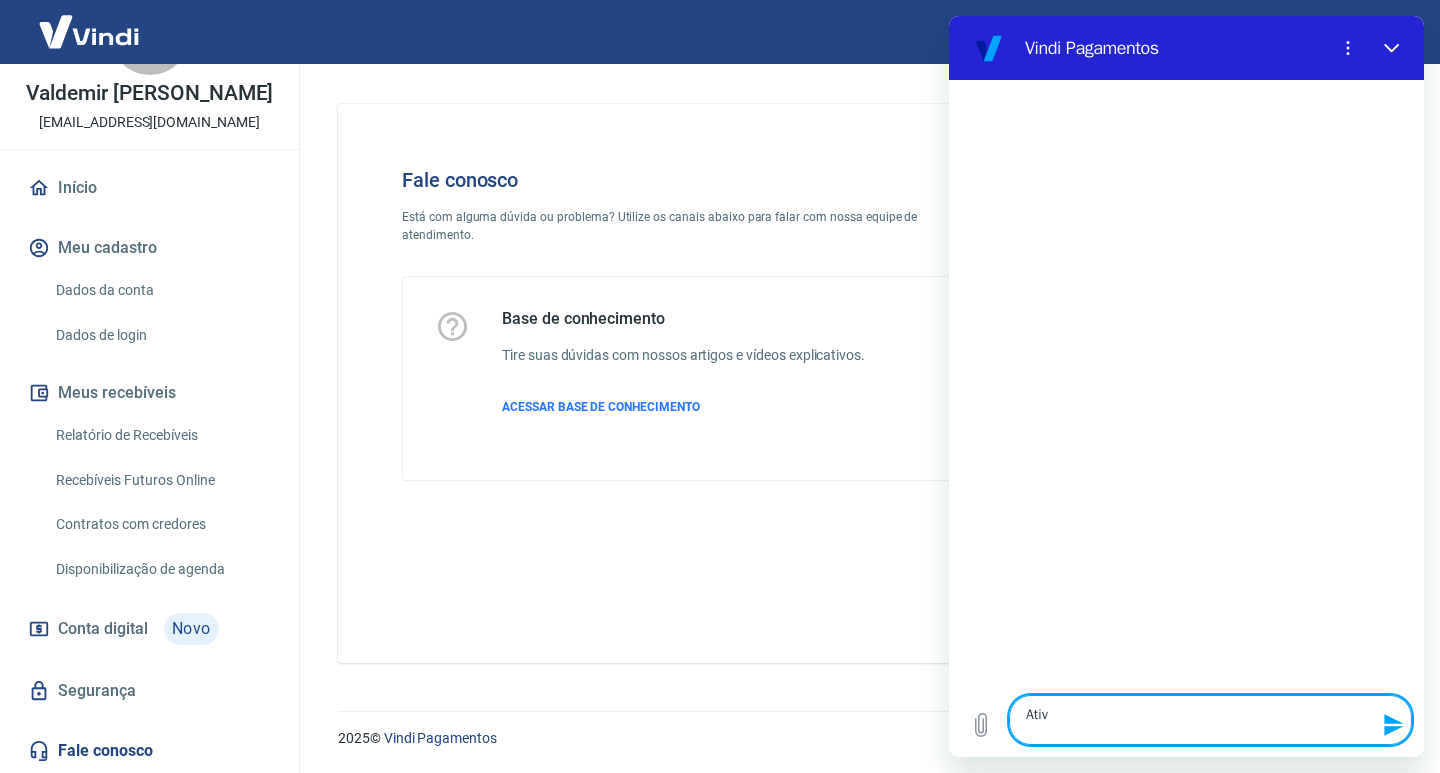 type on "[DEMOGRAPHIC_DATA]" 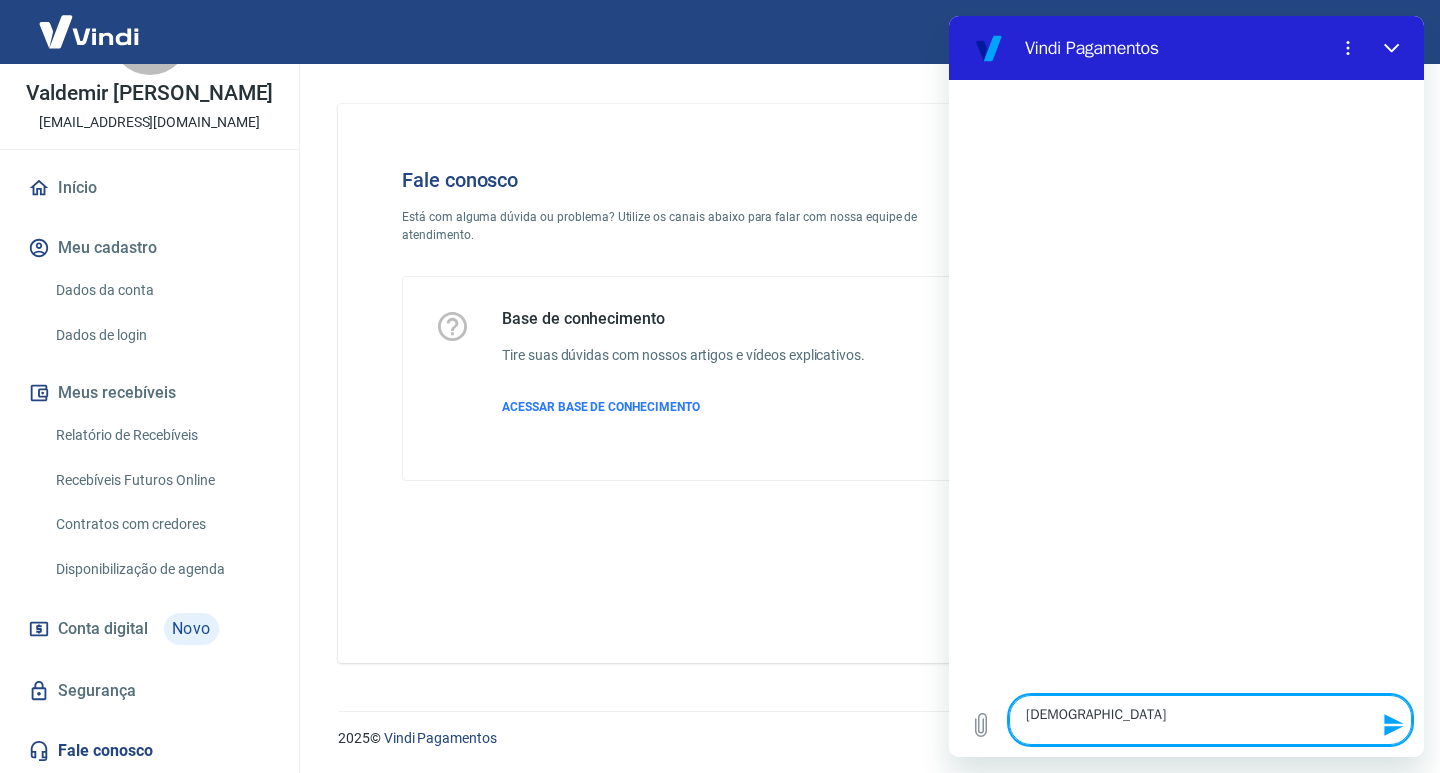type on "Ativaç" 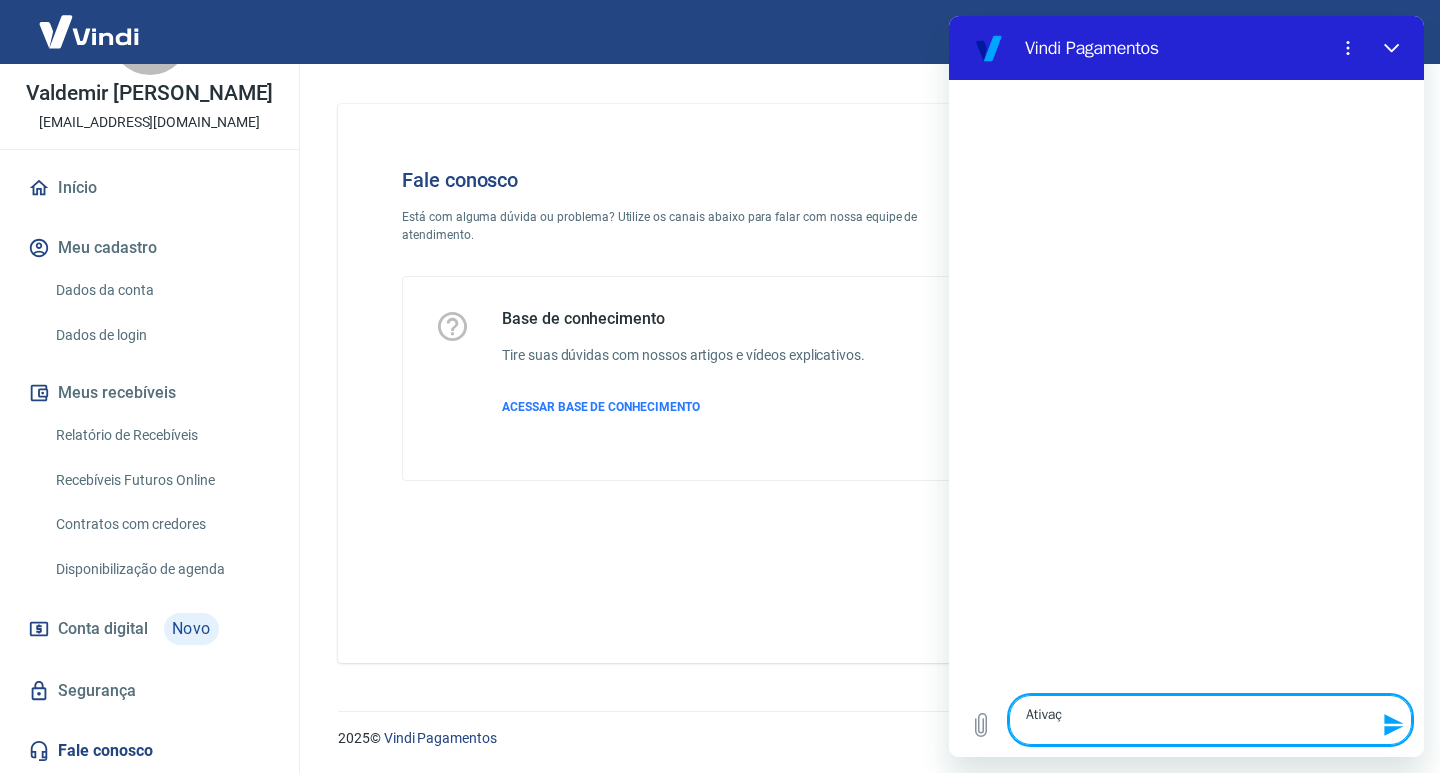 type on "Ativaçã" 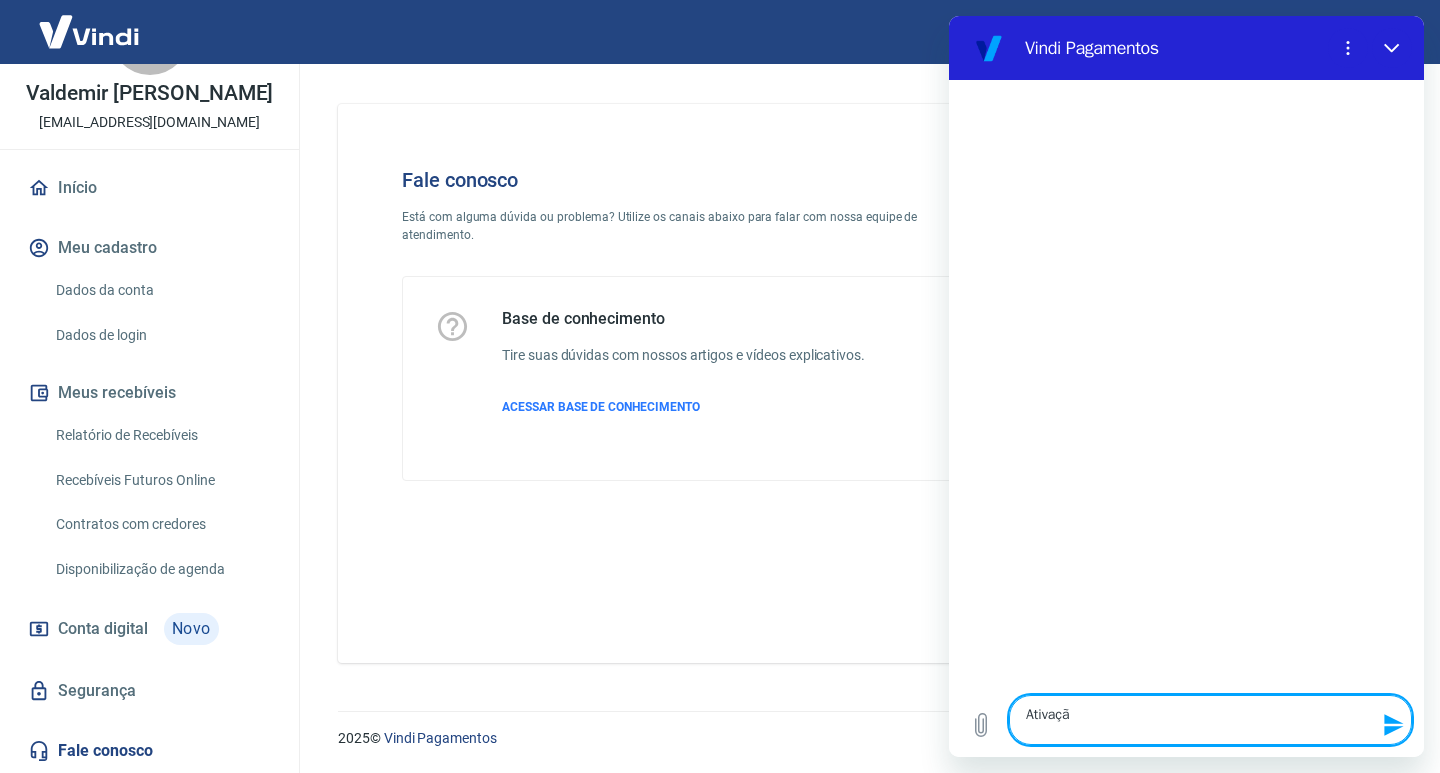 type on "Ativação" 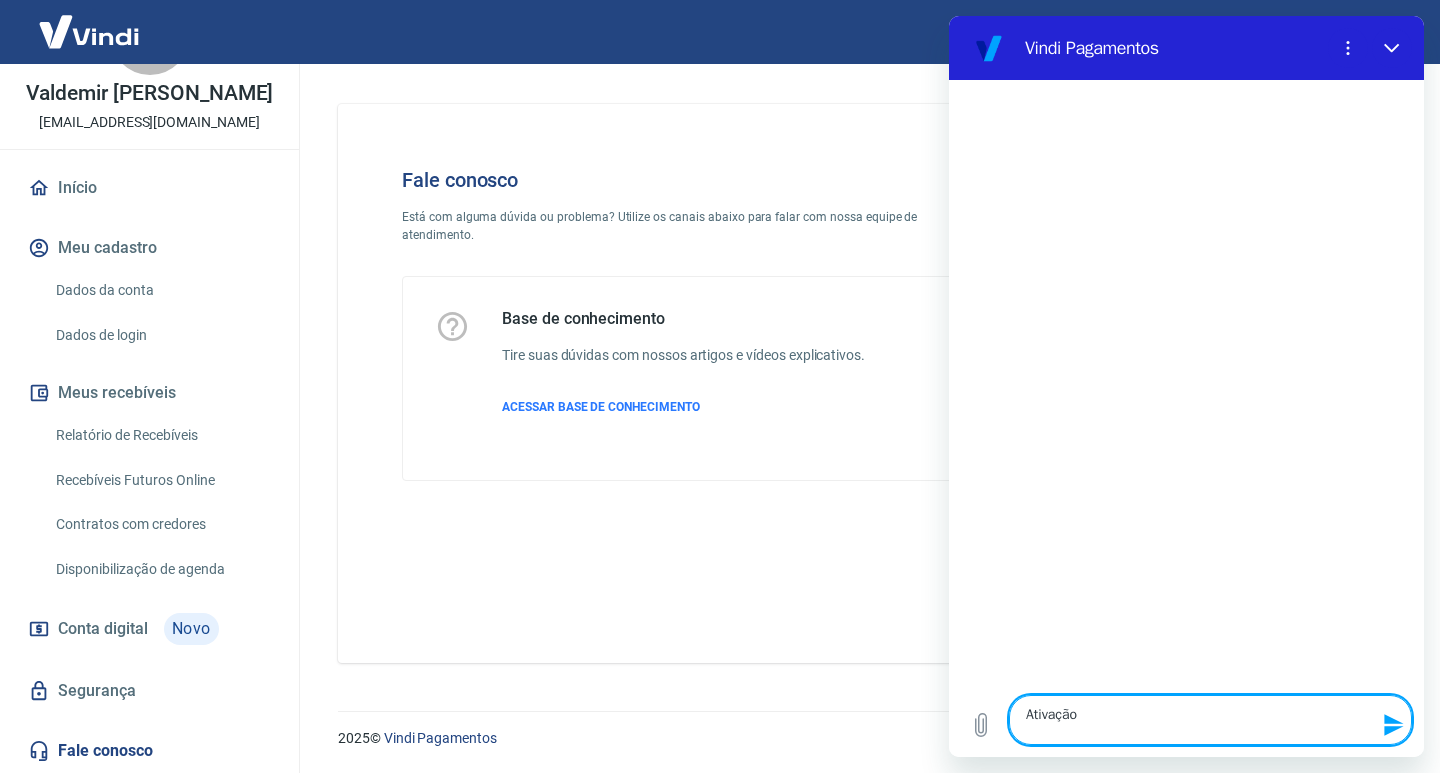 type on "Ativação" 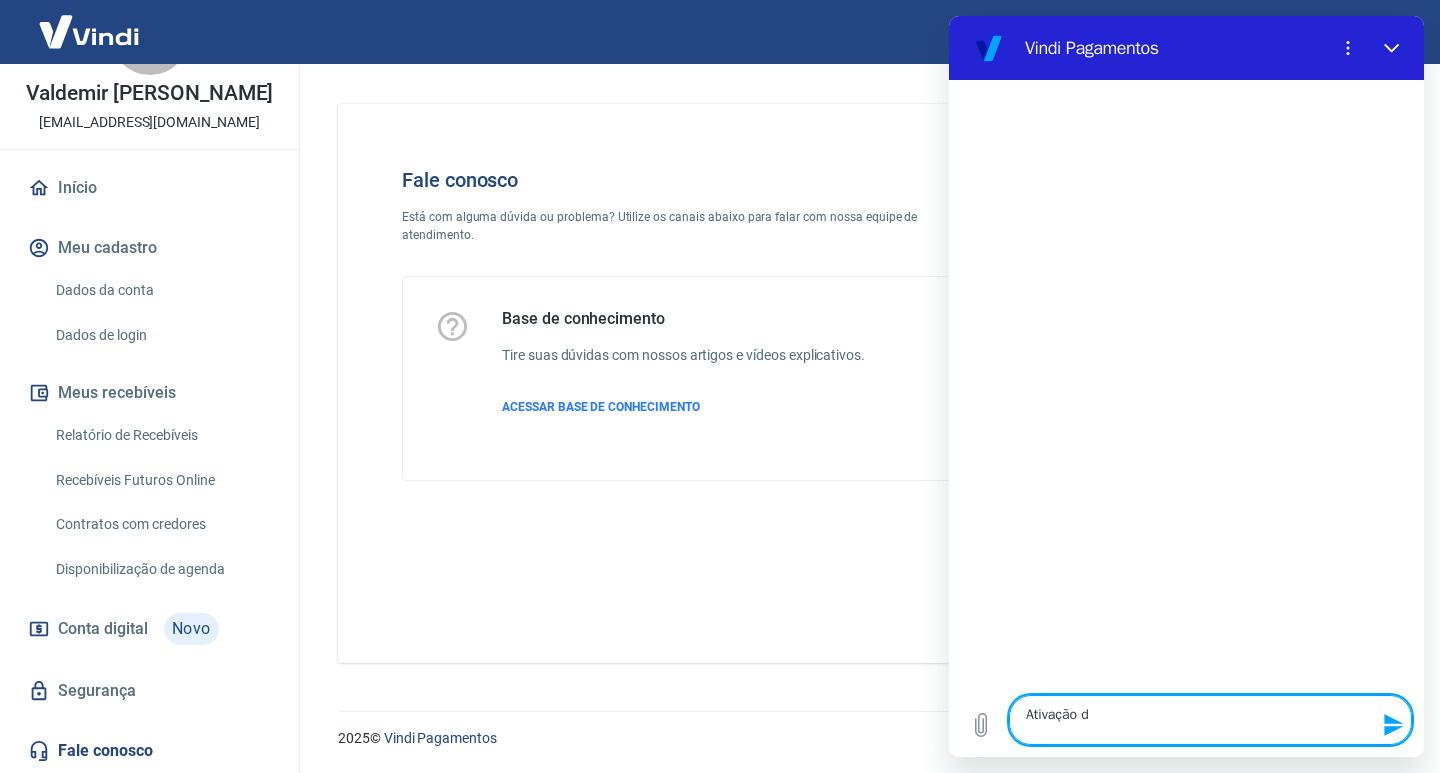 type on "Ativação de" 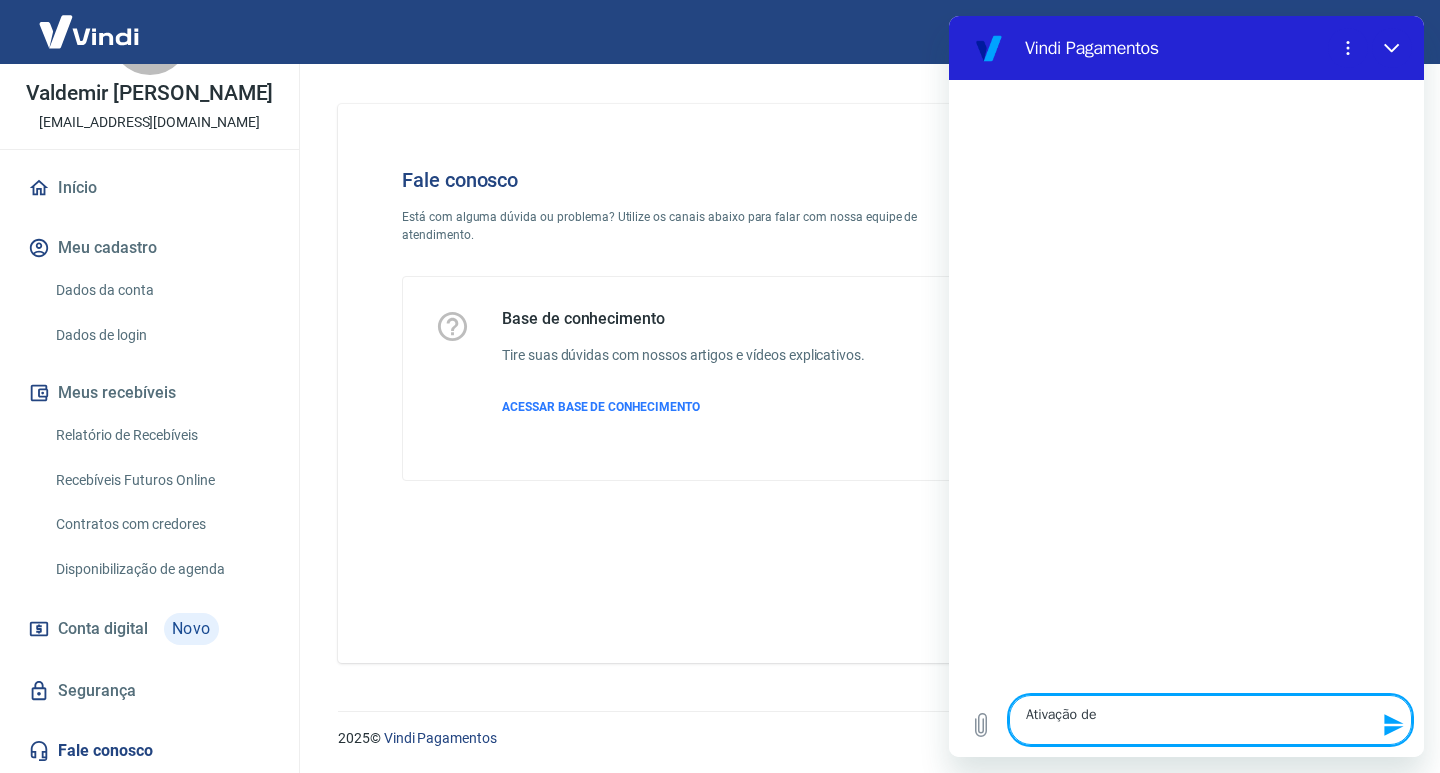 type on "Ativação de" 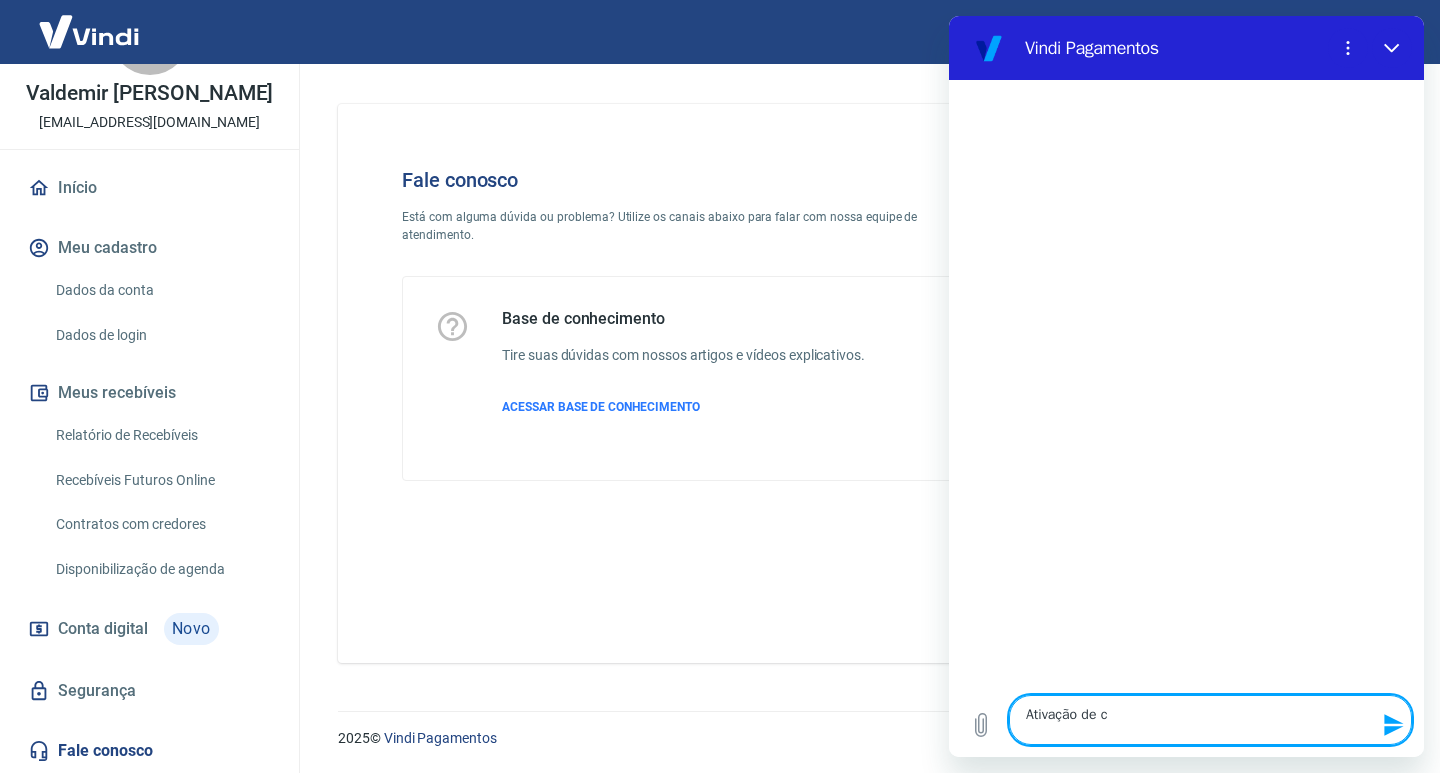 type on "Ativação de co" 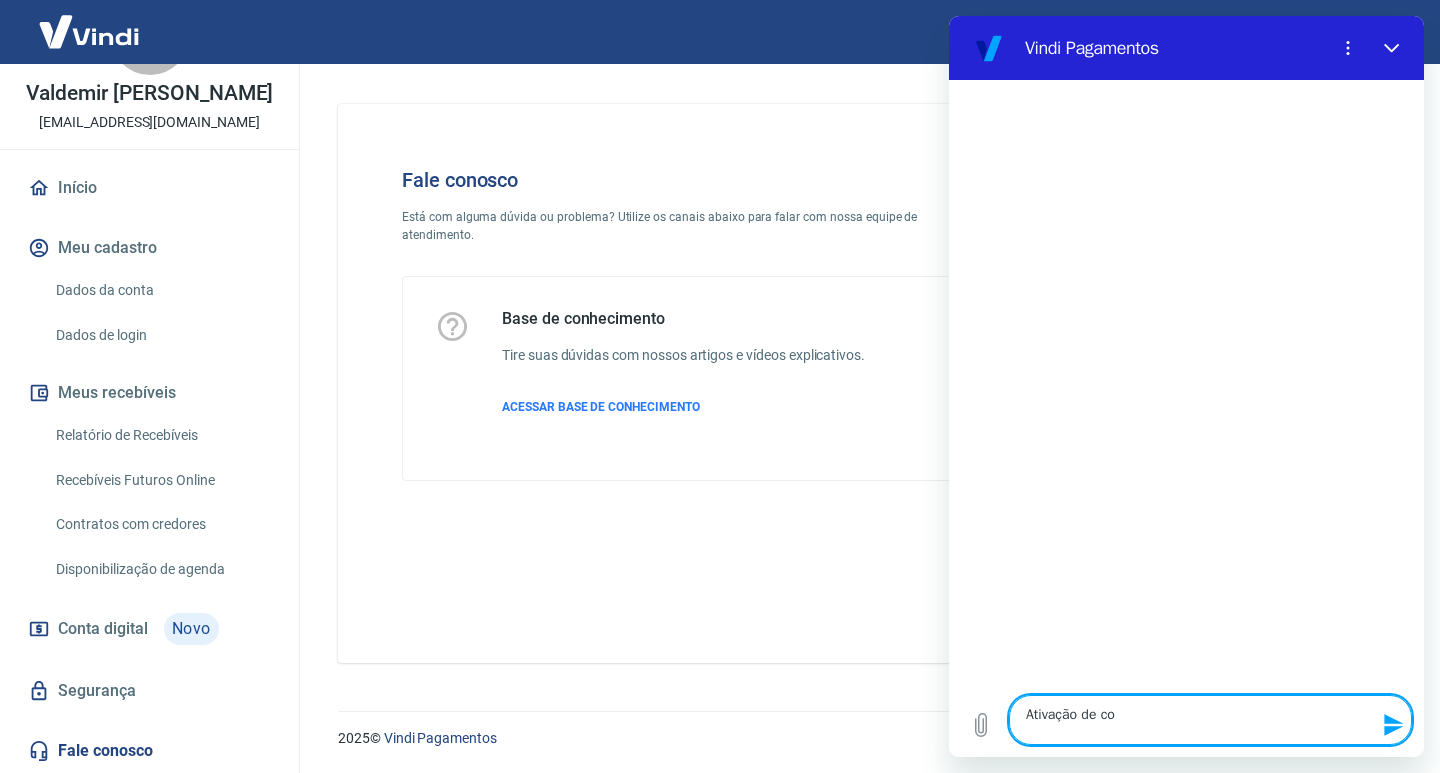 type on "Ativação de con" 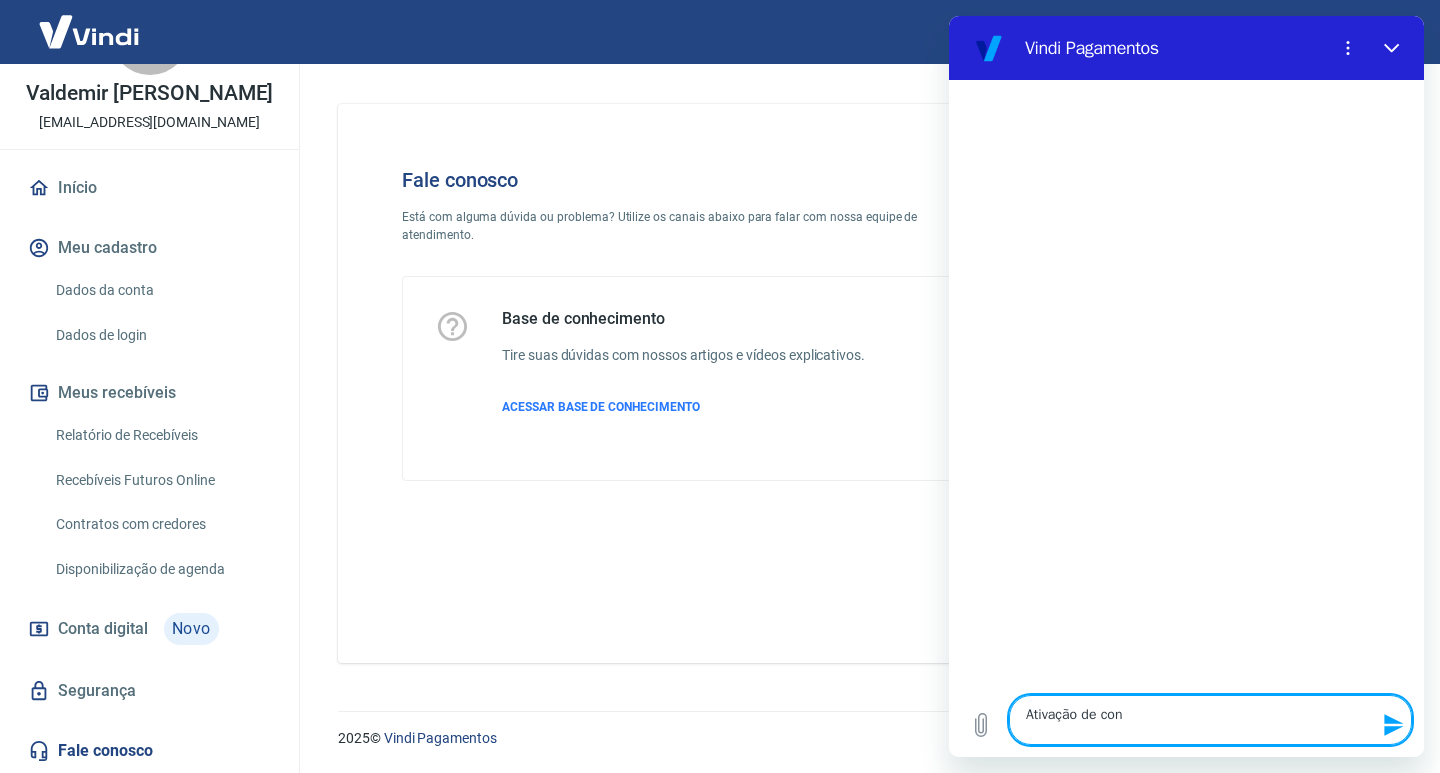 type on "Ativação de cont" 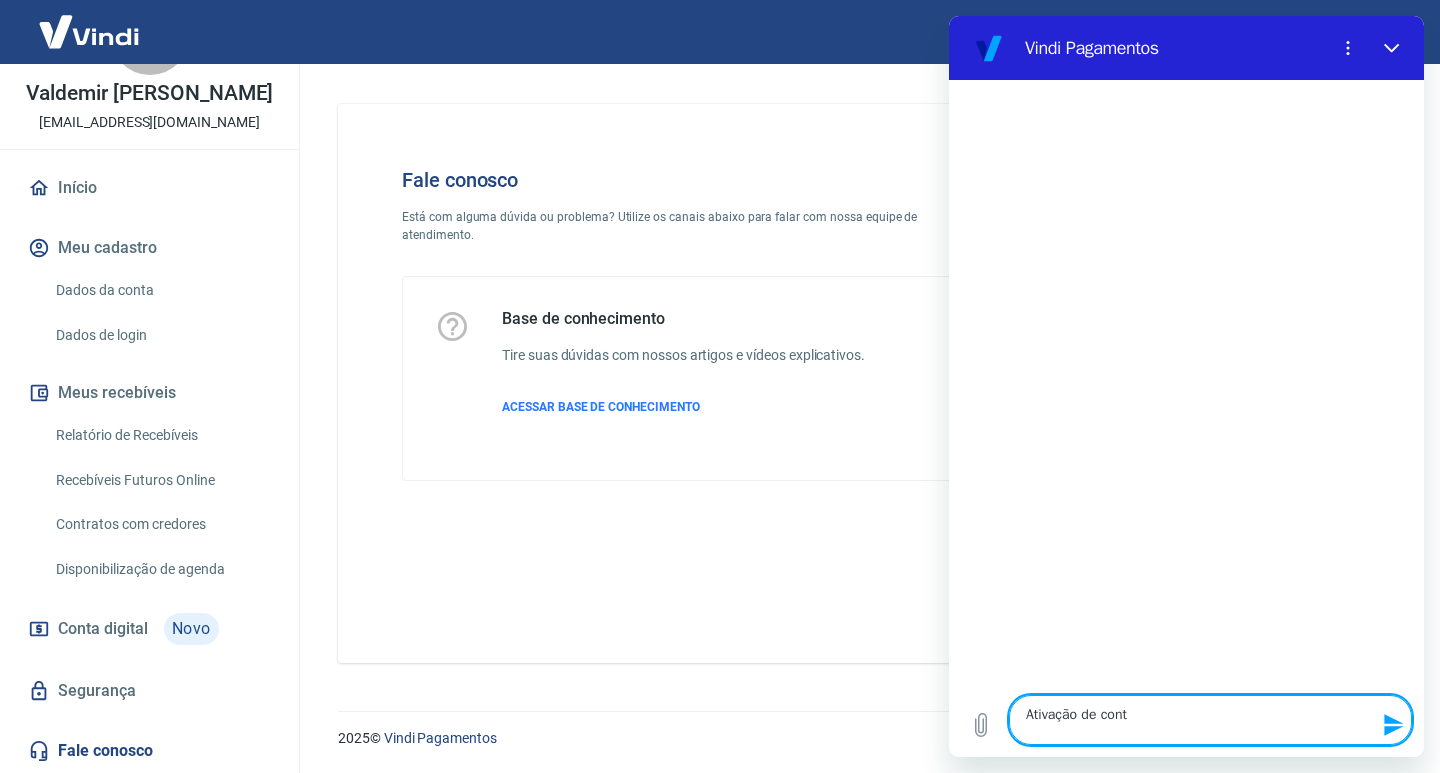 type on "Ativação de conta" 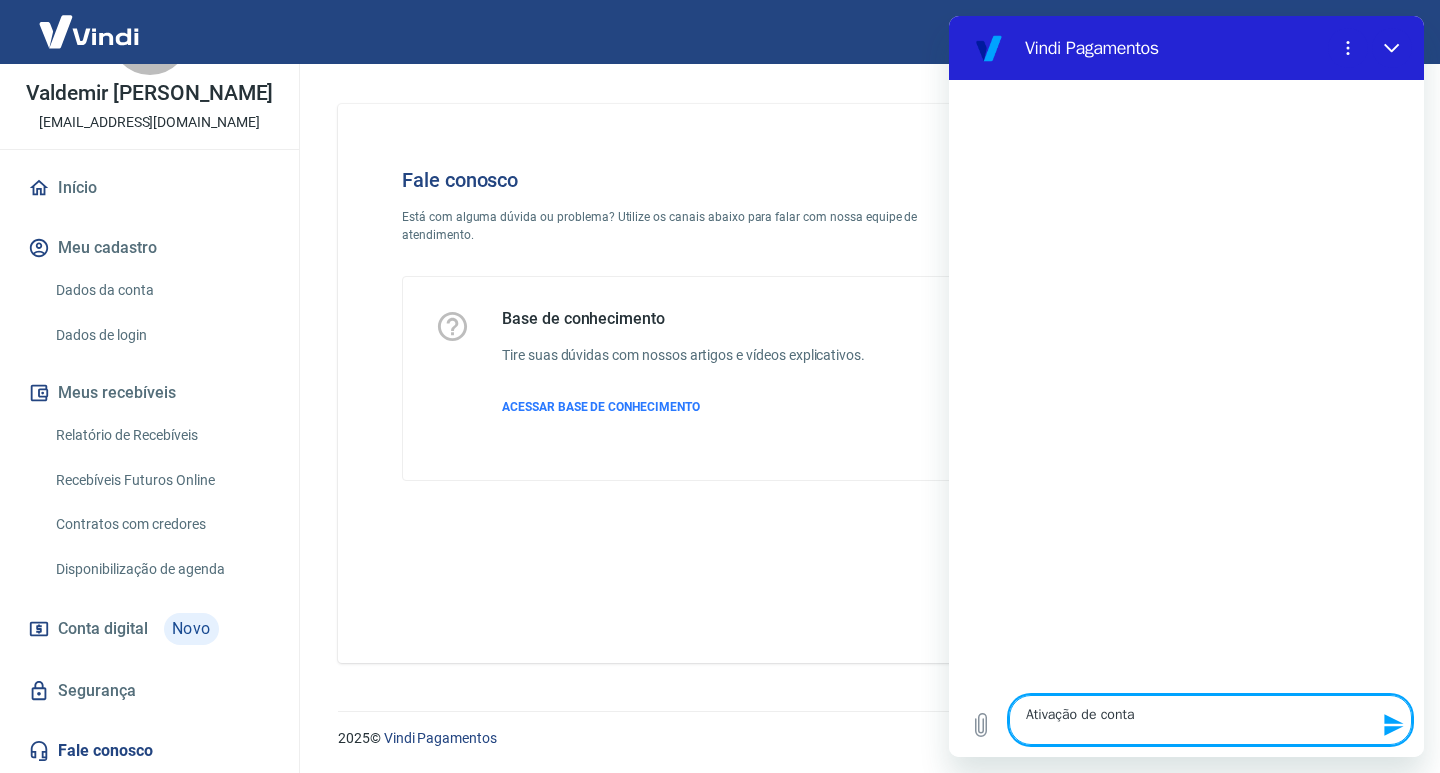 type 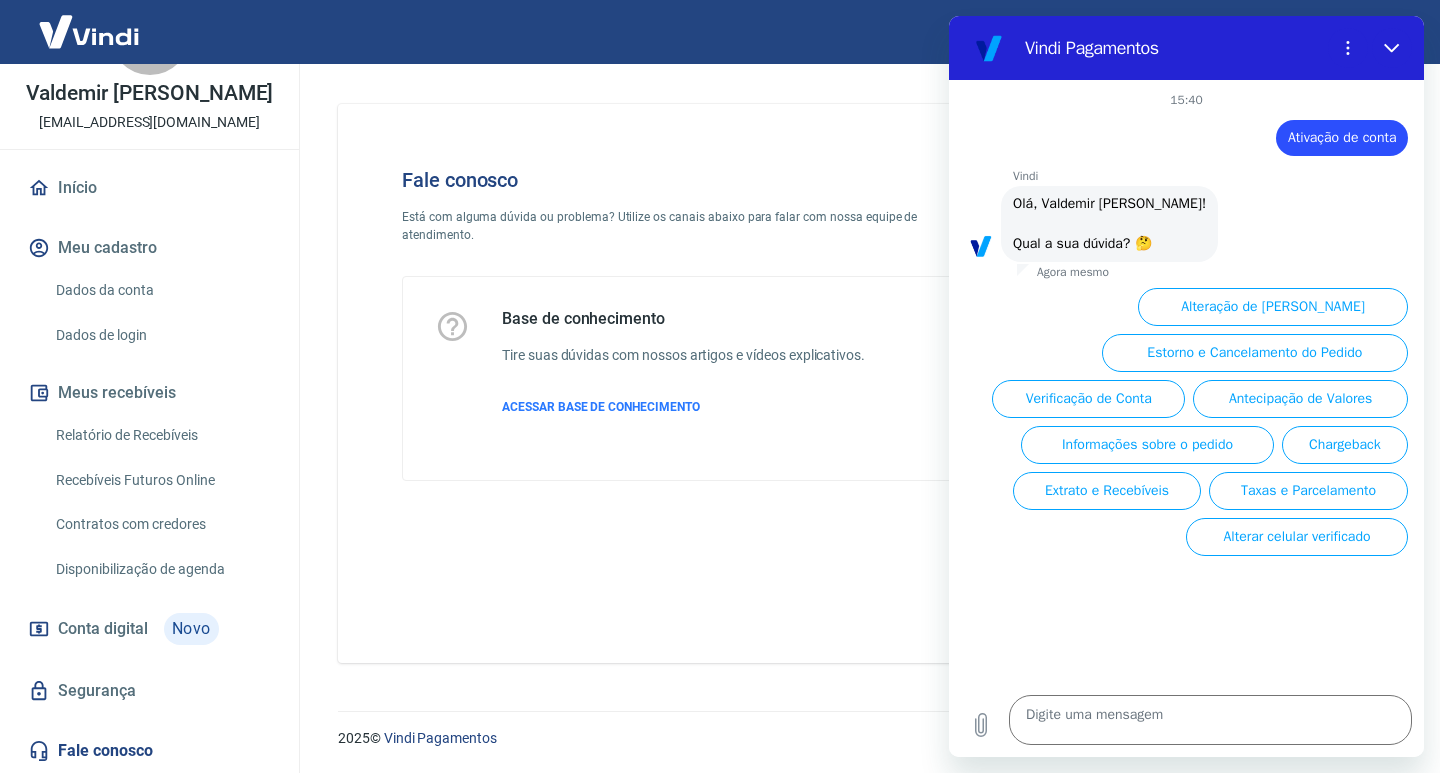 scroll, scrollTop: 131, scrollLeft: 0, axis: vertical 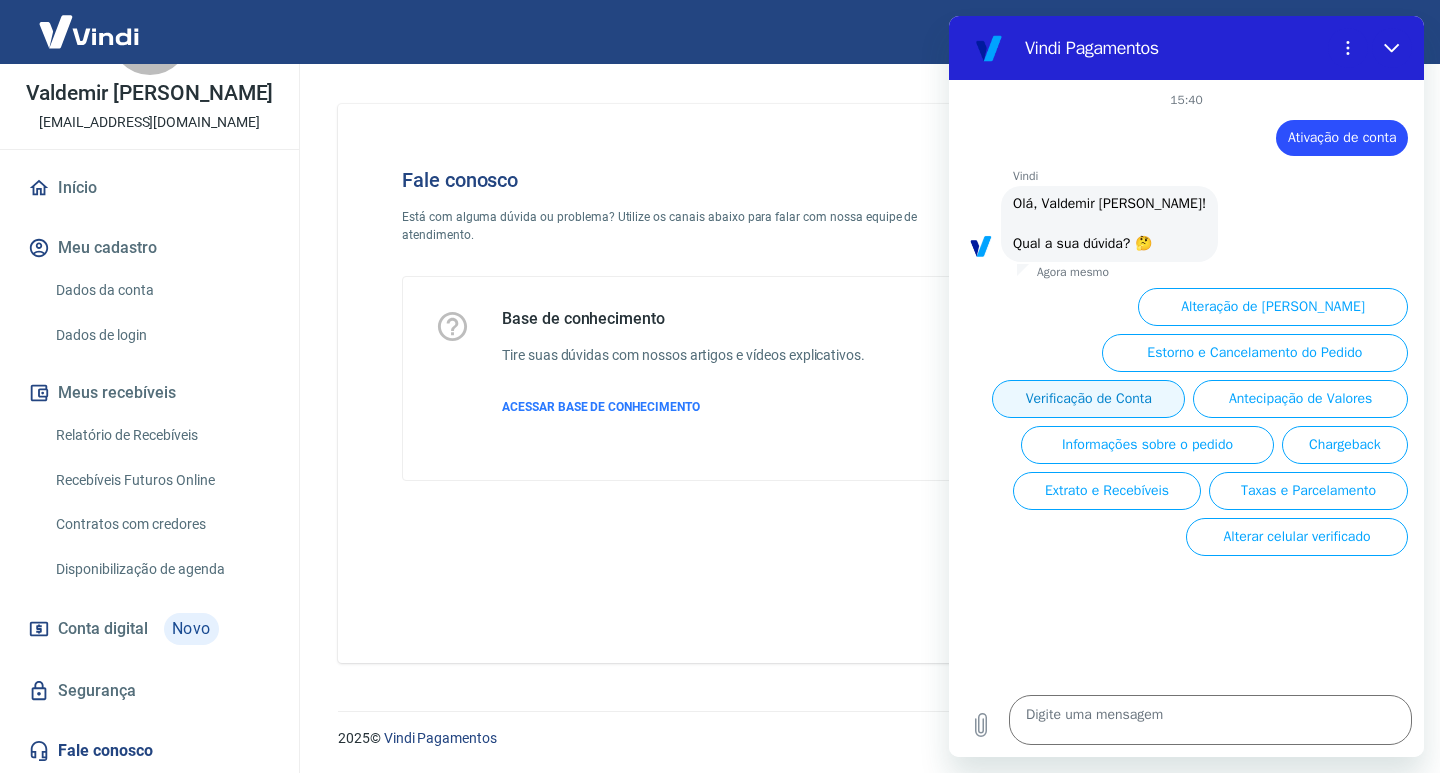 click on "Verificação de Conta" at bounding box center [1088, 399] 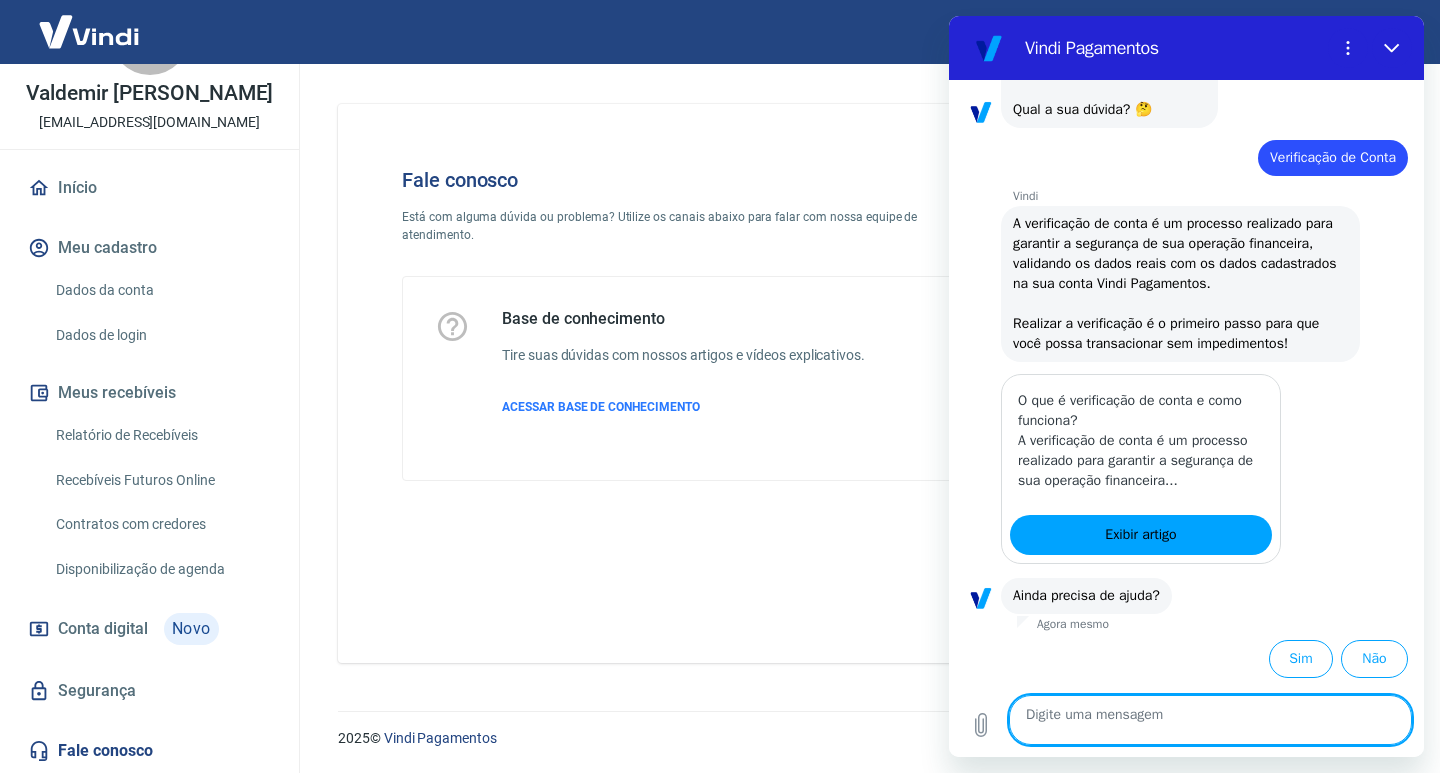 scroll, scrollTop: 439, scrollLeft: 0, axis: vertical 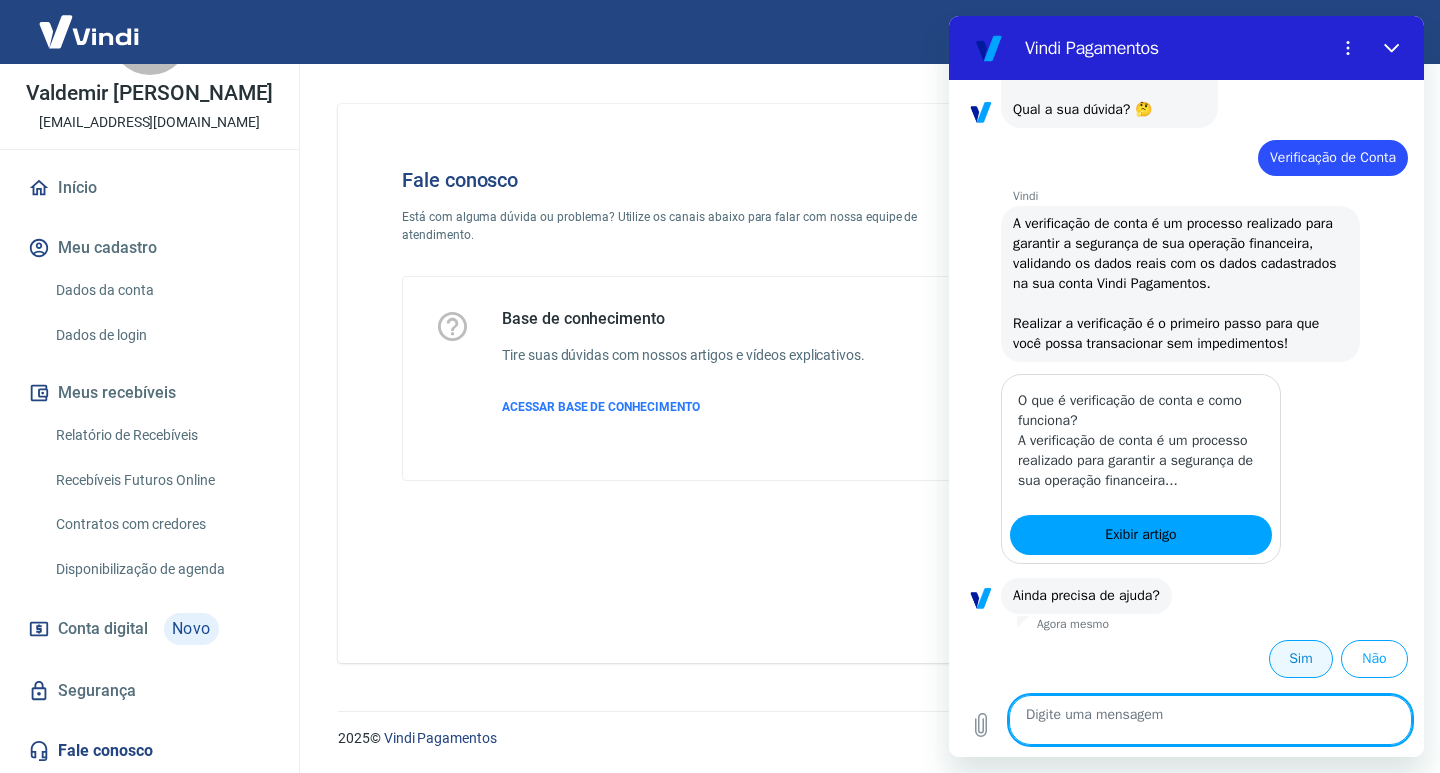 click on "Sim" at bounding box center (1301, 659) 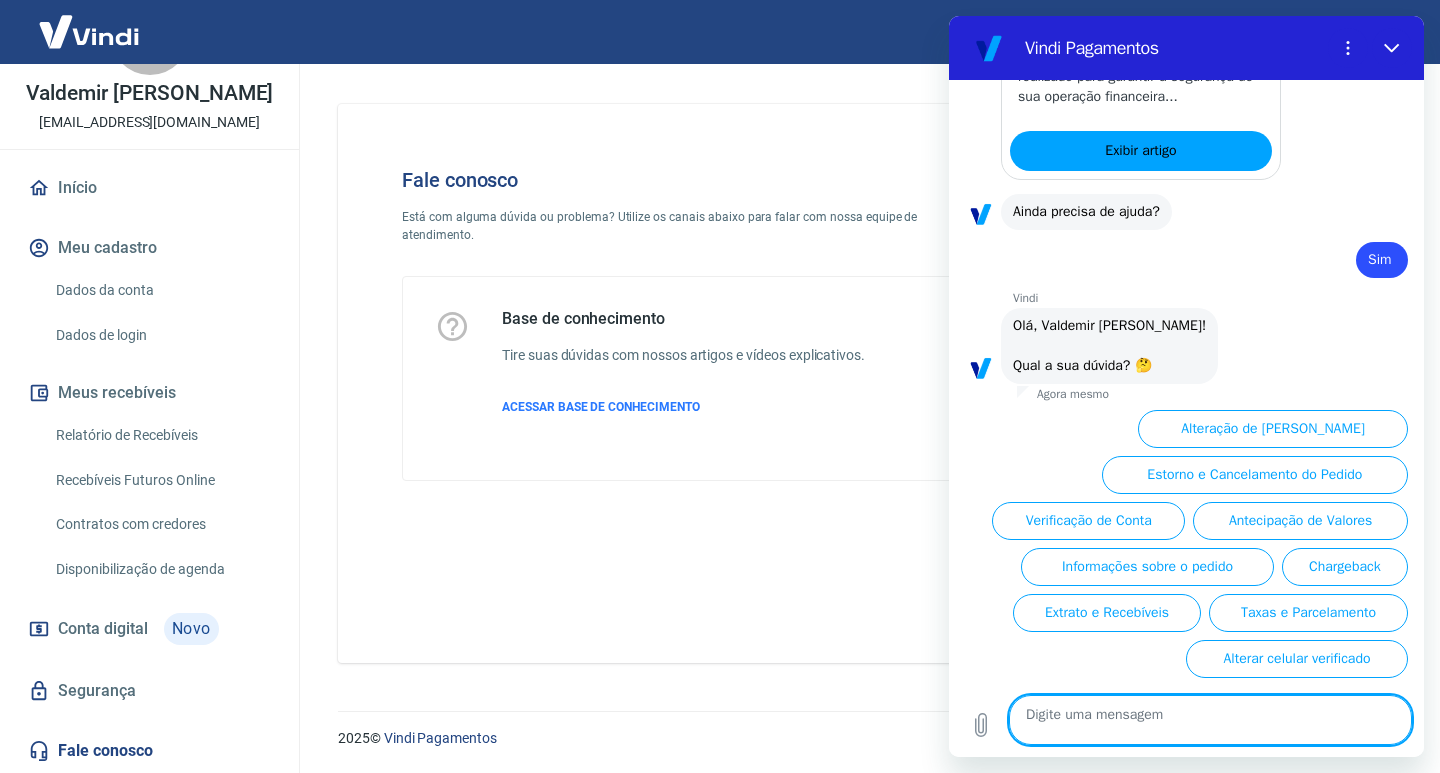 scroll, scrollTop: 1031, scrollLeft: 0, axis: vertical 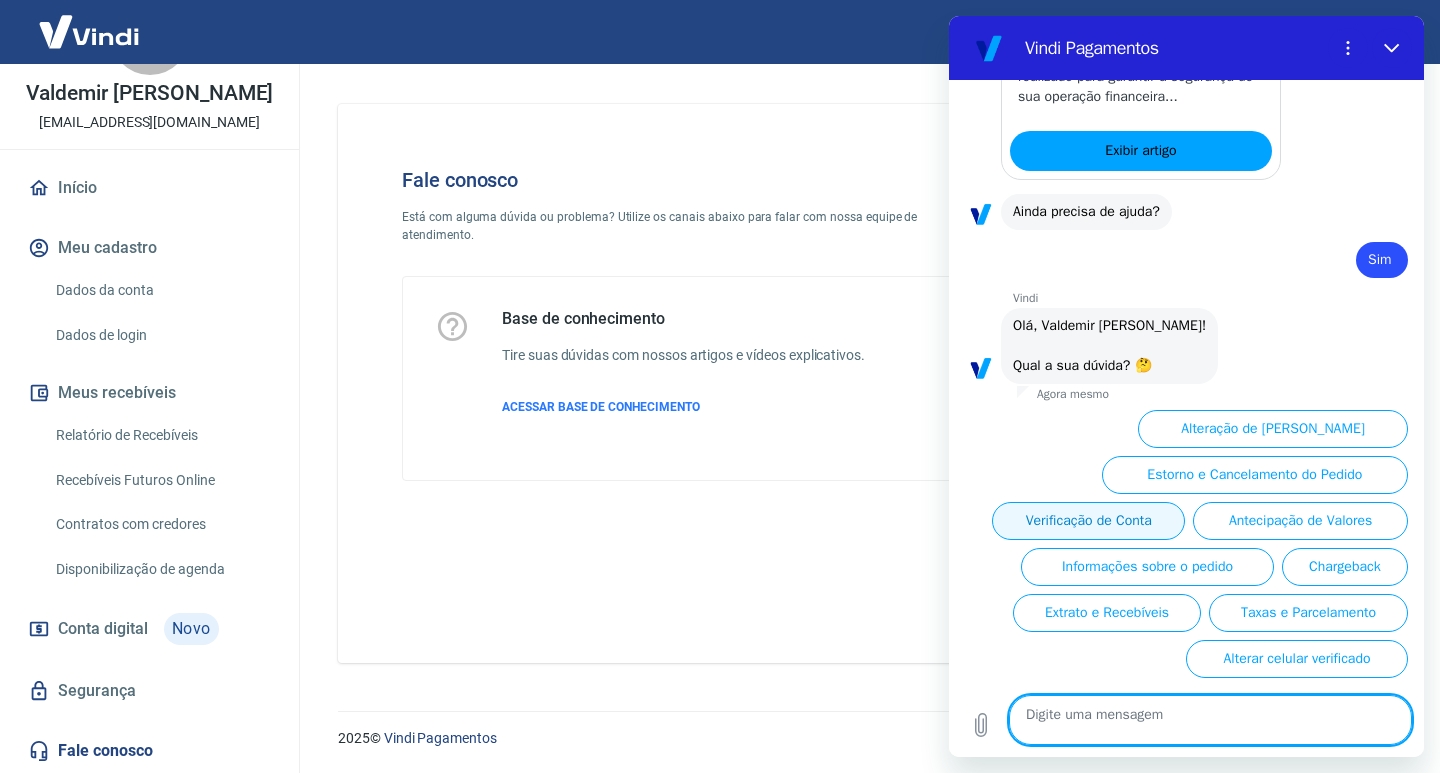click on "Verificação de Conta" at bounding box center (1088, 521) 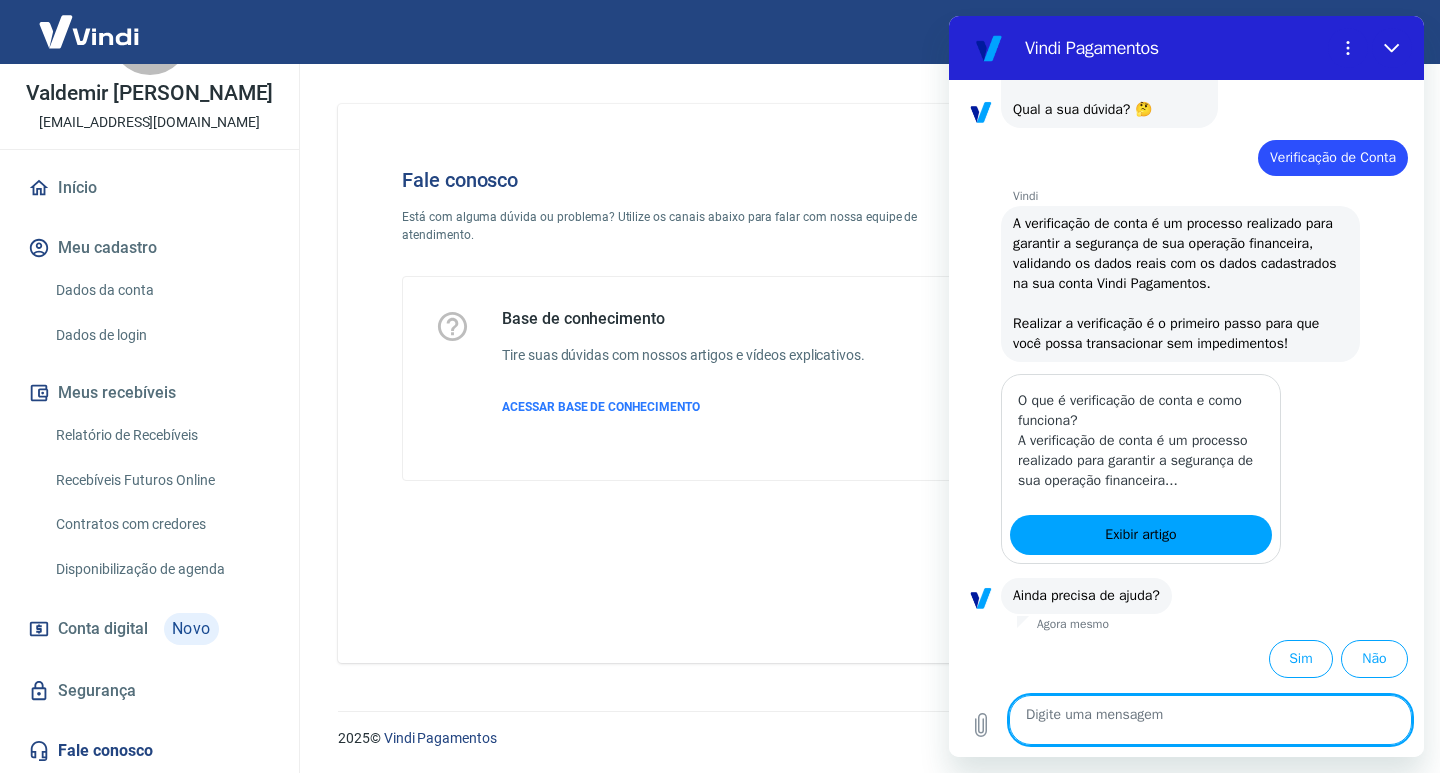 scroll, scrollTop: 1339, scrollLeft: 0, axis: vertical 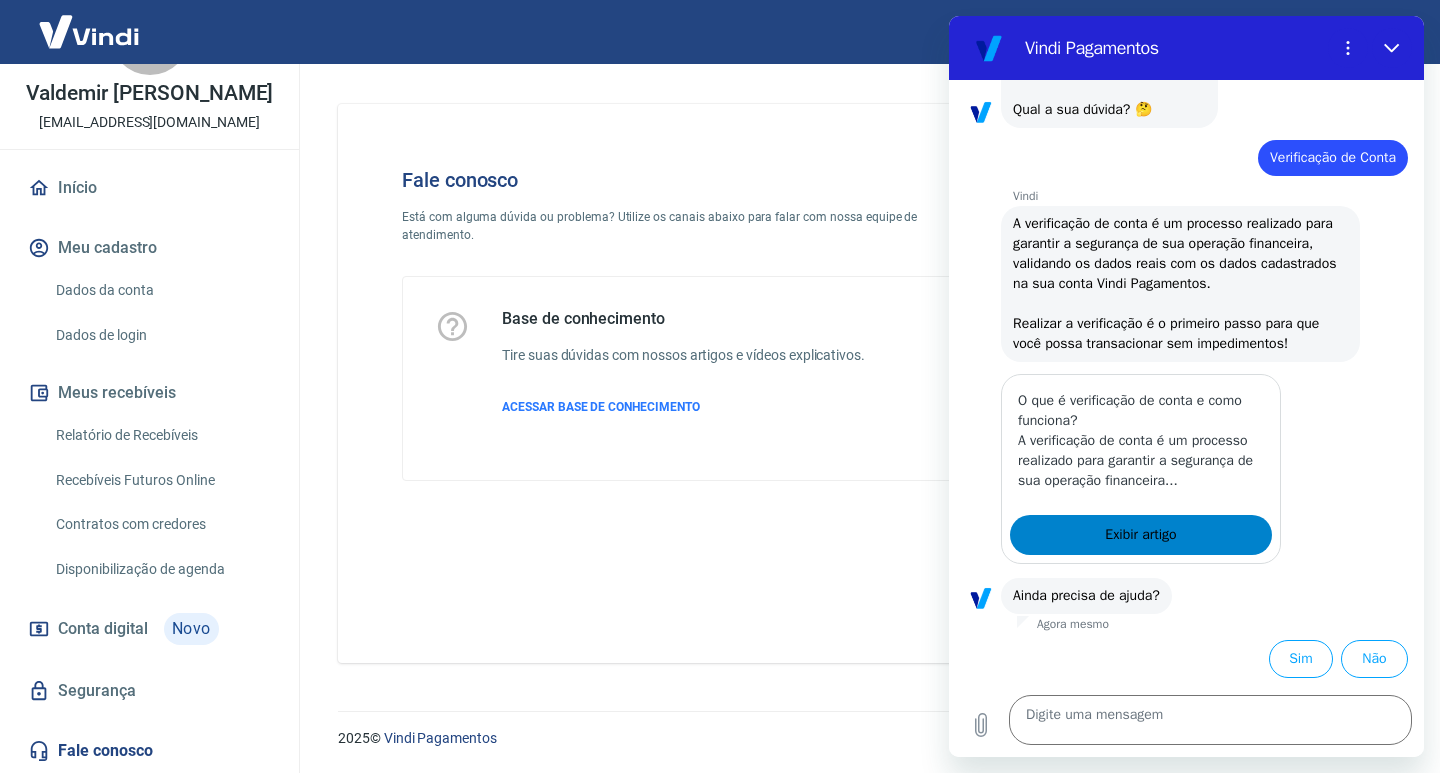 click on "Exibir artigo" at bounding box center (1140, 535) 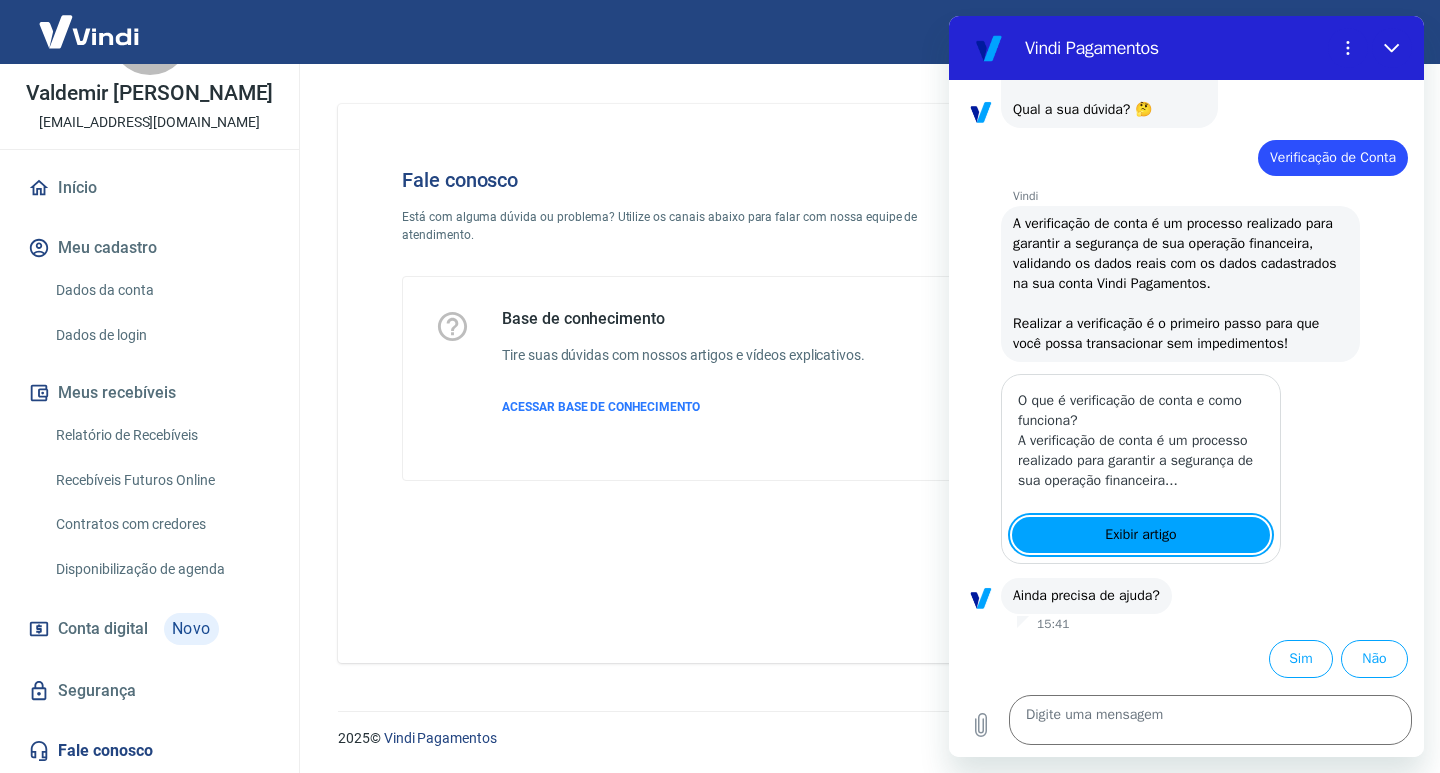 type on "x" 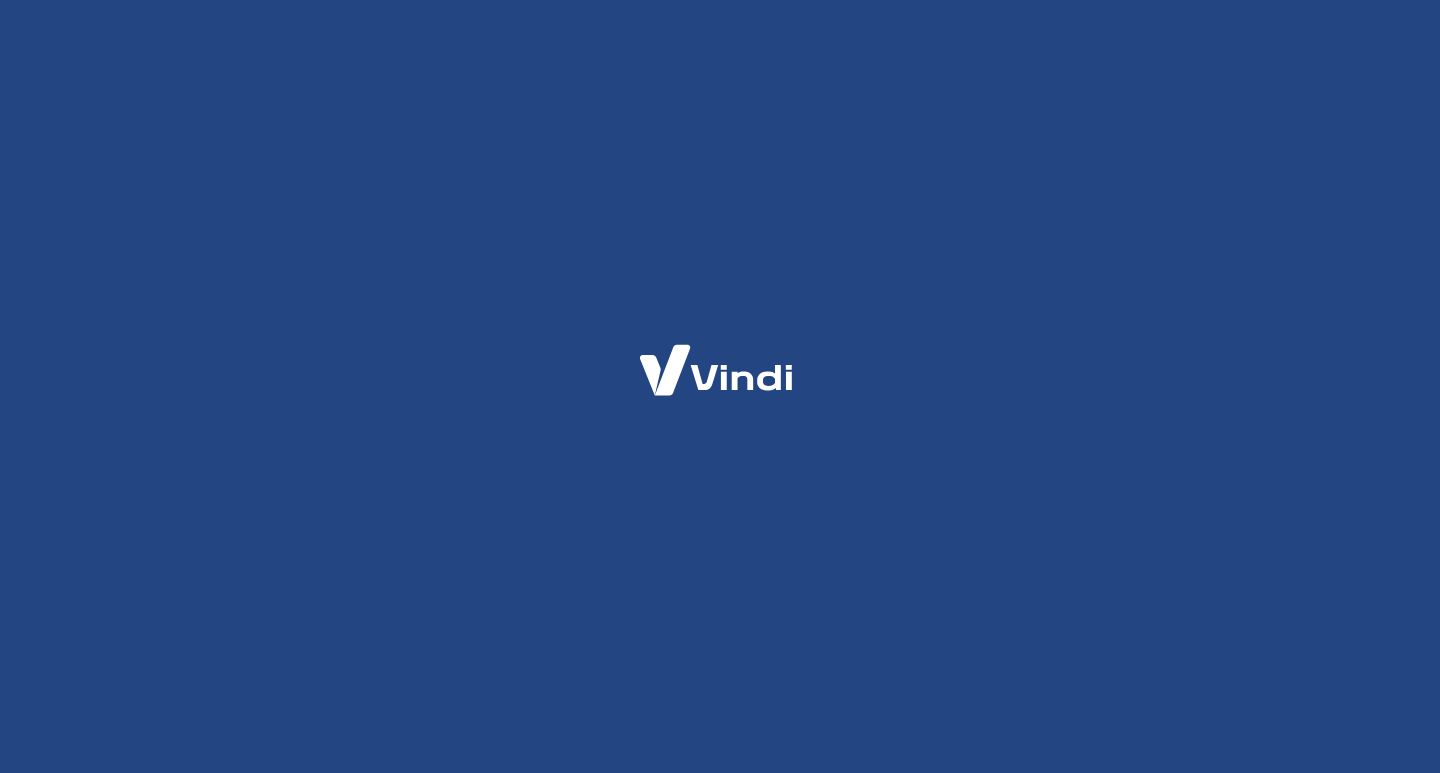 scroll, scrollTop: 0, scrollLeft: 0, axis: both 